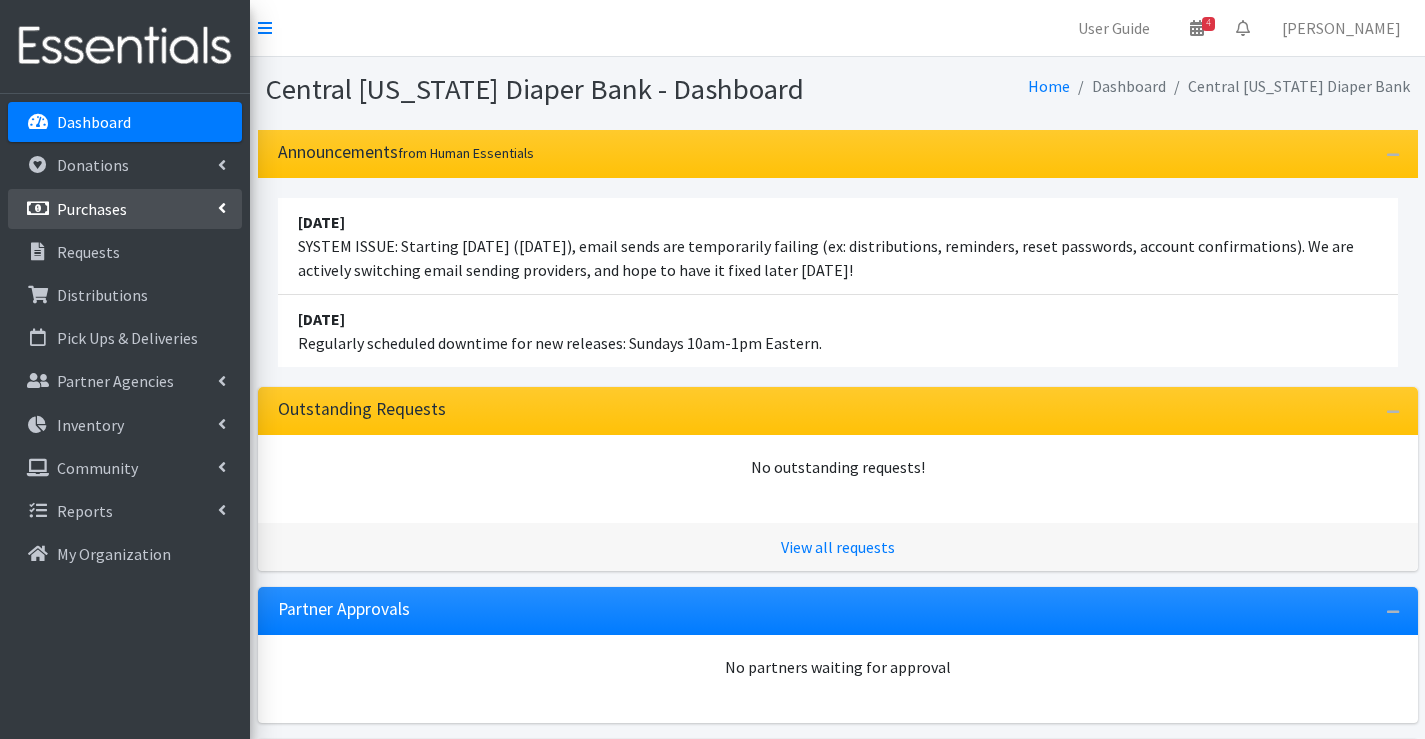 scroll, scrollTop: 0, scrollLeft: 0, axis: both 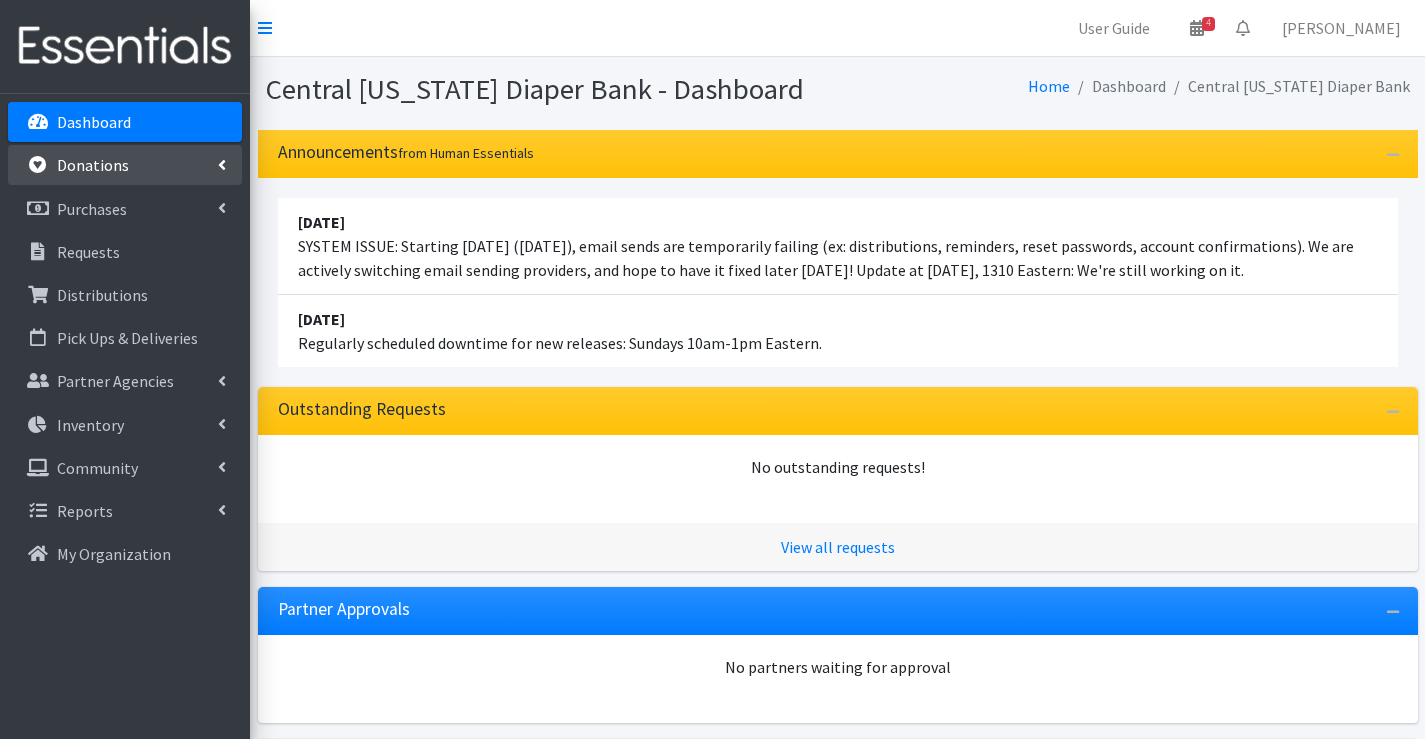 click on "Donations" at bounding box center [125, 165] 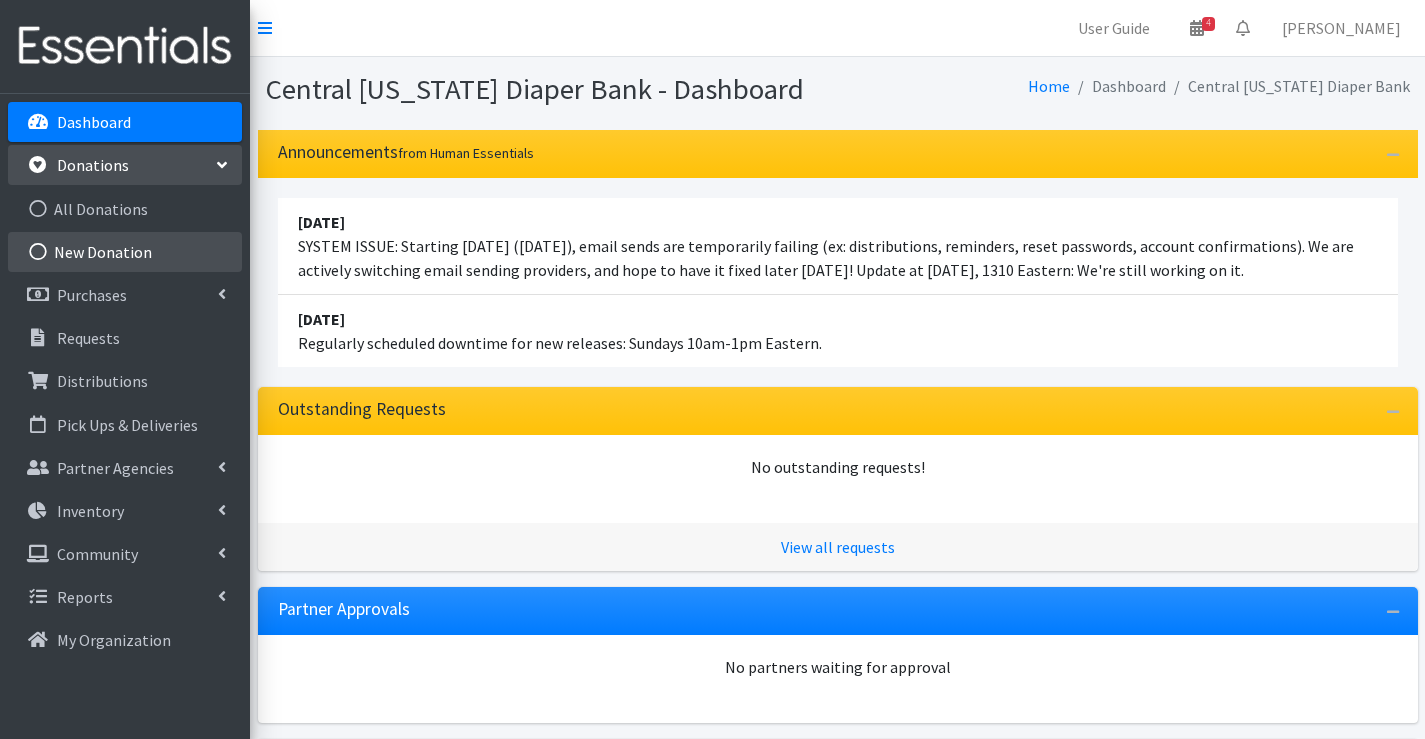 click on "New Donation" at bounding box center [125, 252] 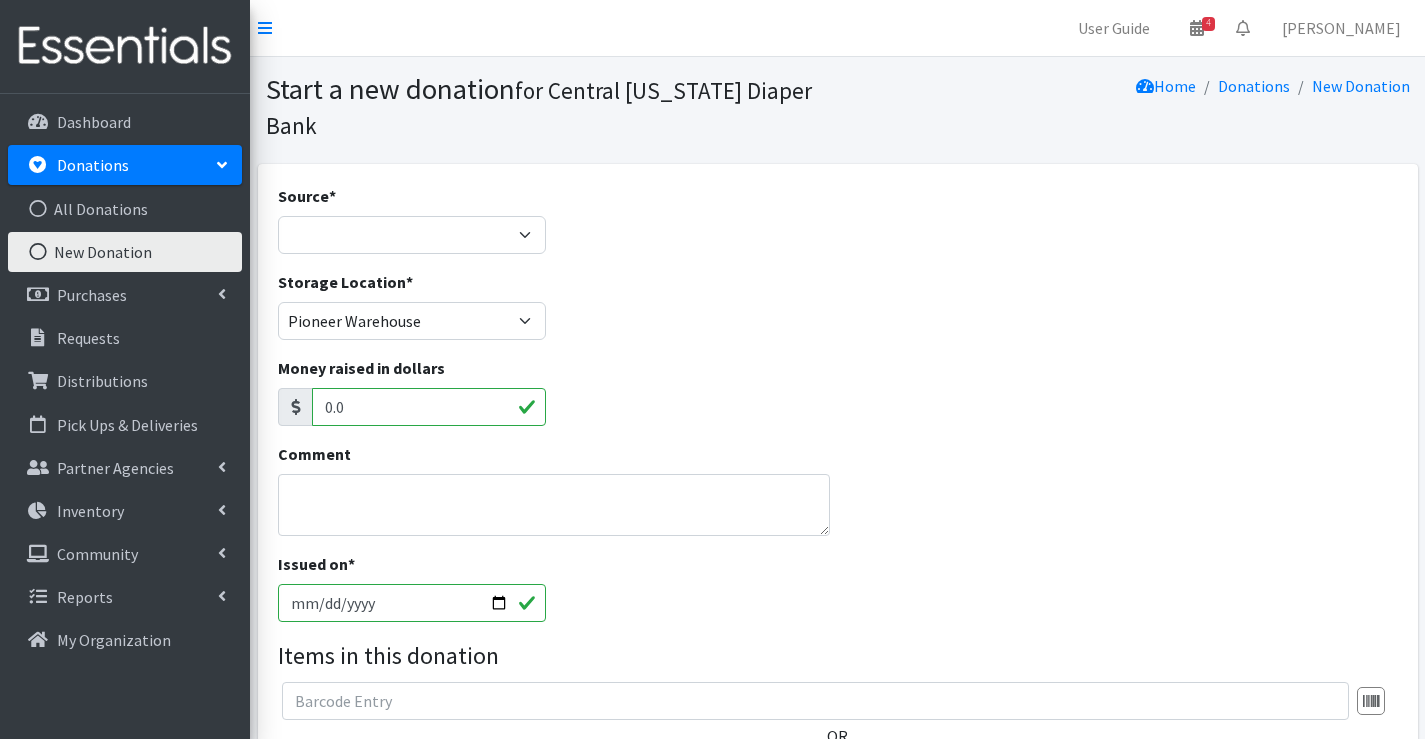 scroll, scrollTop: 0, scrollLeft: 0, axis: both 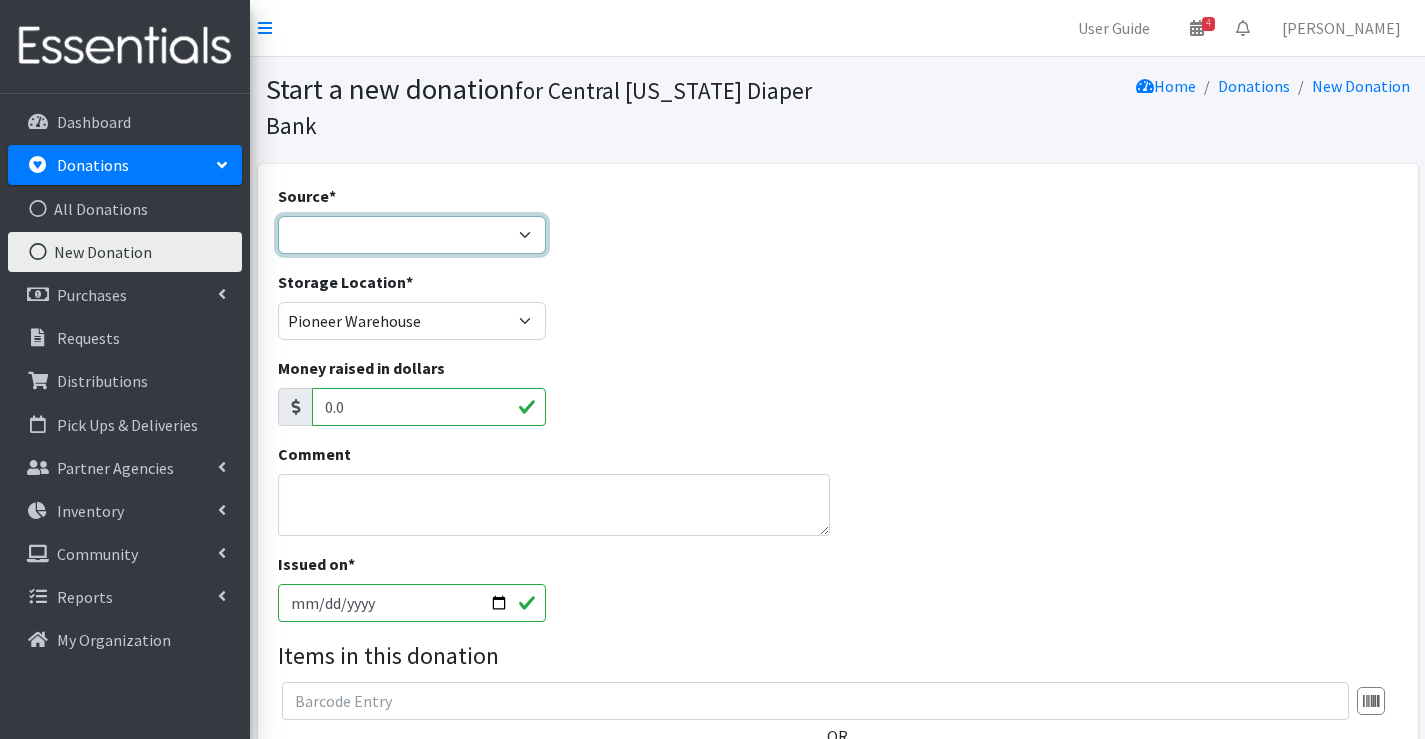click on "Product Drive
Manufacturer
Donation Site
Misc. Donation" at bounding box center (412, 235) 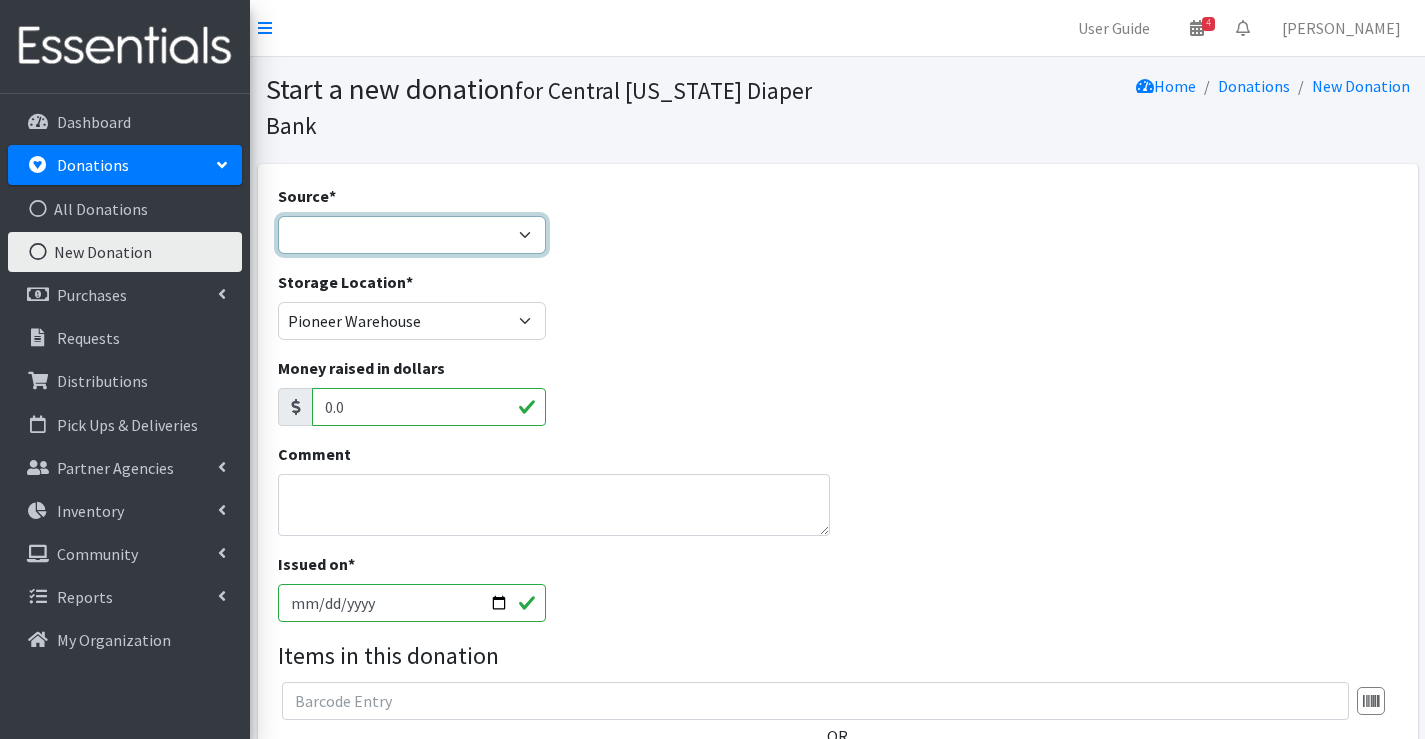 select on "Product Drive" 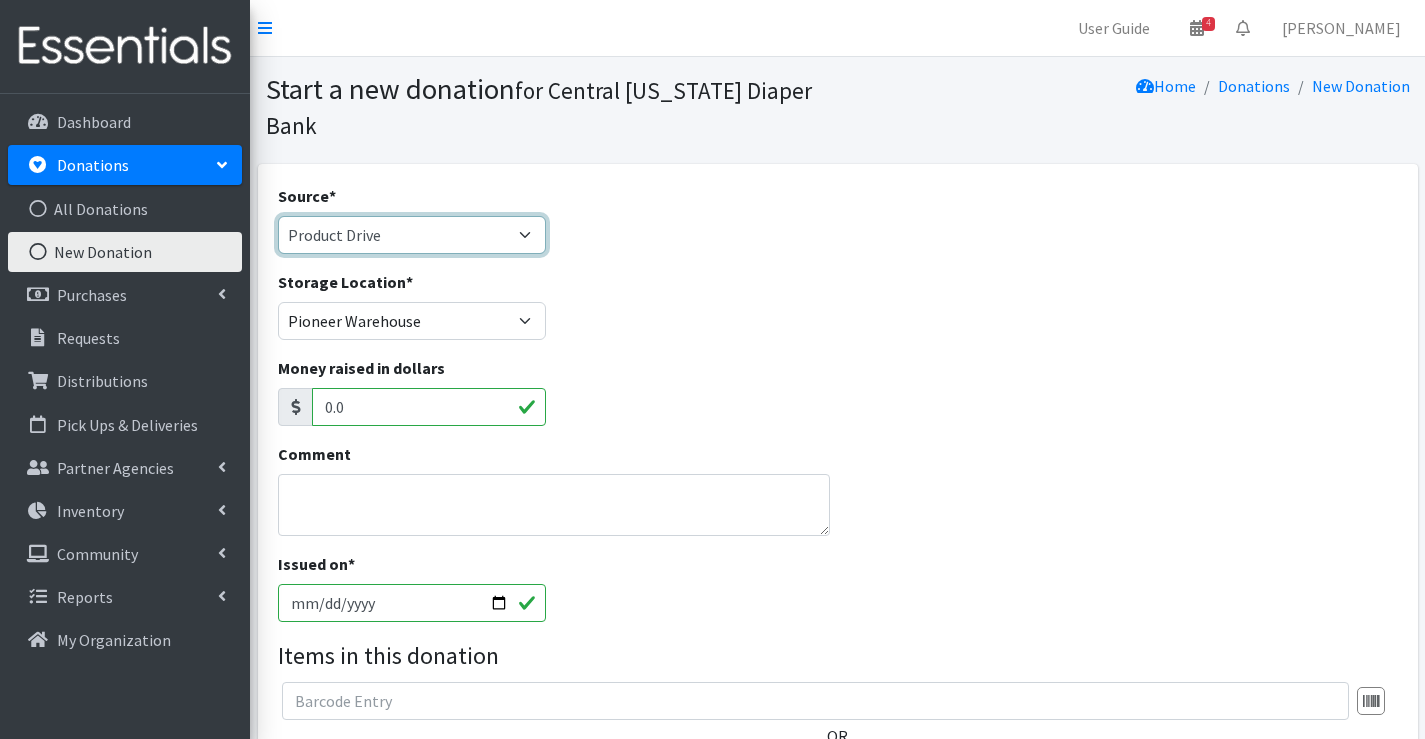 click on "Product Drive
Manufacturer
Donation Site
Misc. Donation" at bounding box center [412, 235] 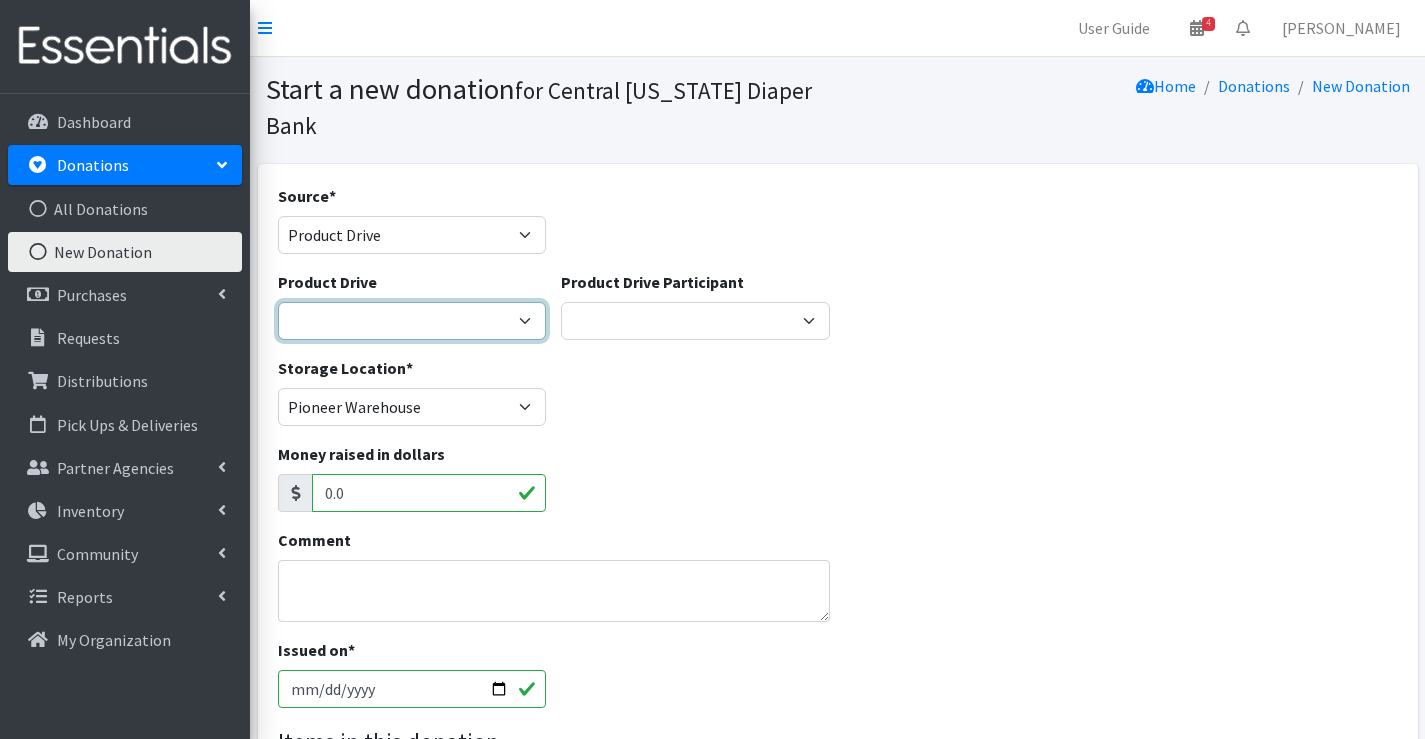 click on "AAPC (American Academy of Professional Coders)
Alex Debbold Family & Friends
Alina & Lilah Diaper Drive
Alison Kessler & Group
American Legion
American Red Cross
Anne Krouse Neighbor
Baldwinsville Library
Bell Home Team
Blessed Sacrament Church
Bond, Shoeneck, & King
Bousquet Holstein
Bridgeport Food Pantry
Caitlin Burke
Carolyn Barnes
Cavalry Club
CFCU
Channel 9 Founders Day of Caring
Church of Latter Day Saints, Liverpool
Club Pilates Dewitt
College of Arts and Sciences at Syracuse University
Community Bank
Corinne DiLaura &  Manlius Neighborhood
Dairy Farmers of America
Danielle Hugo
Denali Romanda
Denise Sibole
Dewitt Community Church
Emblem Health
Emily Lynch
Enders Road 4th Grade
Enders Road Elementary School
Excellus
Faith Lutheran Church (Cicero)
Fassinger Family Diaper Drive
Ferarra Fiorenza
First Tee Girls - Daria Veler
FM Girls Tennis
Friday Night Friends - Lindsay Lyboult/Alyssa Smith
Girl Scout Troop 10028" at bounding box center [412, 321] 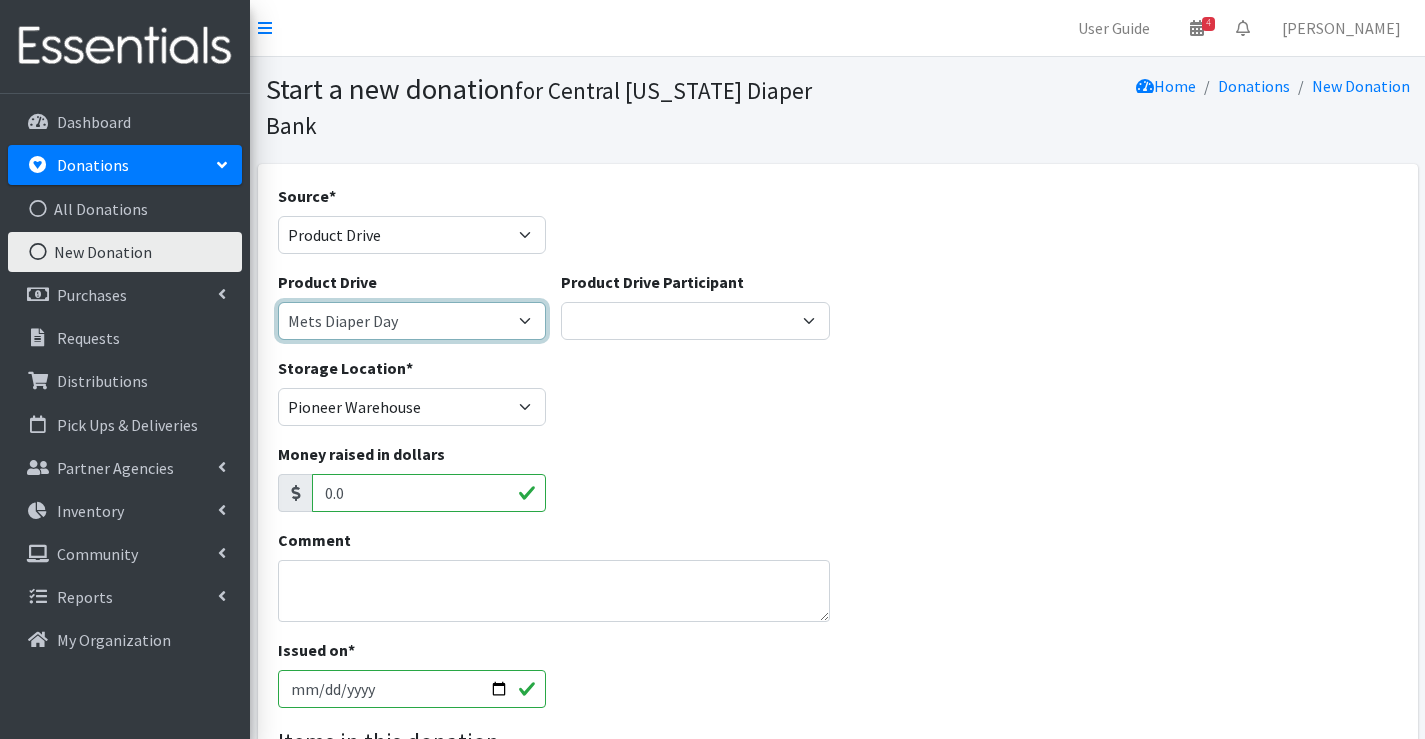 click on "AAPC (American Academy of Professional Coders)
Alex Debbold Family & Friends
Alina & Lilah Diaper Drive
Alison Kessler & Group
American Legion
American Red Cross
Anne Krouse Neighbor
Baldwinsville Library
Bell Home Team
Blessed Sacrament Church
Bond, Shoeneck, & King
Bousquet Holstein
Bridgeport Food Pantry
Caitlin Burke
Carolyn Barnes
Cavalry Club
CFCU
Channel 9 Founders Day of Caring
Church of Latter Day Saints, Liverpool
Club Pilates Dewitt
College of Arts and Sciences at Syracuse University
Community Bank
Corinne DiLaura &  Manlius Neighborhood
Dairy Farmers of America
Danielle Hugo
Denali Romanda
Denise Sibole
Dewitt Community Church
Emblem Health
Emily Lynch
Enders Road 4th Grade
Enders Road Elementary School
Excellus
Faith Lutheran Church (Cicero)
Fassinger Family Diaper Drive
Ferarra Fiorenza
First Tee Girls - Daria Veler
FM Girls Tennis
Friday Night Friends - Lindsay Lyboult/Alyssa Smith
Girl Scout Troop 10028" at bounding box center [412, 321] 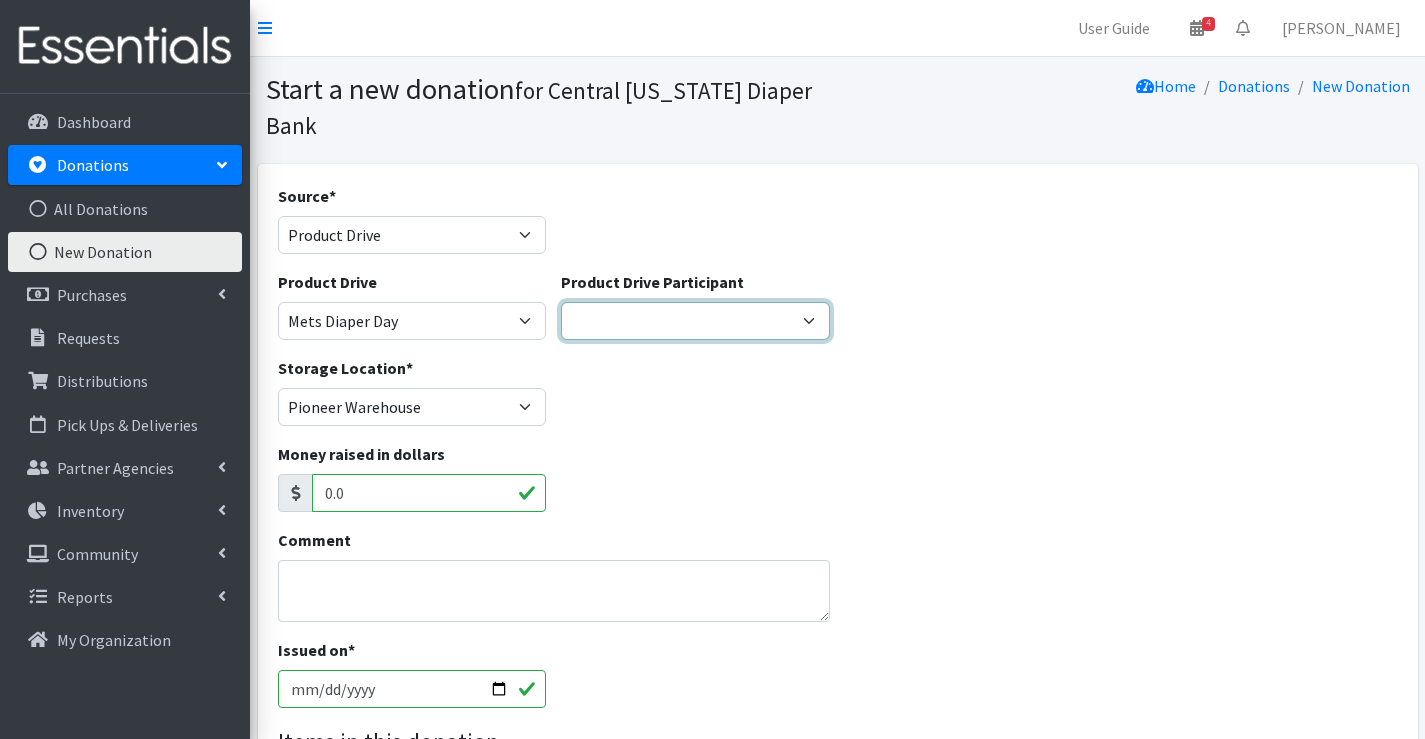 click on "Girl Scout Troop 10300
Ellis & Moreland Insurance
Rachelle Luckette
Kristi Amack
Dewitt Community Church
Community Bank NA
SU Athletics
SU Athletics
Bess Krietmeyer
Holy Cross Church
News Channel 9
Beta Sigma Phi
Bryn Lovejoy-Grinnell
Bryn Lovejoy-Grinnell
Brynn Lovejoy-Grinnell
Brynn Lovejoy-Grinnell
Bry Stockton
Chris Allen LRB
Chris Allen
Christ Church in Manlius
Immaculate Conception Church
National Safety Council
Community Bank
Denise Sibole
Bond, Shoeneck, & King
Blessed Sacrament Church
United Healthcare
Dr. Jenica O'Malley
Kukenberger Chirporactic
Elizabeth Lyman
Emily Lynch
Wegmans-John Glenn
St. Marys/St. Francis/St. Matthews Church
NJHS Lyncourt
FM Girls Tennis
Hayley Merritt
Jan Lane - CNY Community Foundation
Eaton-Crouse Hinds
Velocity Clinical Research
Jennifer Osada
Jennifer Osada
Jessica Allman
St. Joseph the Worker Church, Camillus
Plymouth Congregational Church
CNY Pokemon GO Group
National Grid" at bounding box center (695, 321) 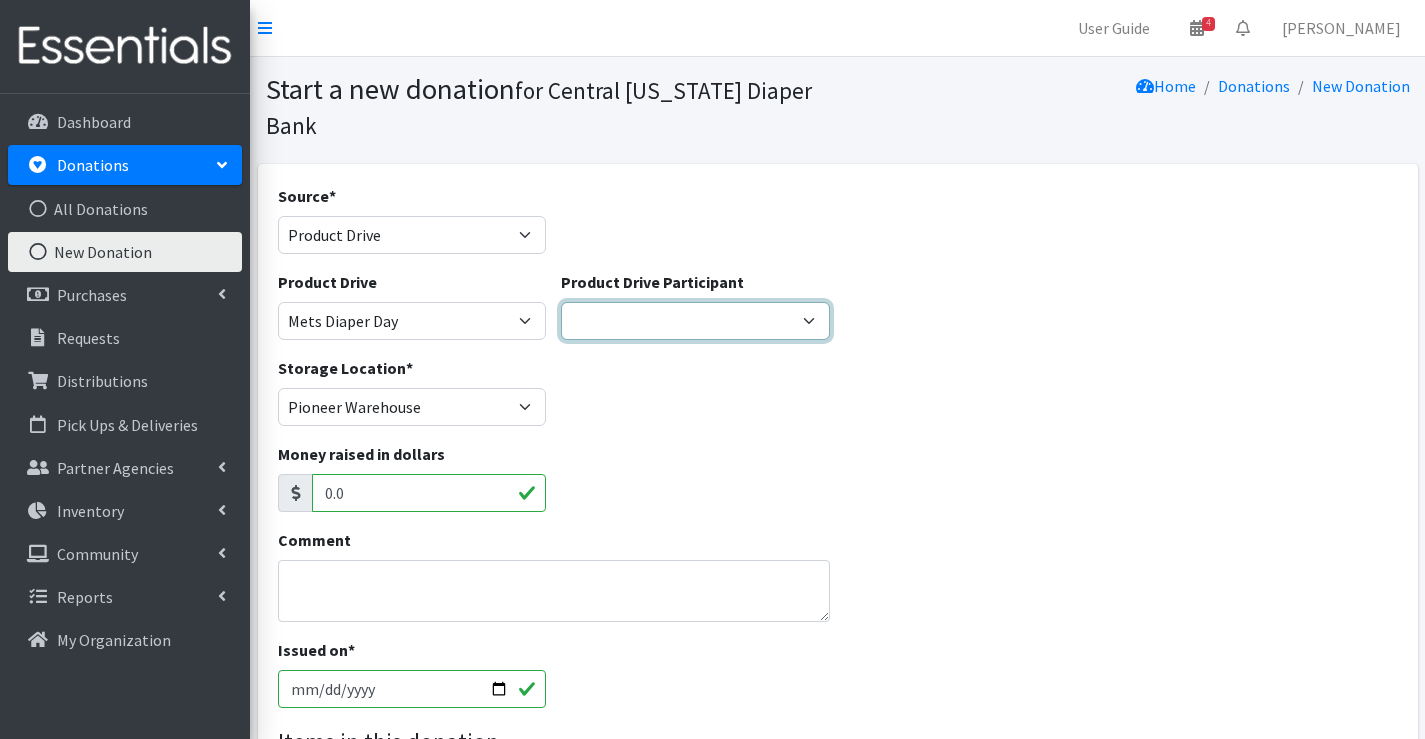 select on "867" 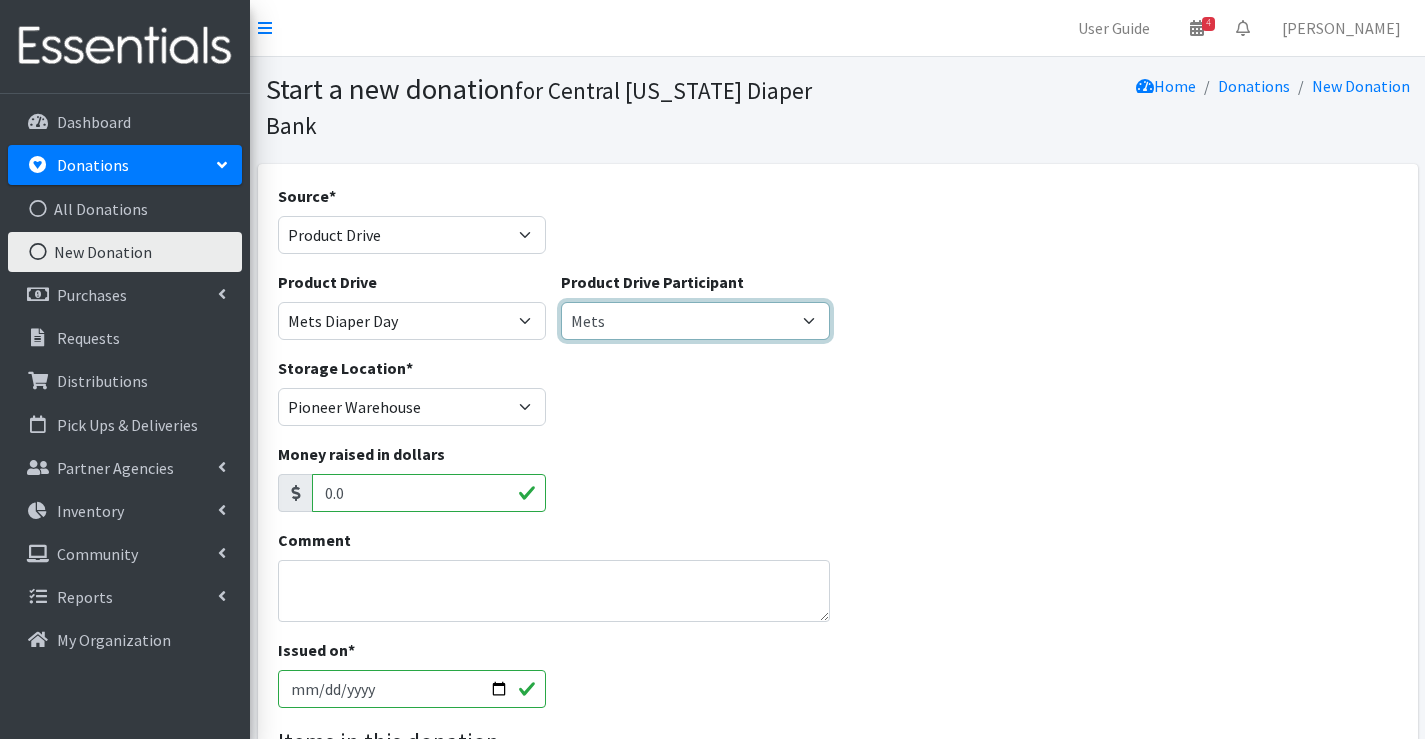 click on "Girl Scout Troop 10300
Ellis & Moreland Insurance
Rachelle Luckette
Kristi Amack
Dewitt Community Church
Community Bank NA
SU Athletics
SU Athletics
Bess Krietmeyer
Holy Cross Church
News Channel 9
Beta Sigma Phi
Bryn Lovejoy-Grinnell
Bryn Lovejoy-Grinnell
Brynn Lovejoy-Grinnell
Brynn Lovejoy-Grinnell
Bry Stockton
Chris Allen LRB
Chris Allen
Christ Church in Manlius
Immaculate Conception Church
National Safety Council
Community Bank
Denise Sibole
Bond, Shoeneck, & King
Blessed Sacrament Church
United Healthcare
Dr. Jenica O'Malley
Kukenberger Chirporactic
Elizabeth Lyman
Emily Lynch
Wegmans-John Glenn
St. Marys/St. Francis/St. Matthews Church
NJHS Lyncourt
FM Girls Tennis
Hayley Merritt
Jan Lane - CNY Community Foundation
Eaton-Crouse Hinds
Velocity Clinical Research
Jennifer Osada
Jennifer Osada
Jessica Allman
St. Joseph the Worker Church, Camillus
Plymouth Congregational Church
CNY Pokemon GO Group
National Grid" at bounding box center [695, 321] 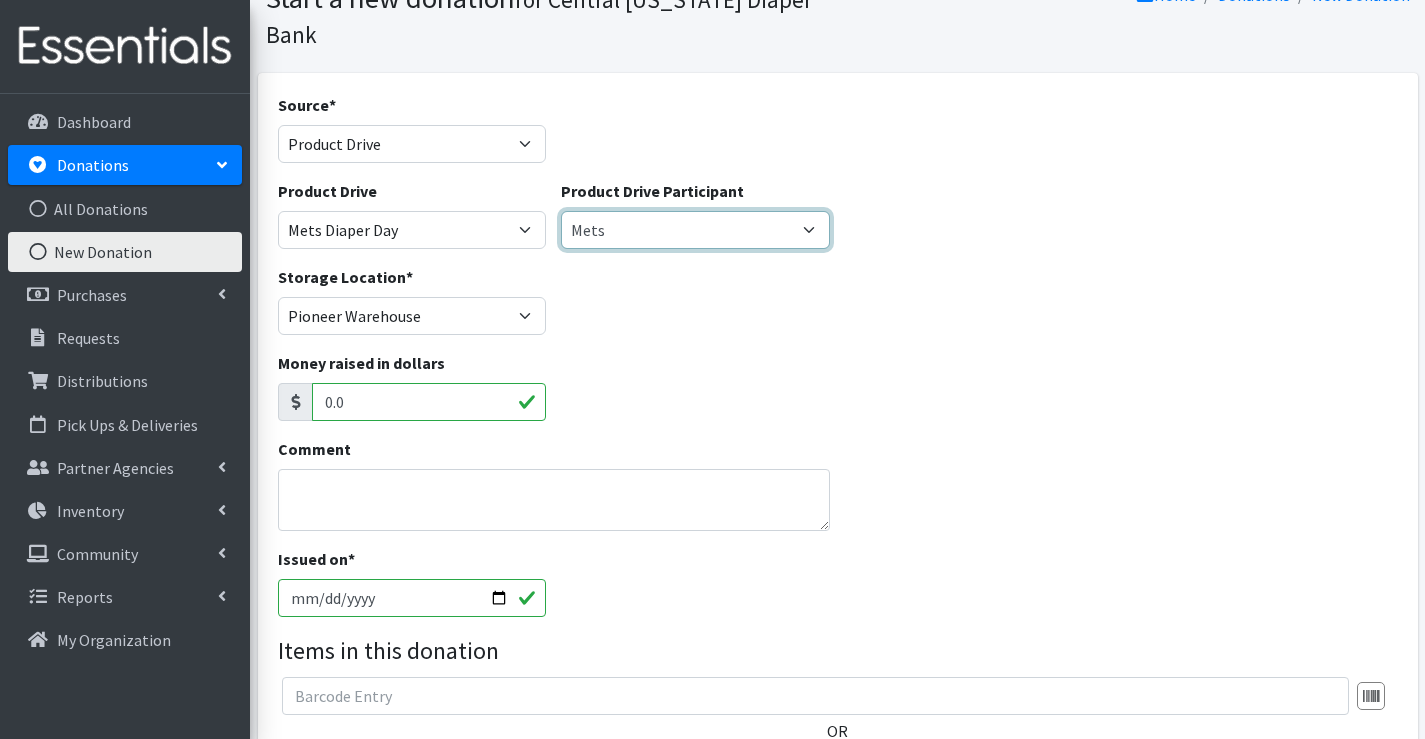 scroll, scrollTop: 200, scrollLeft: 0, axis: vertical 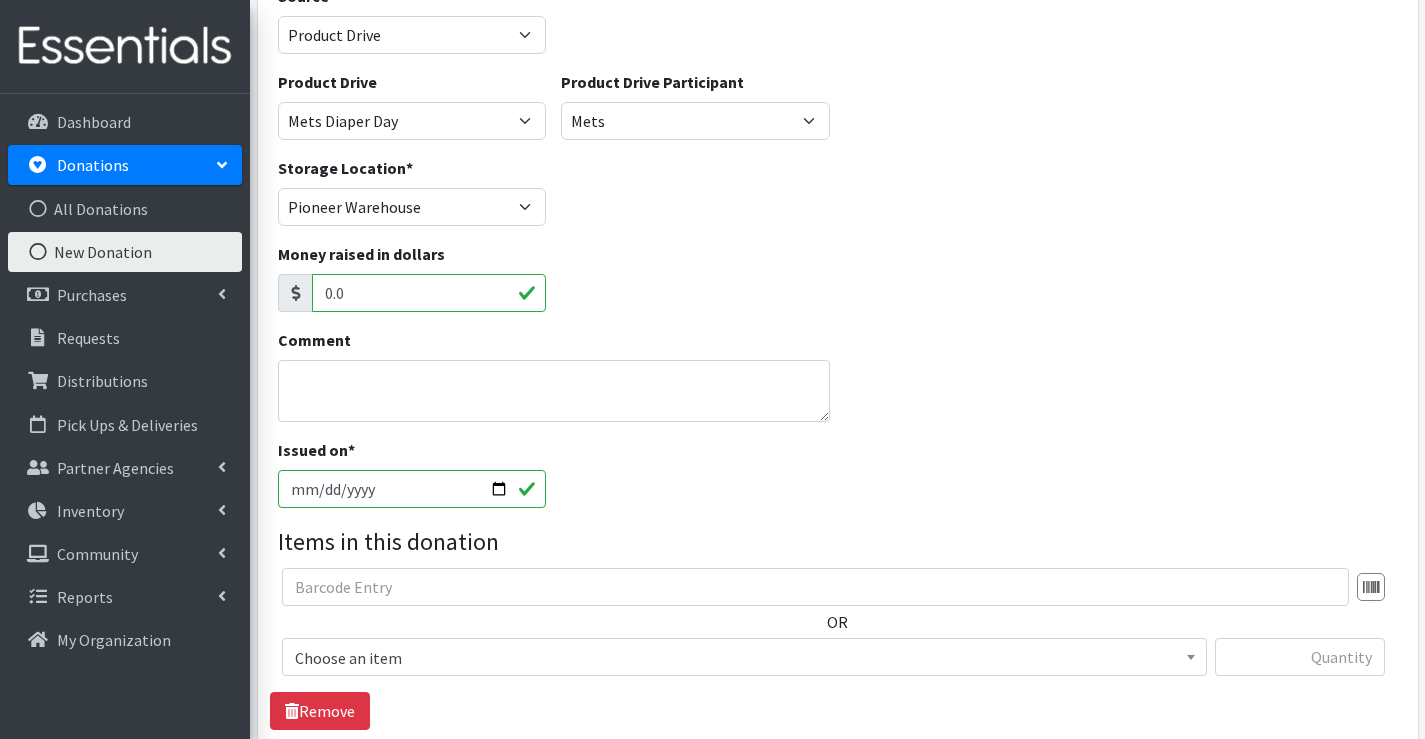 click on "[DATE]" at bounding box center (412, 489) 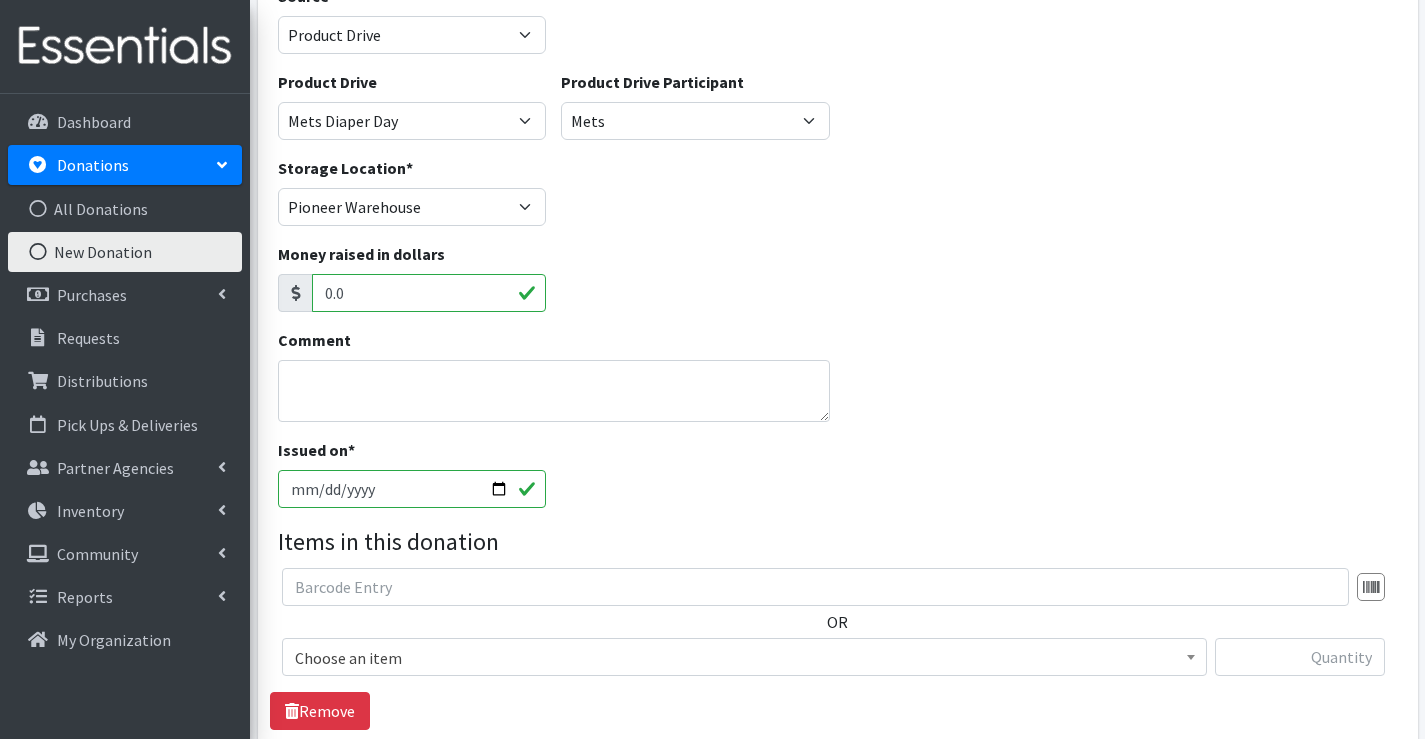 type on "[DATE]" 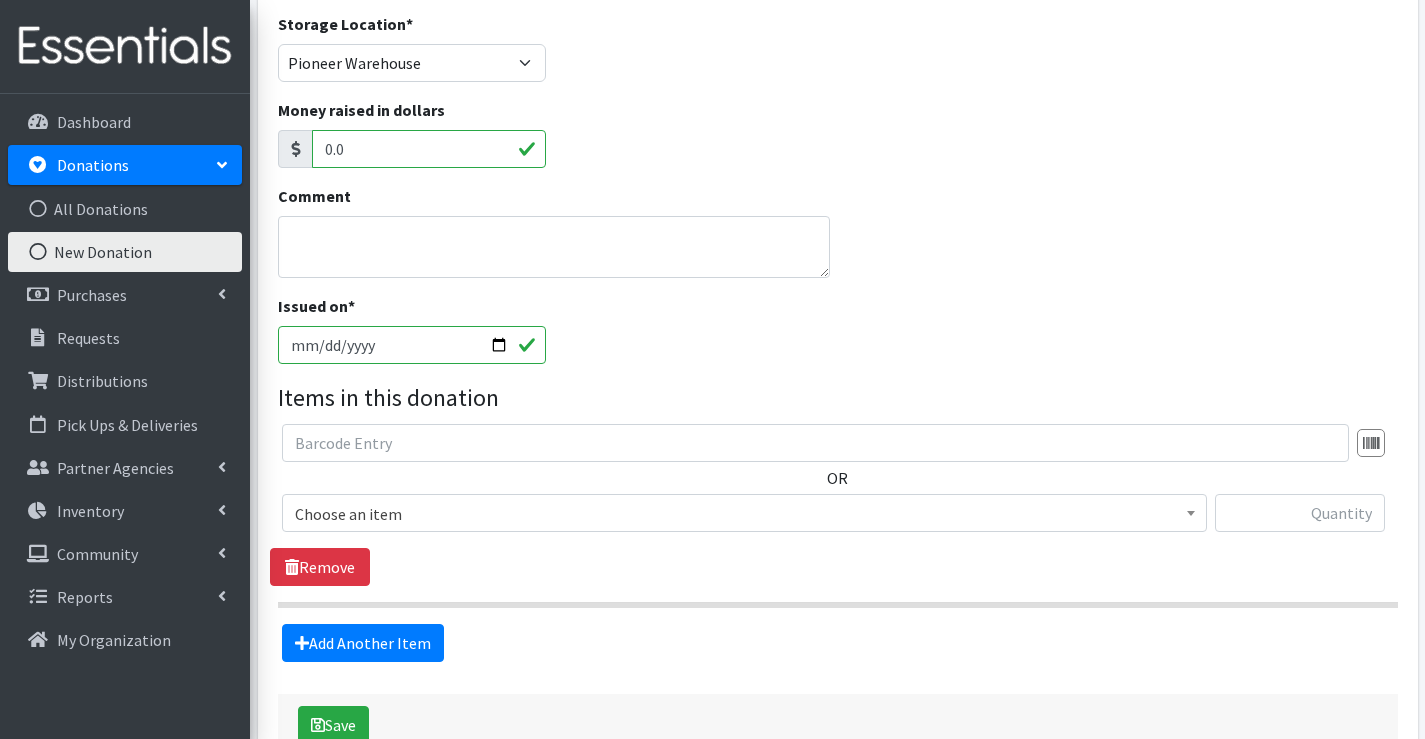 scroll, scrollTop: 400, scrollLeft: 0, axis: vertical 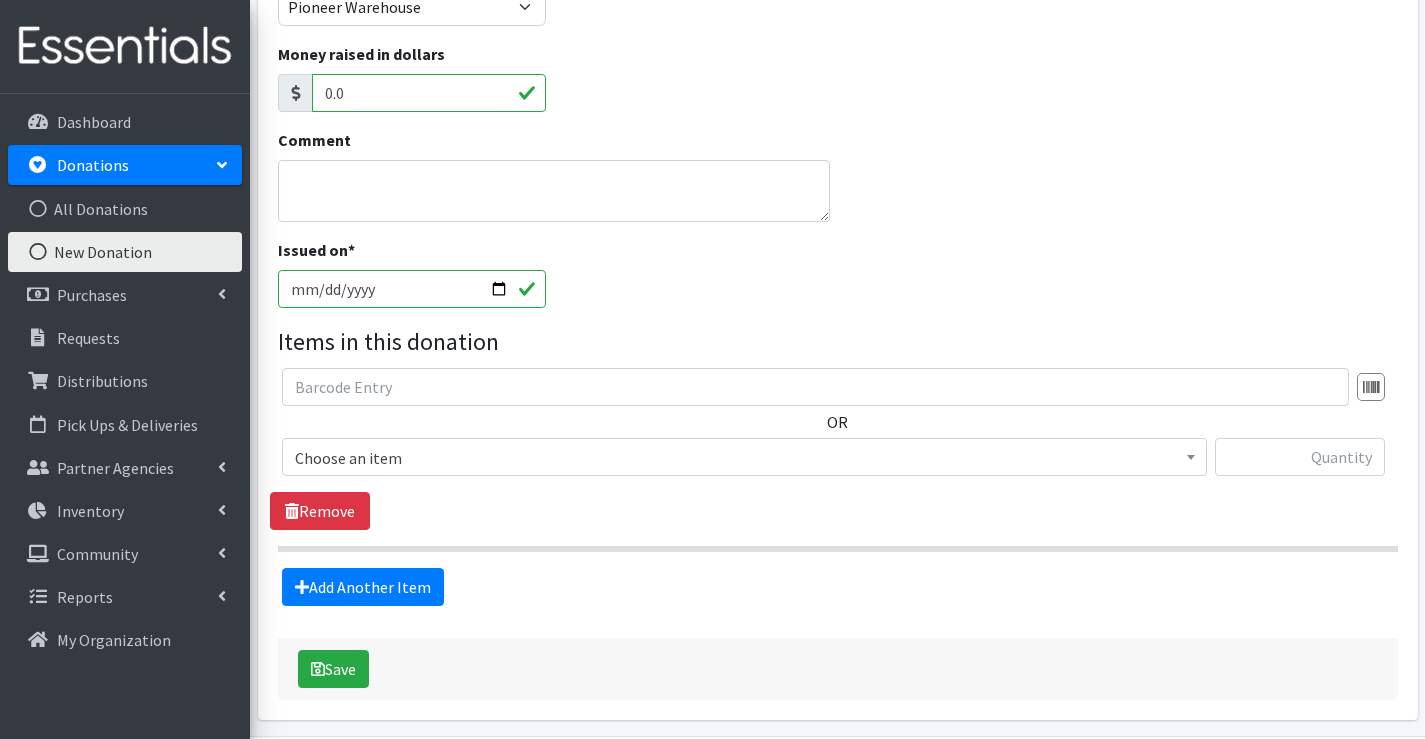 click on "Choose an item" at bounding box center [744, 458] 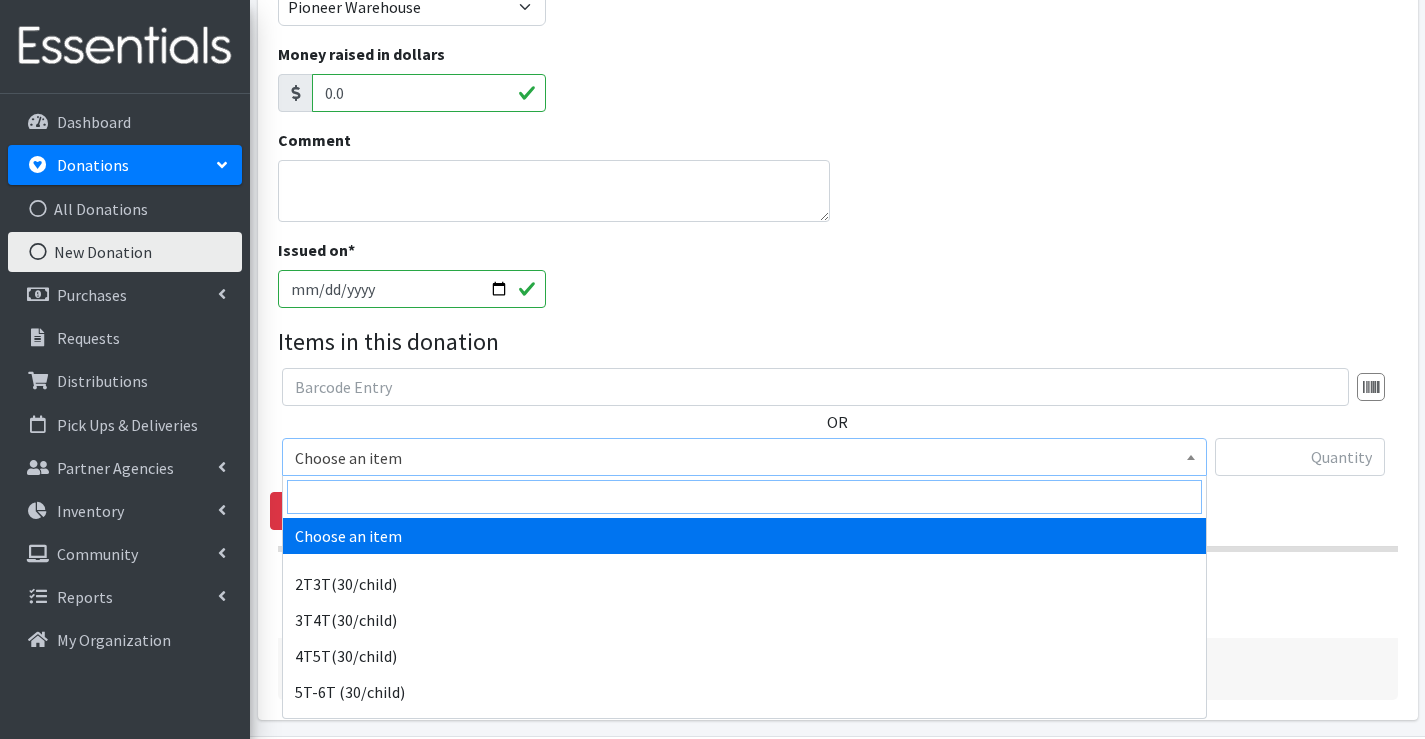 click at bounding box center [744, 497] 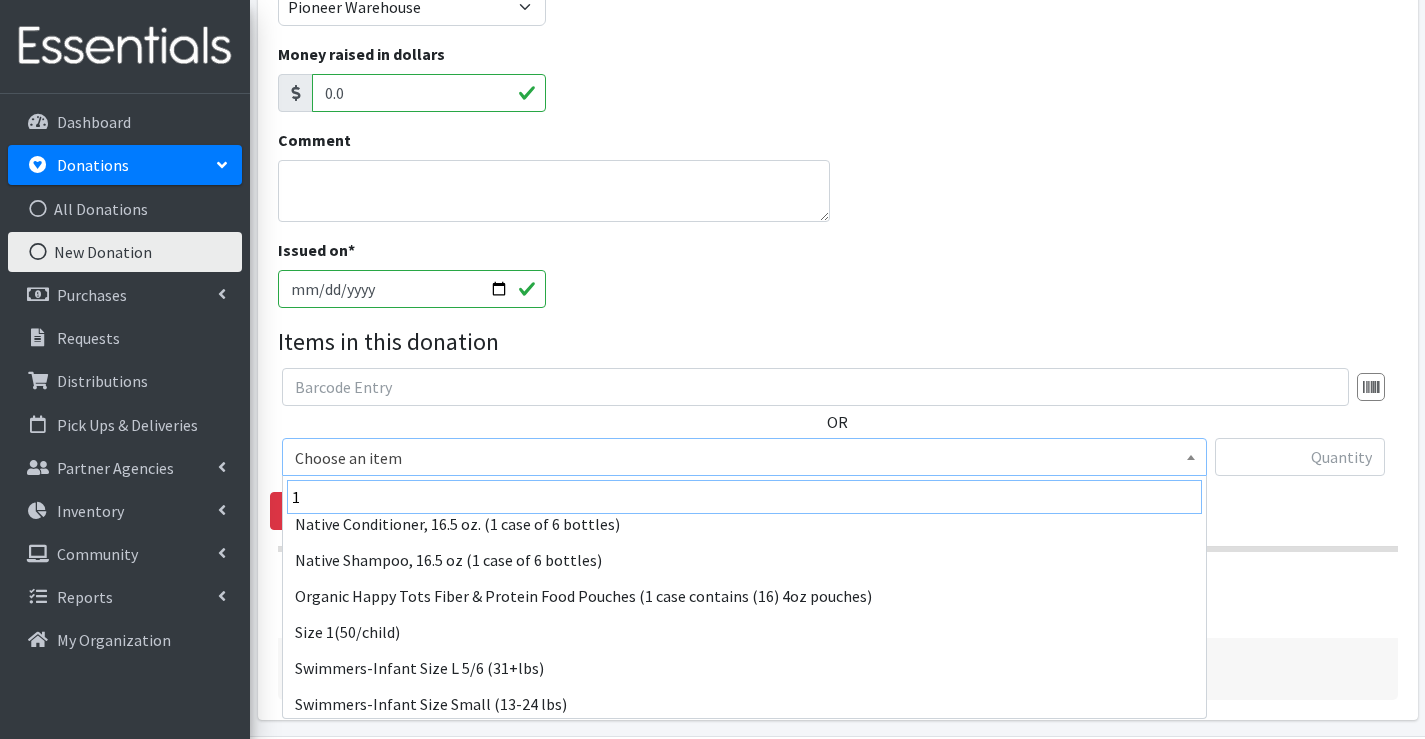scroll, scrollTop: 200, scrollLeft: 0, axis: vertical 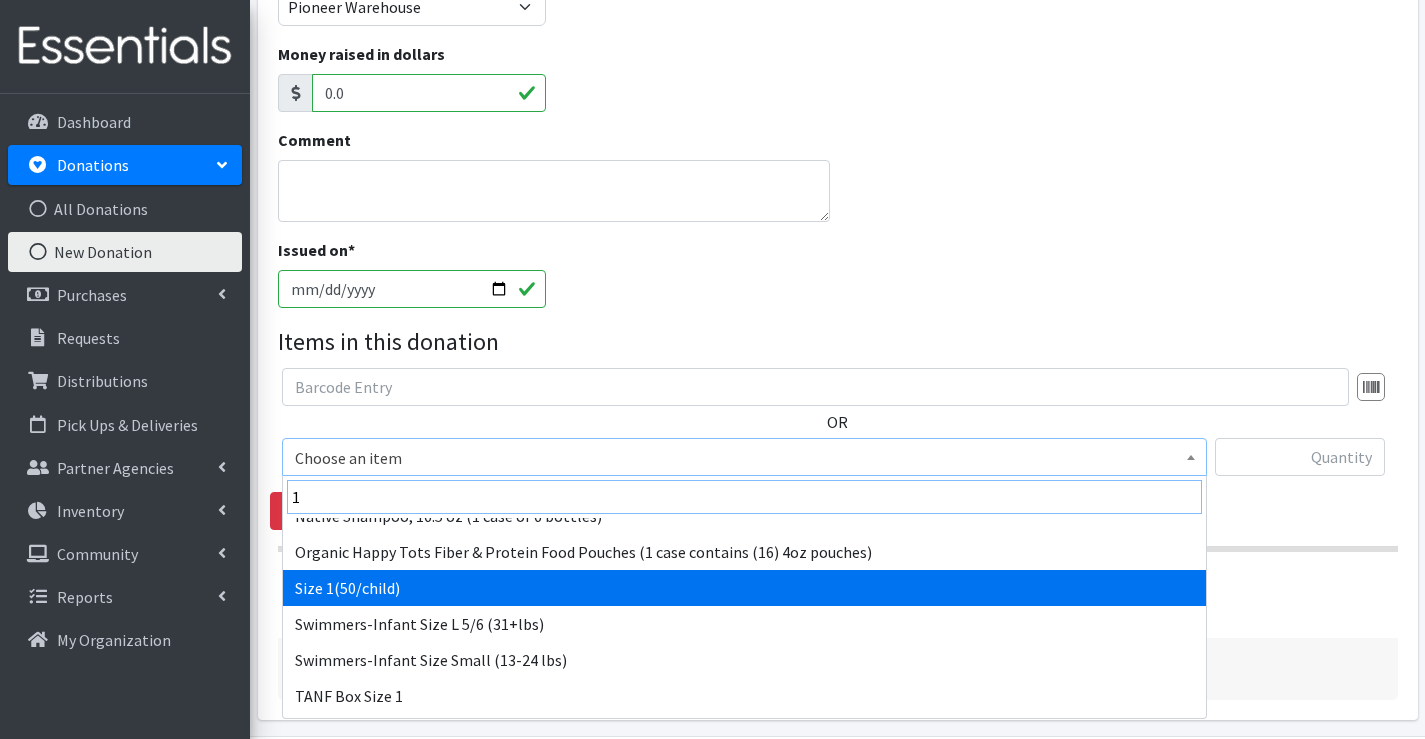 type on "1" 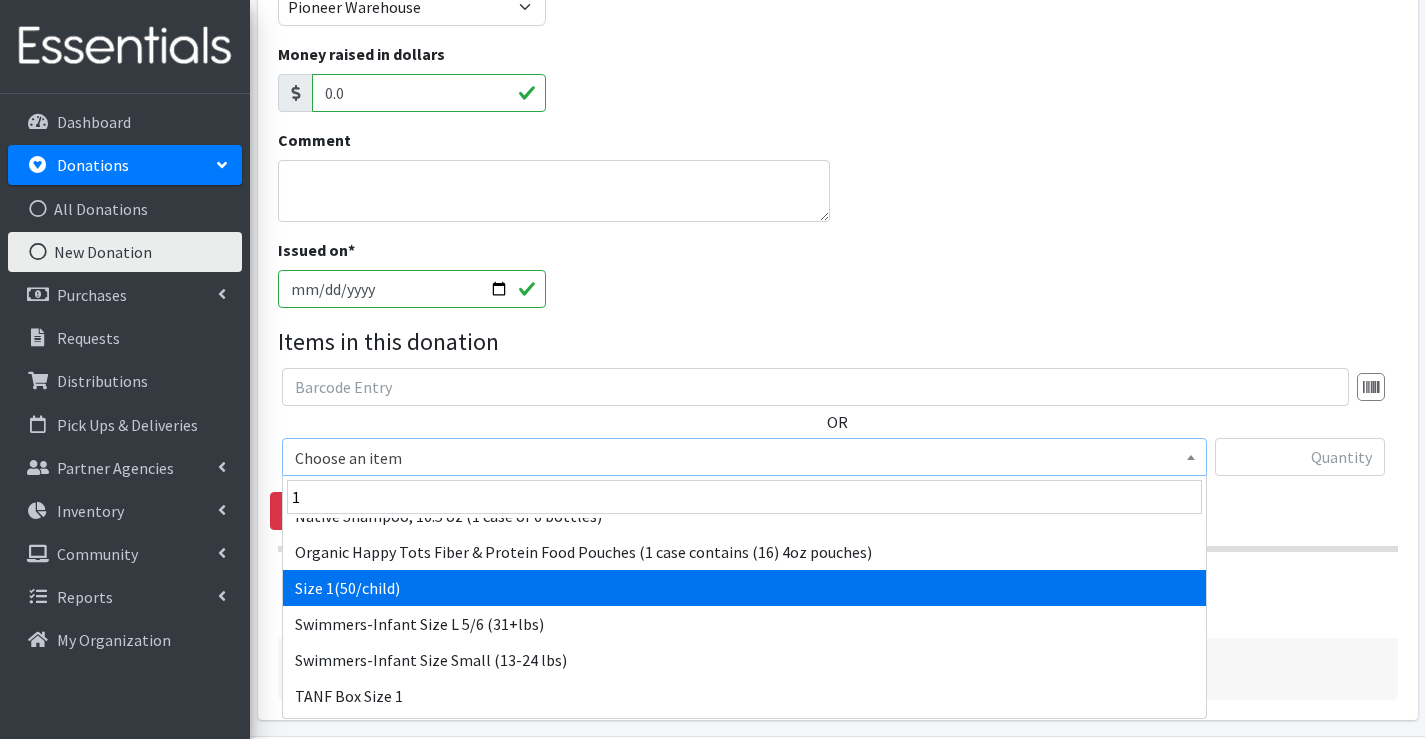 select on "950" 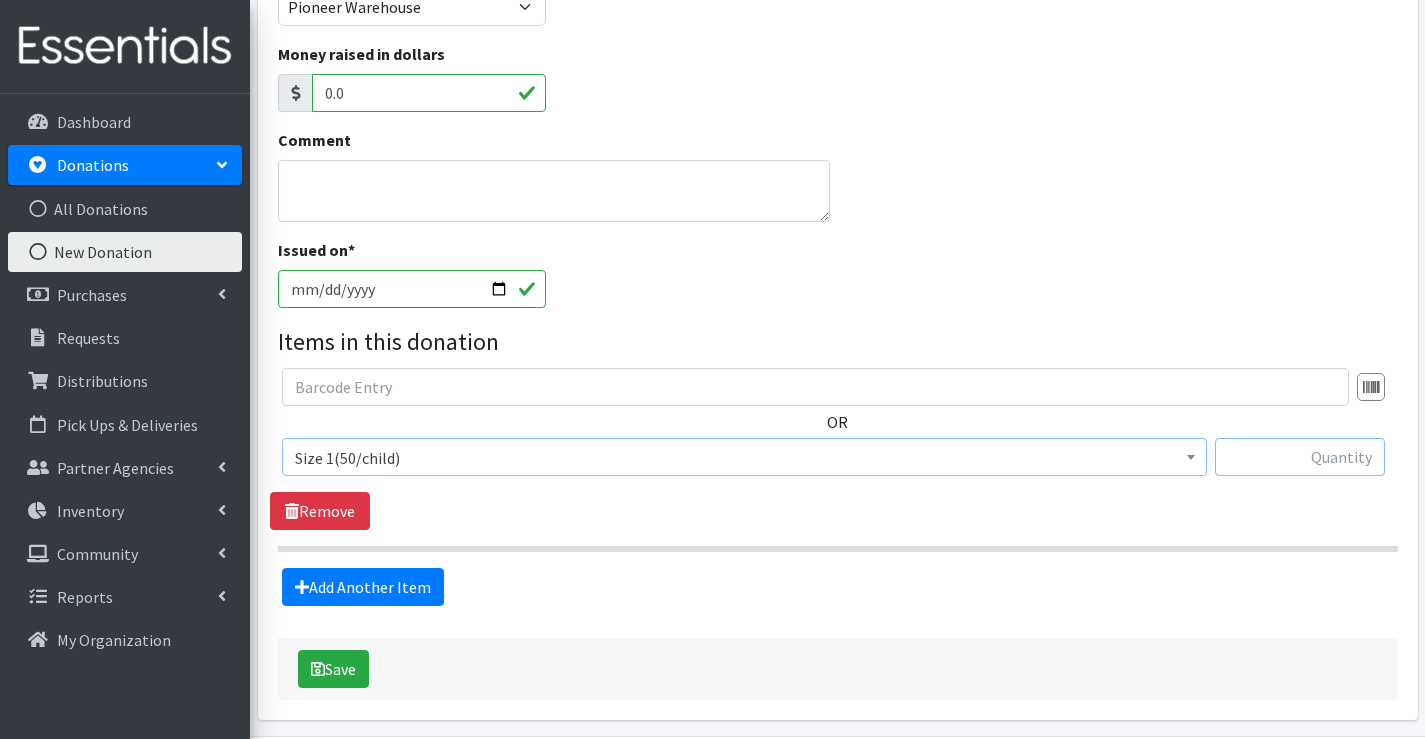 click at bounding box center [1300, 457] 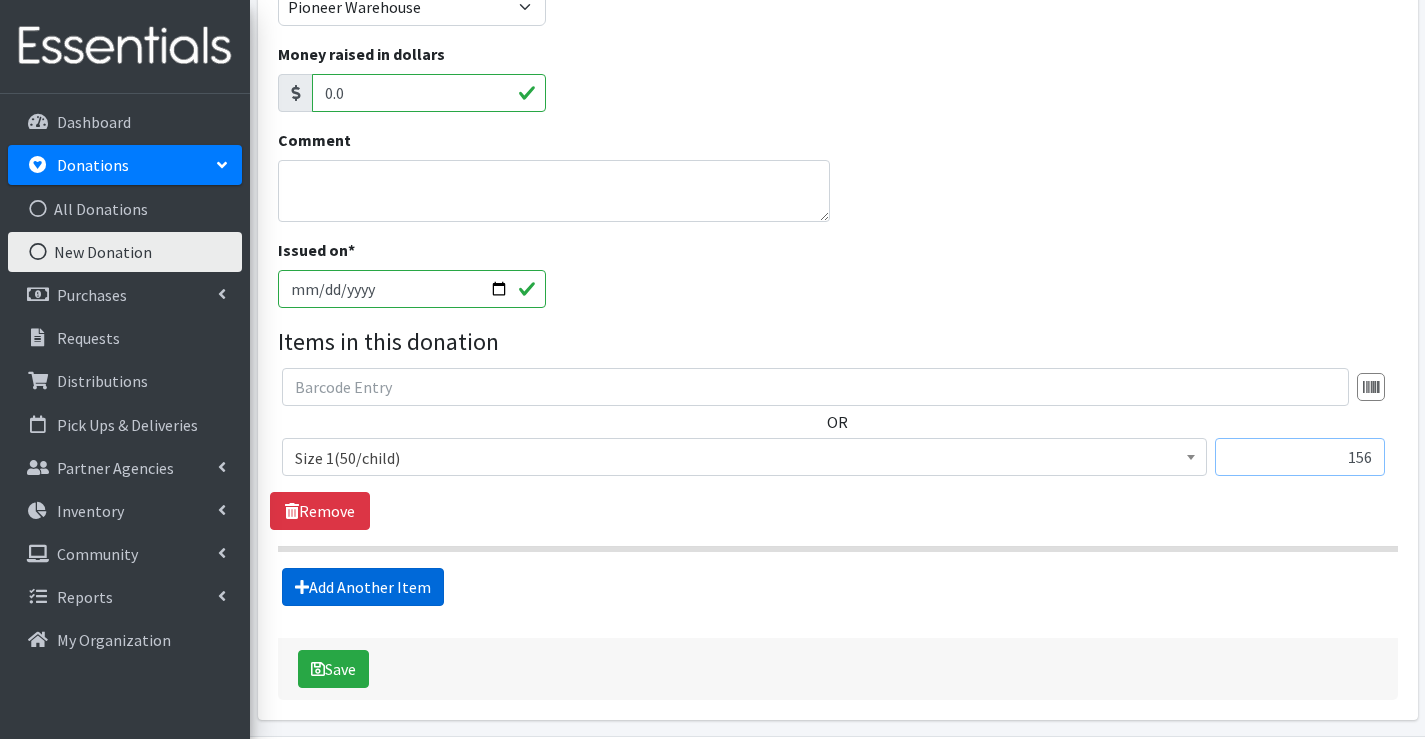 type on "156" 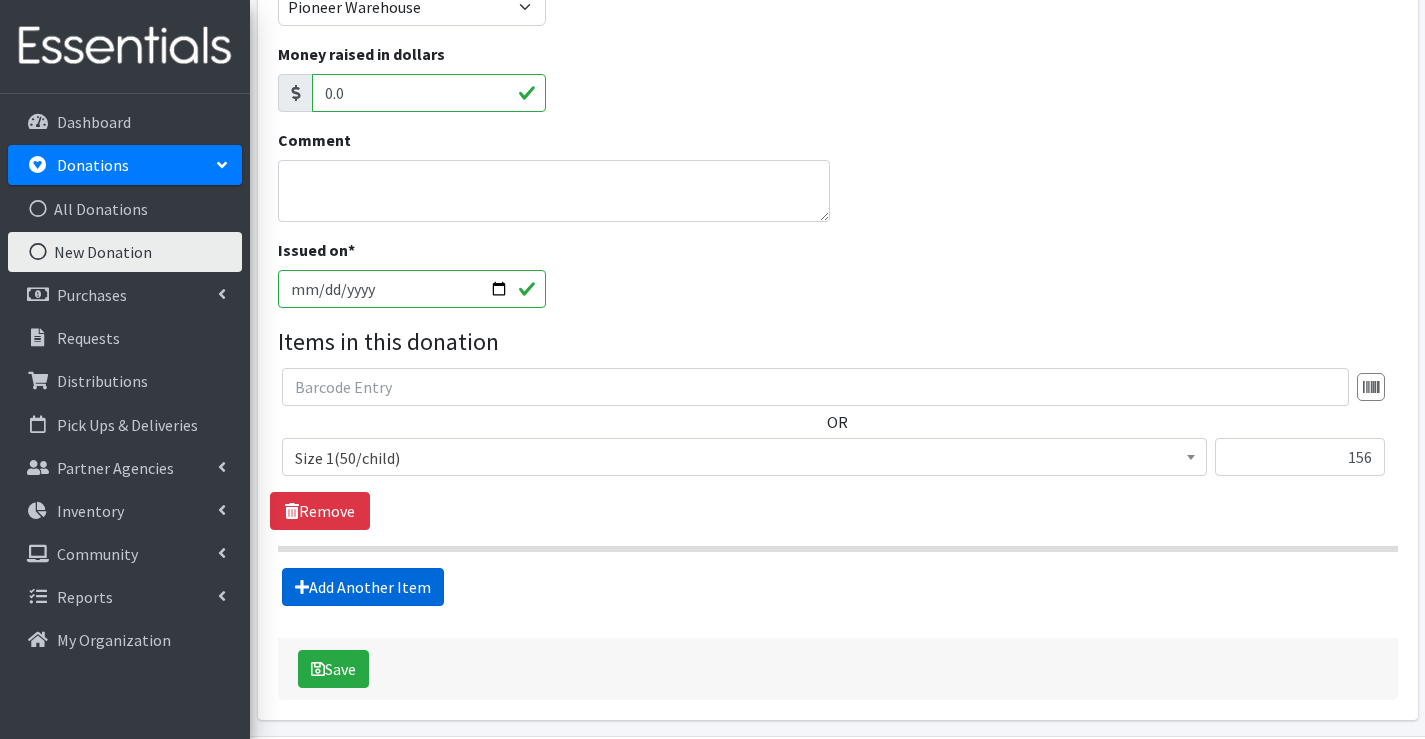 click on "Add Another Item" at bounding box center [363, 587] 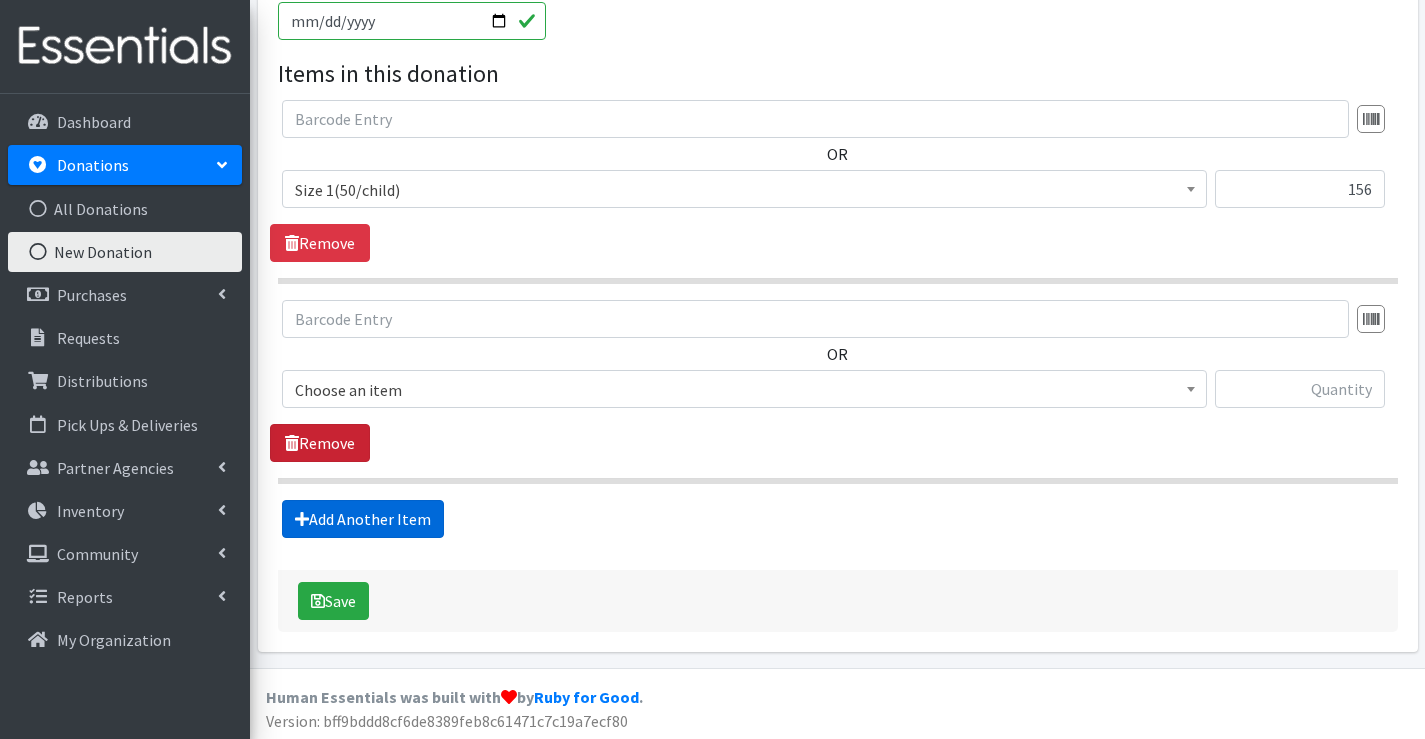 scroll, scrollTop: 672, scrollLeft: 0, axis: vertical 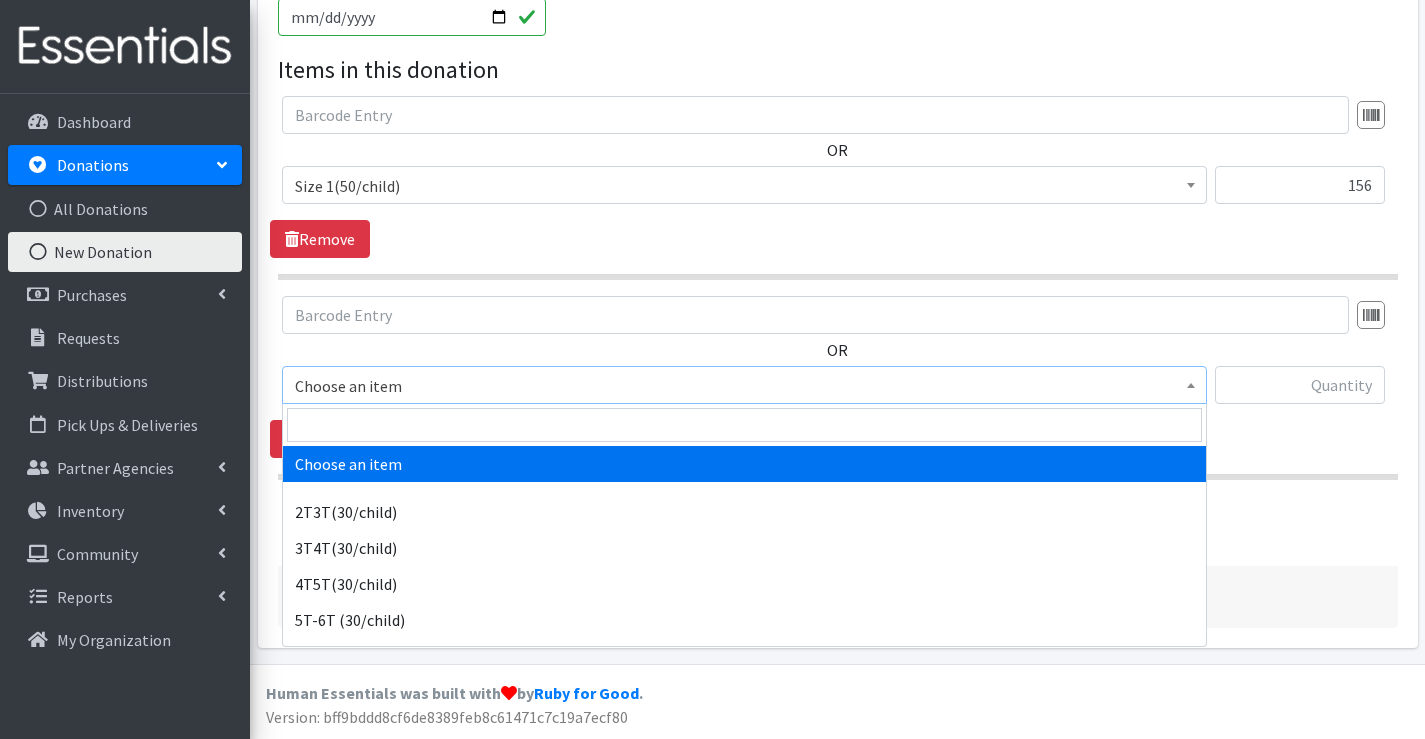 click on "Choose an item" at bounding box center [744, 386] 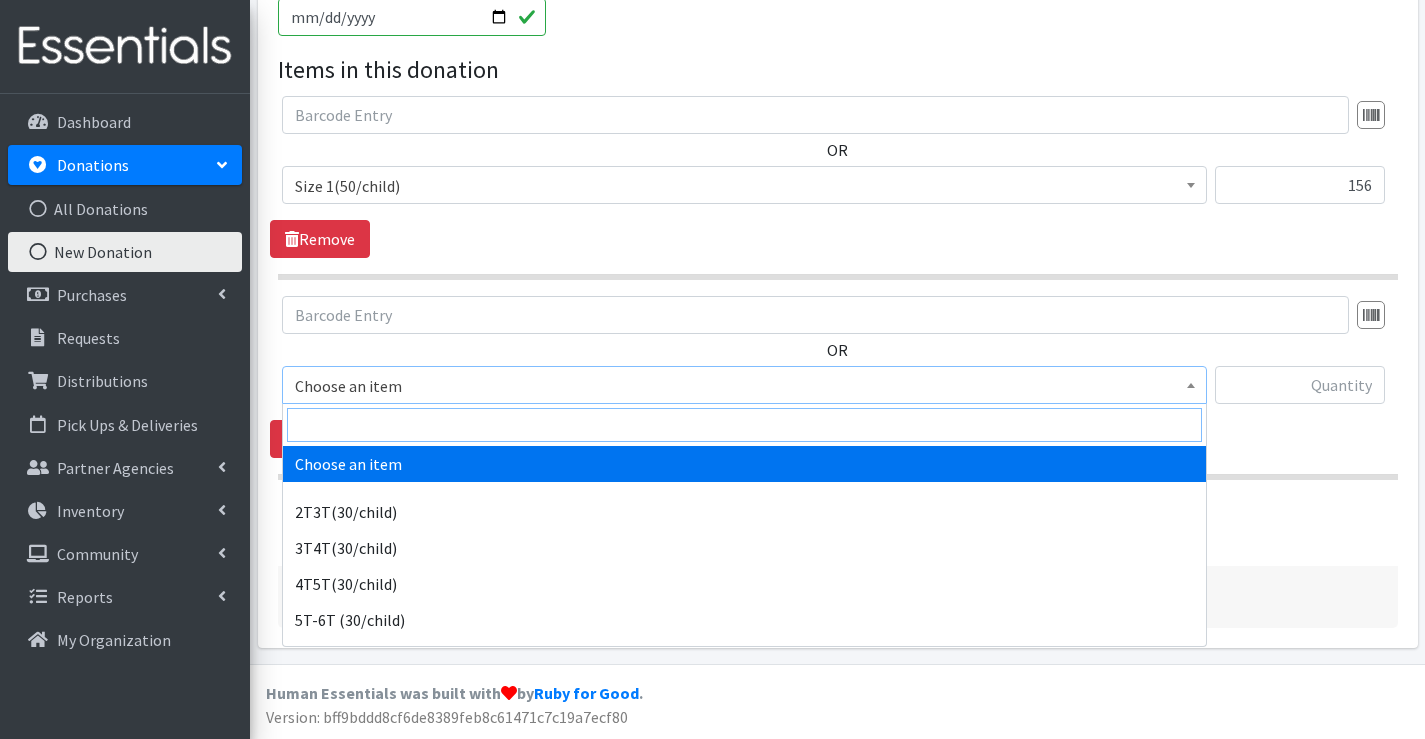 click at bounding box center (744, 425) 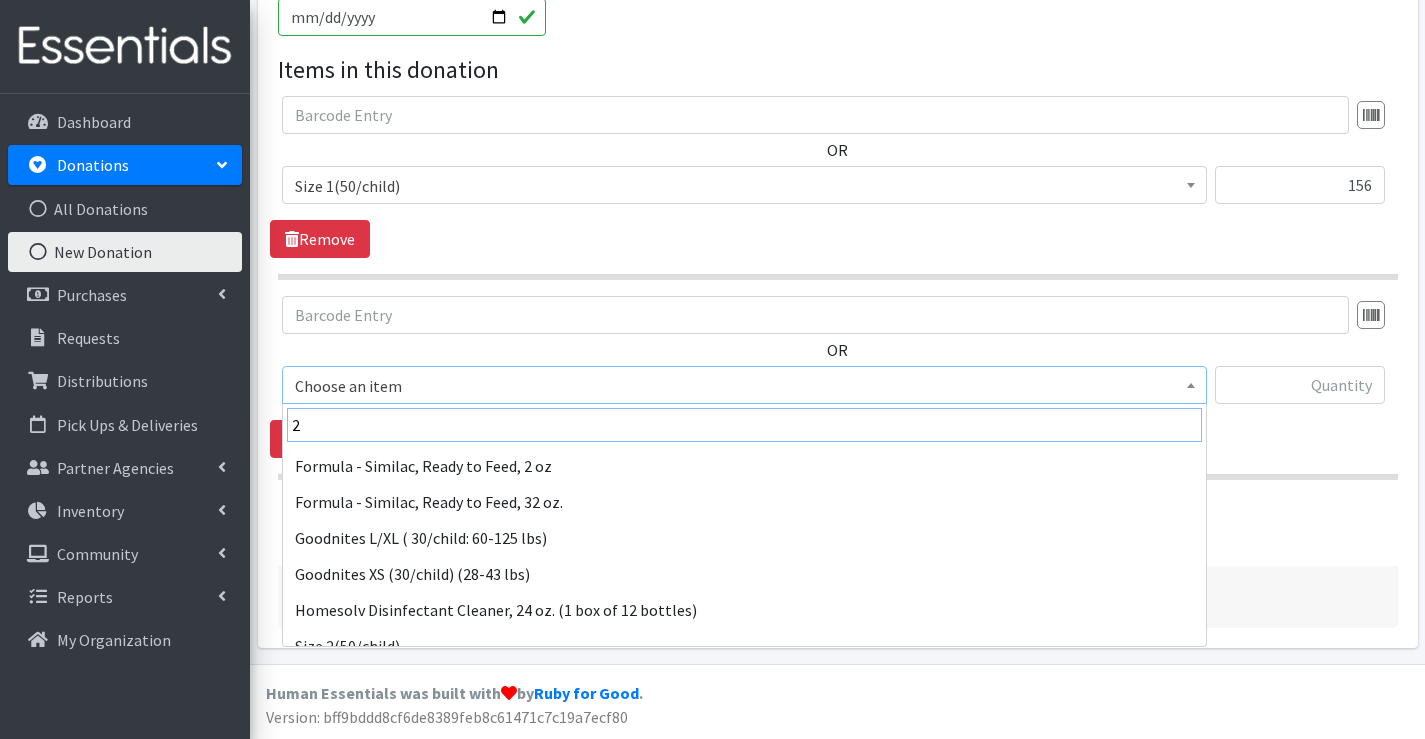 scroll, scrollTop: 200, scrollLeft: 0, axis: vertical 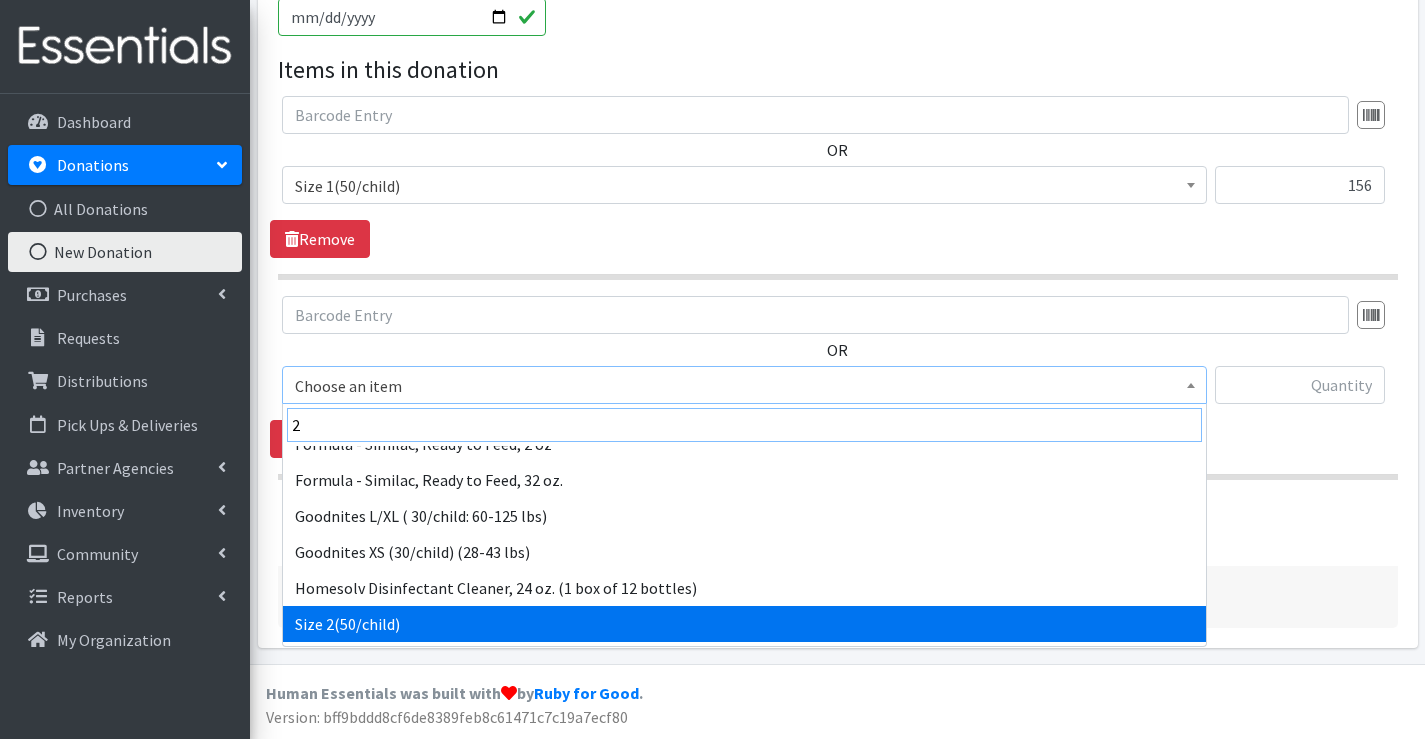 type on "2" 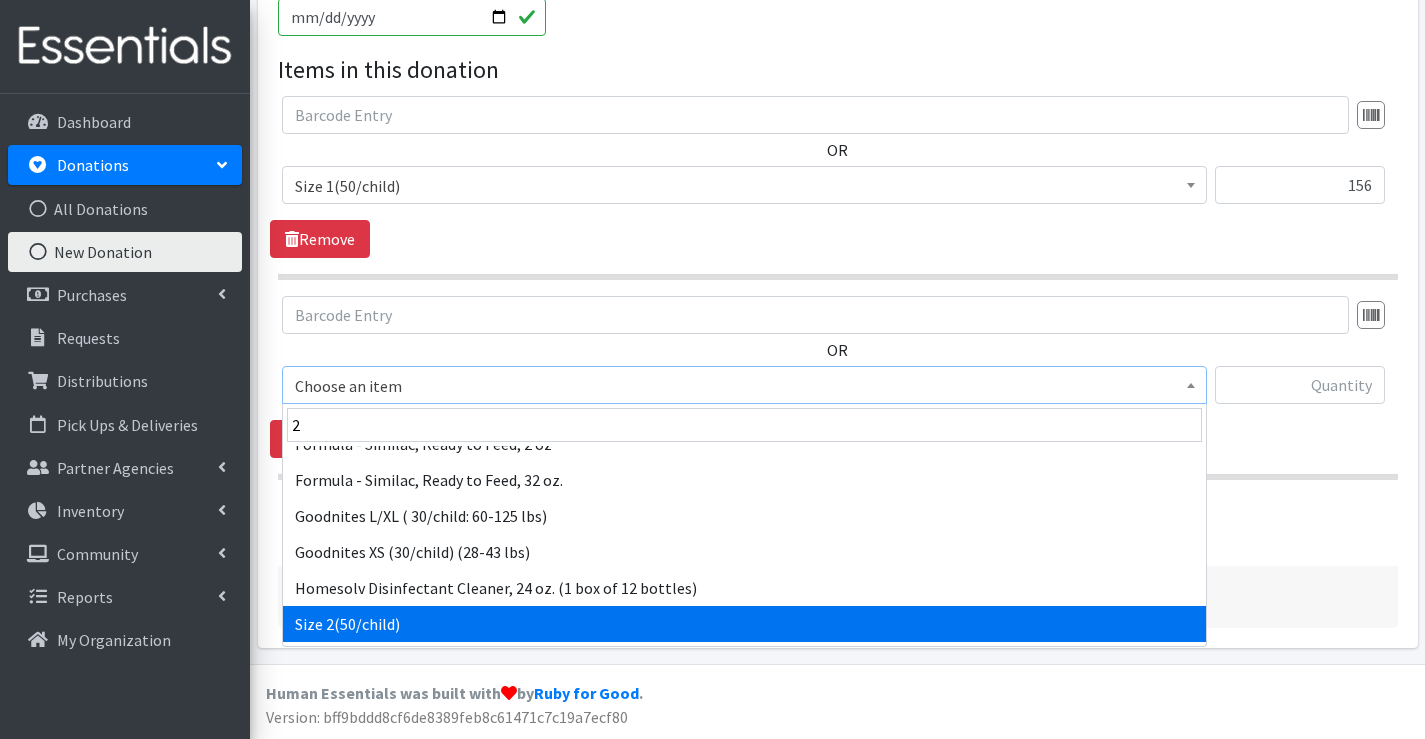 select on "951" 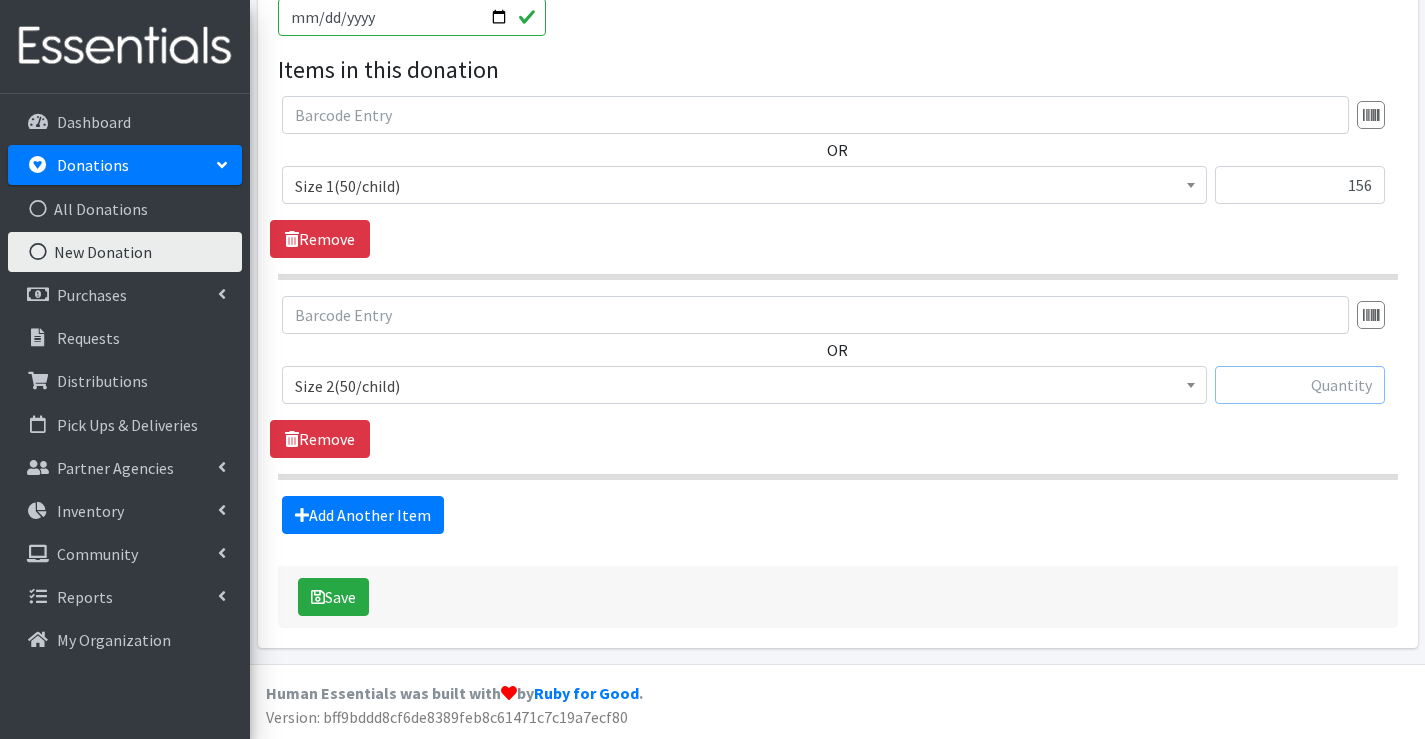 drag, startPoint x: 1331, startPoint y: 387, endPoint x: 1312, endPoint y: 390, distance: 19.235384 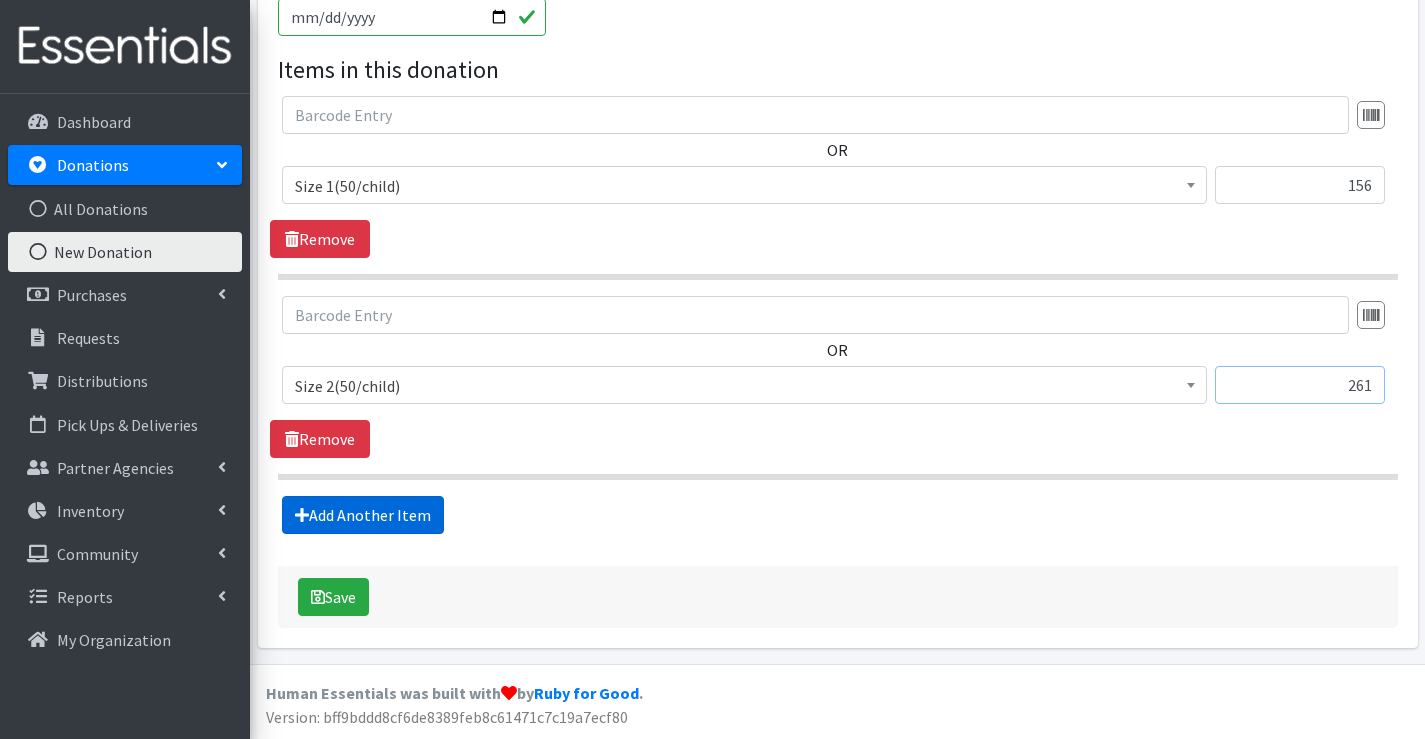 type on "261" 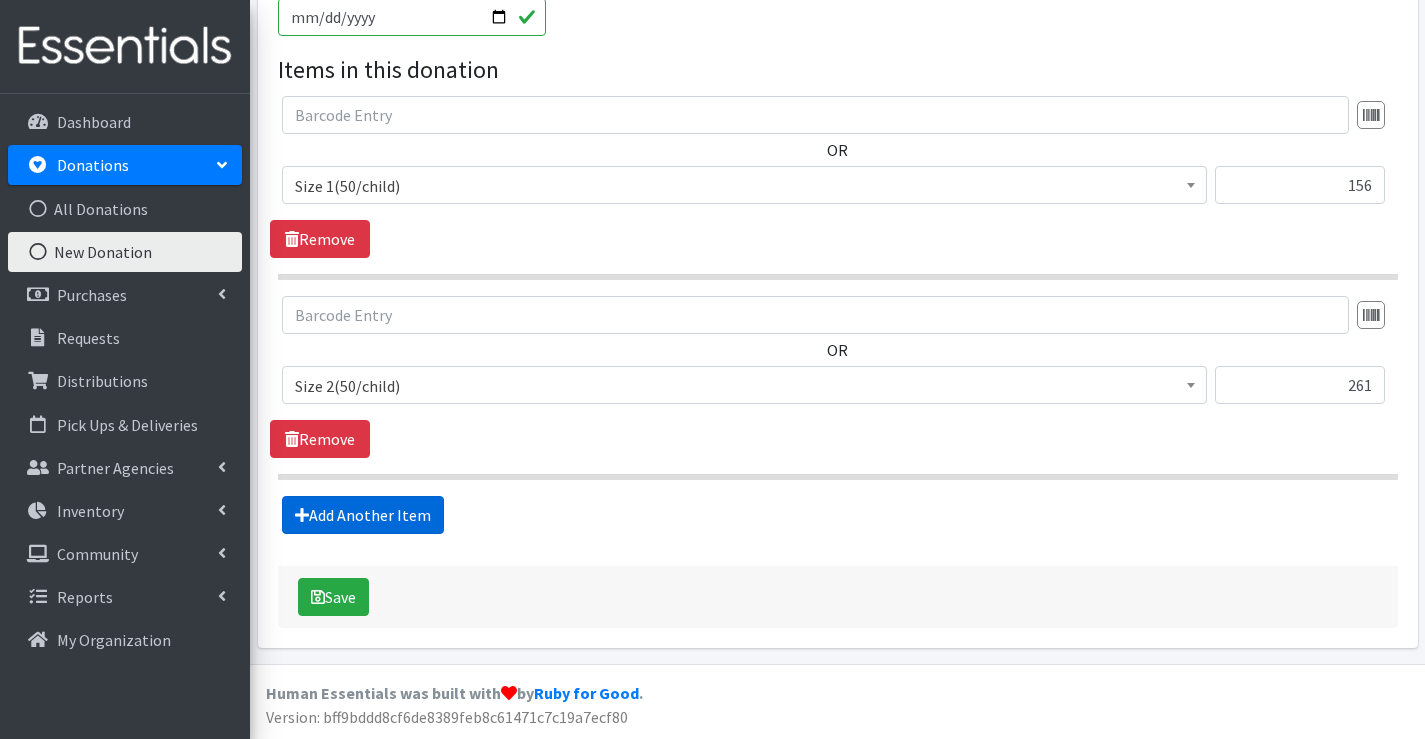 click on "Add Another Item" at bounding box center (363, 515) 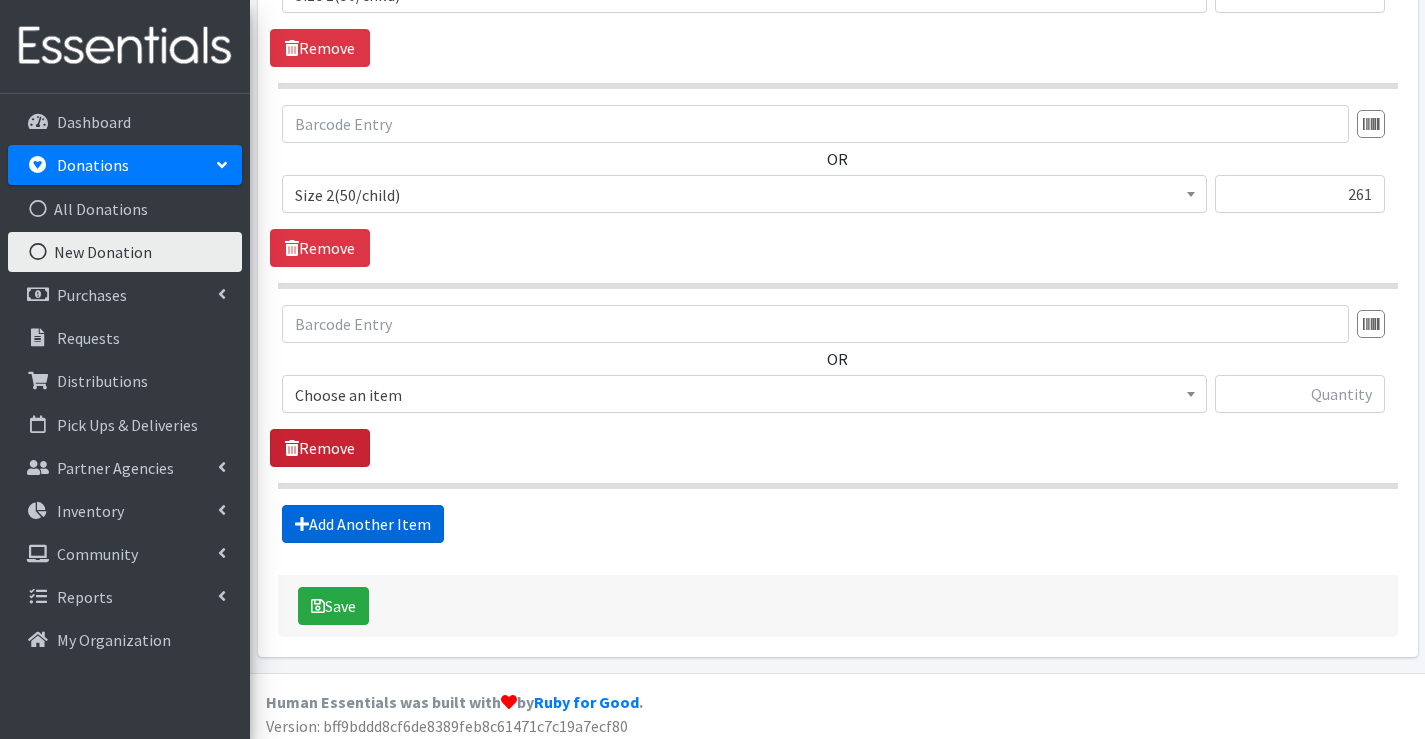 scroll, scrollTop: 872, scrollLeft: 0, axis: vertical 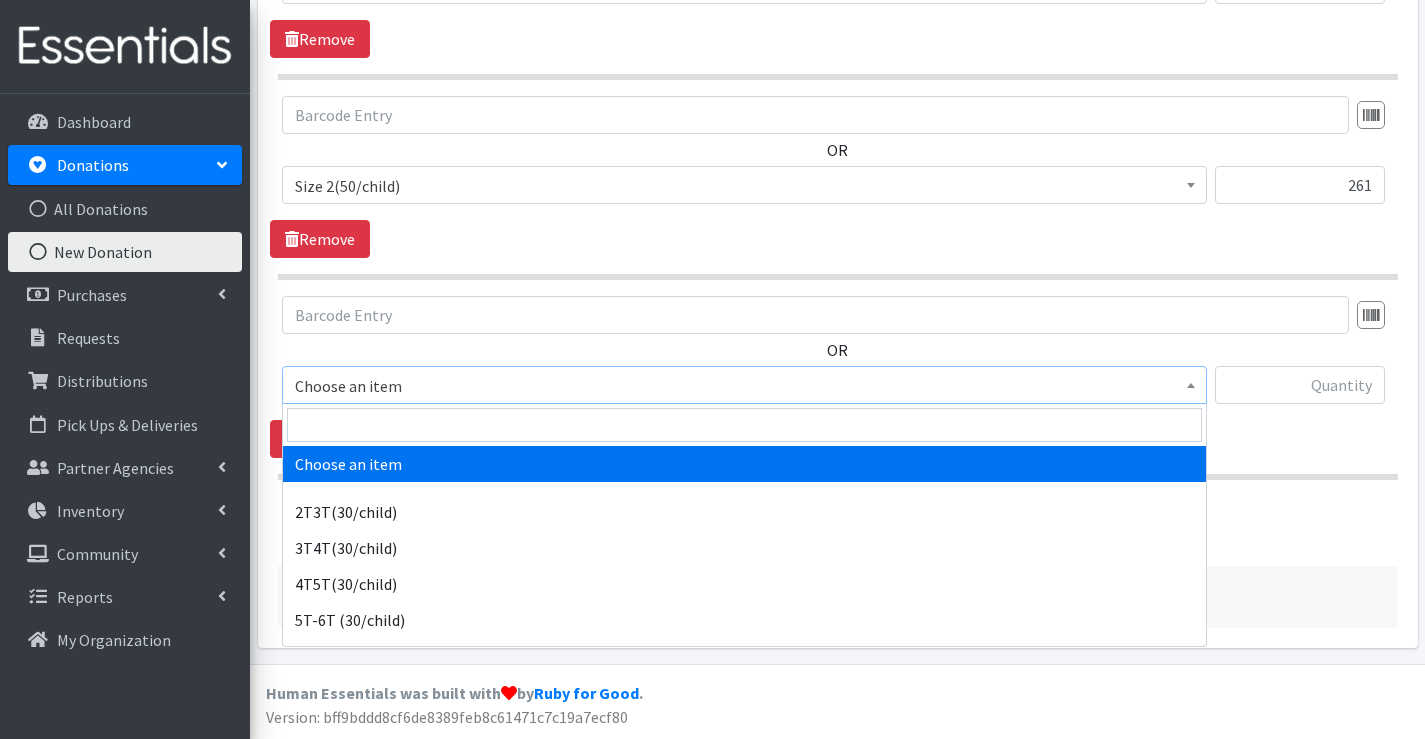 click on "Choose an item" at bounding box center (744, 386) 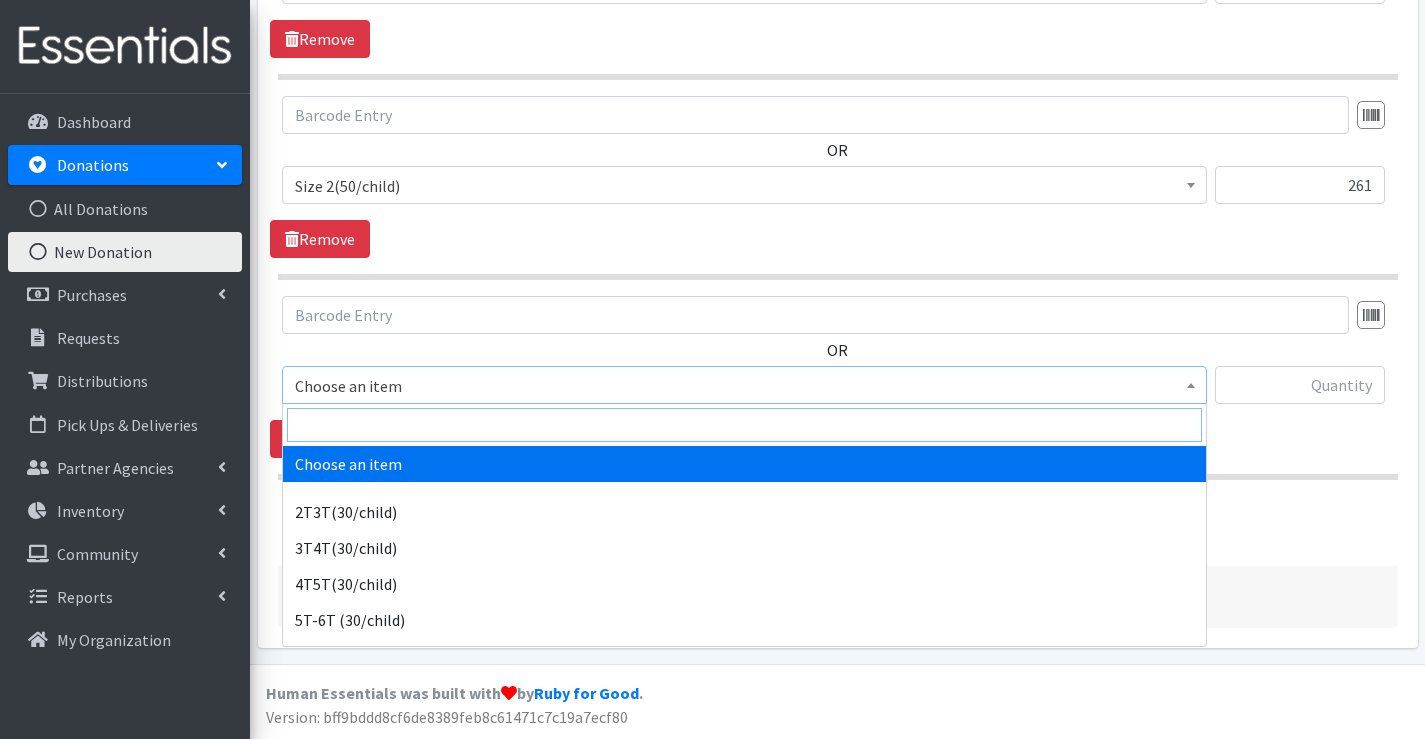 click at bounding box center [744, 425] 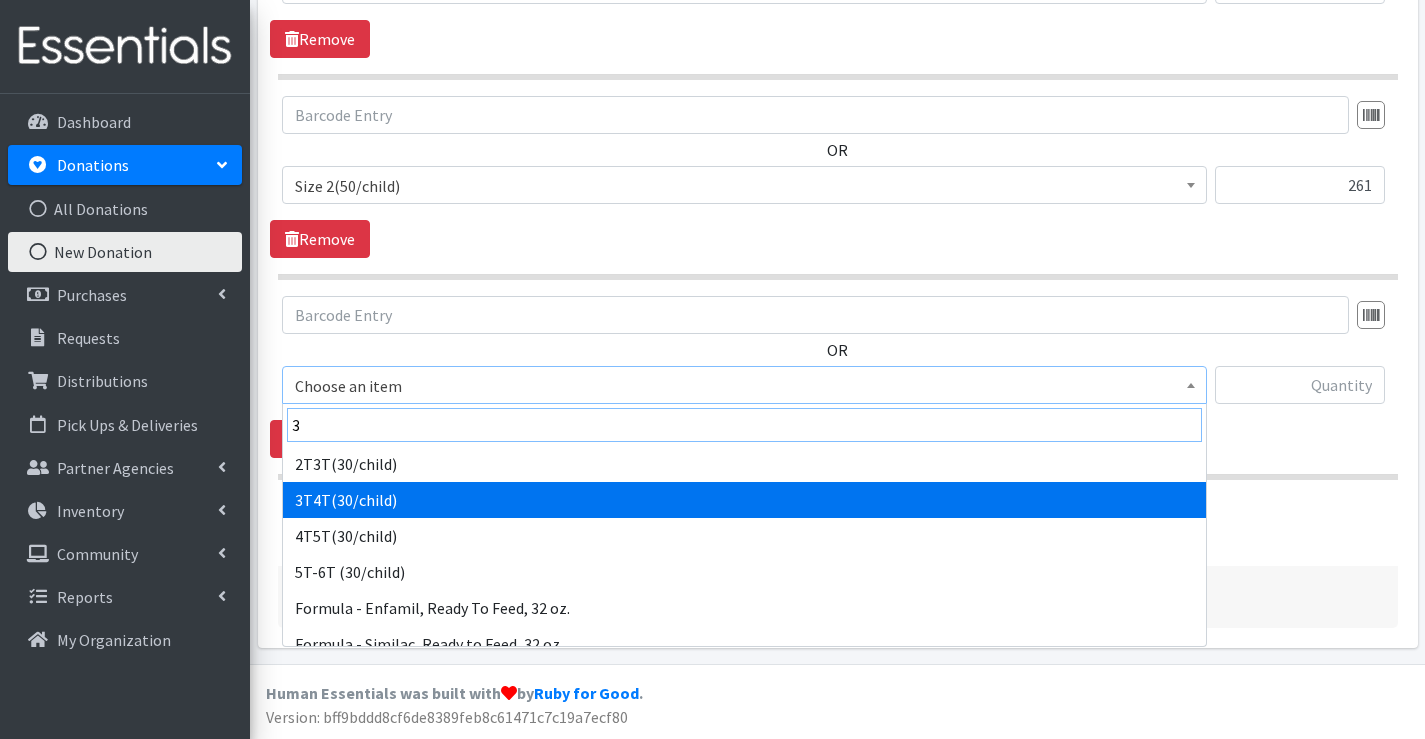 scroll, scrollTop: 200, scrollLeft: 0, axis: vertical 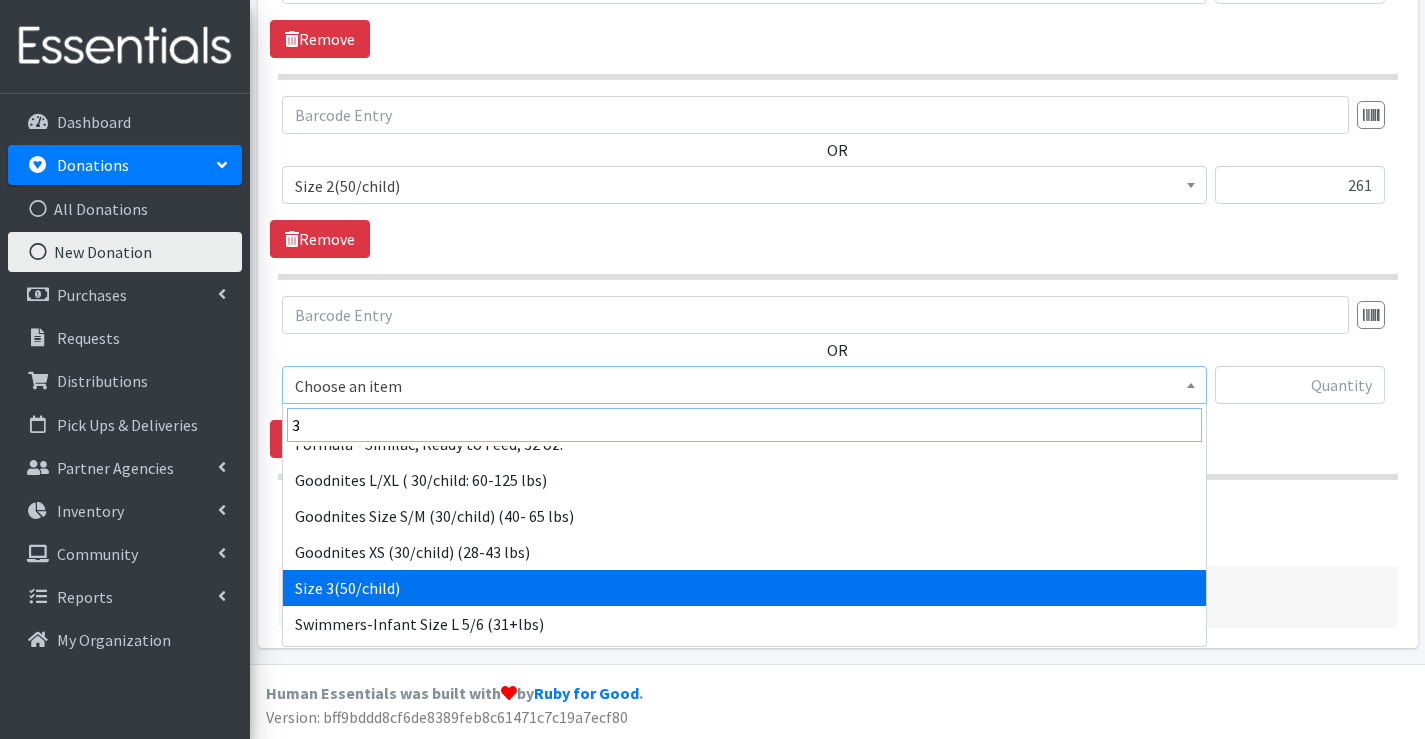 type on "3" 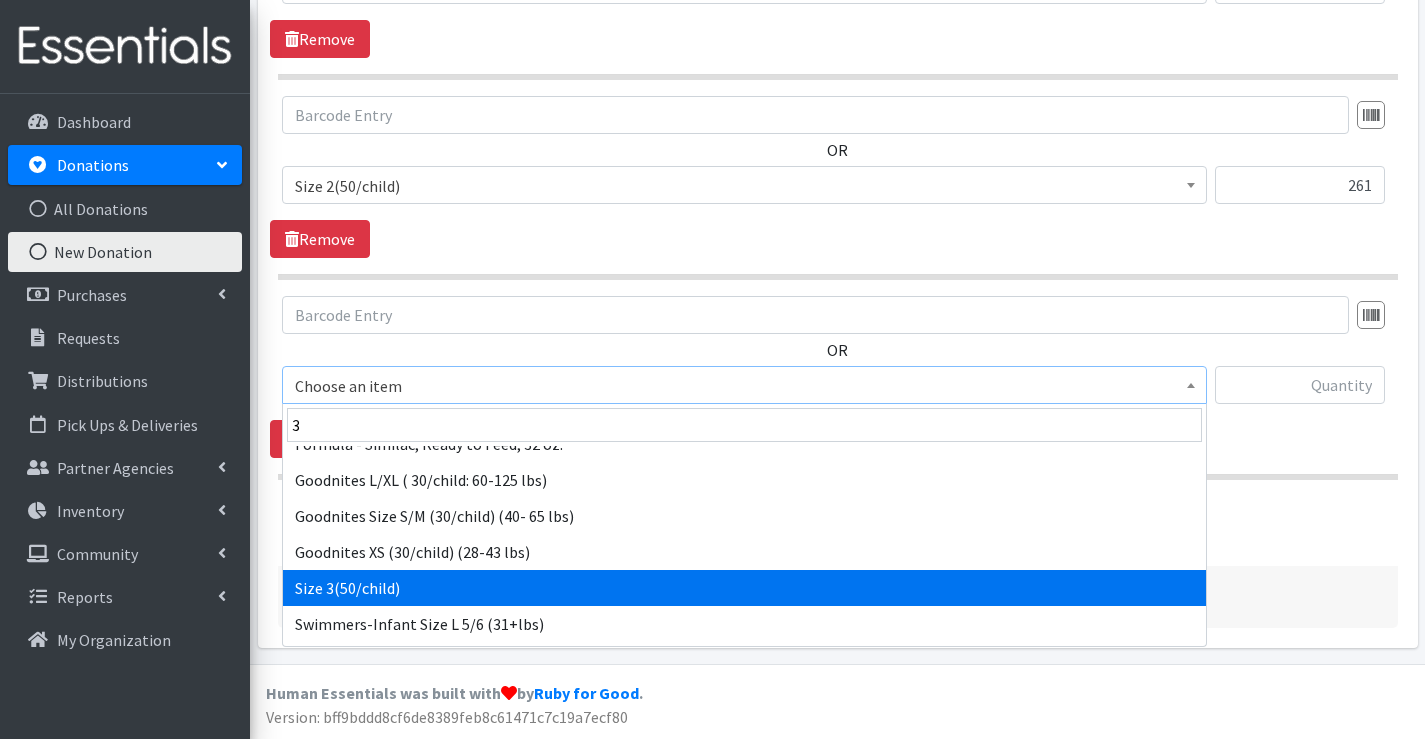 select on "954" 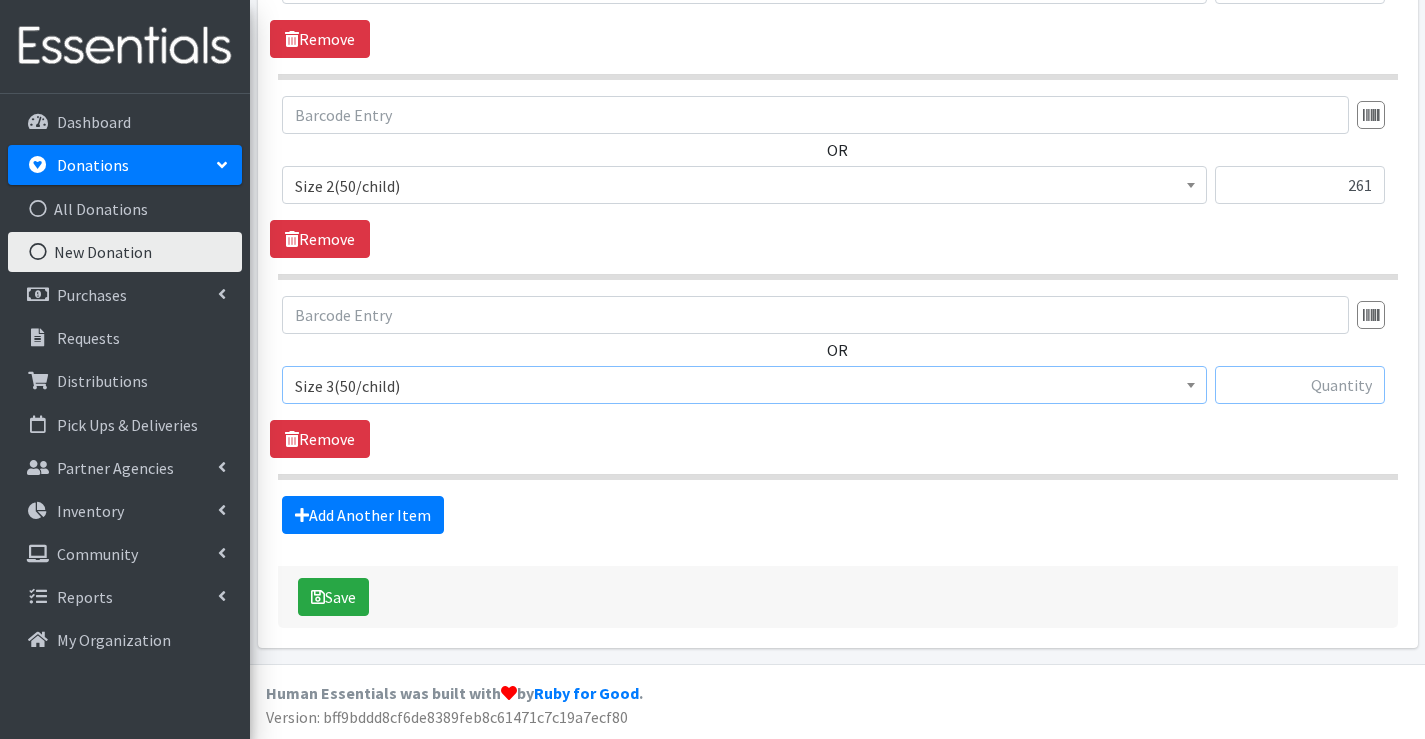 click at bounding box center (1300, 385) 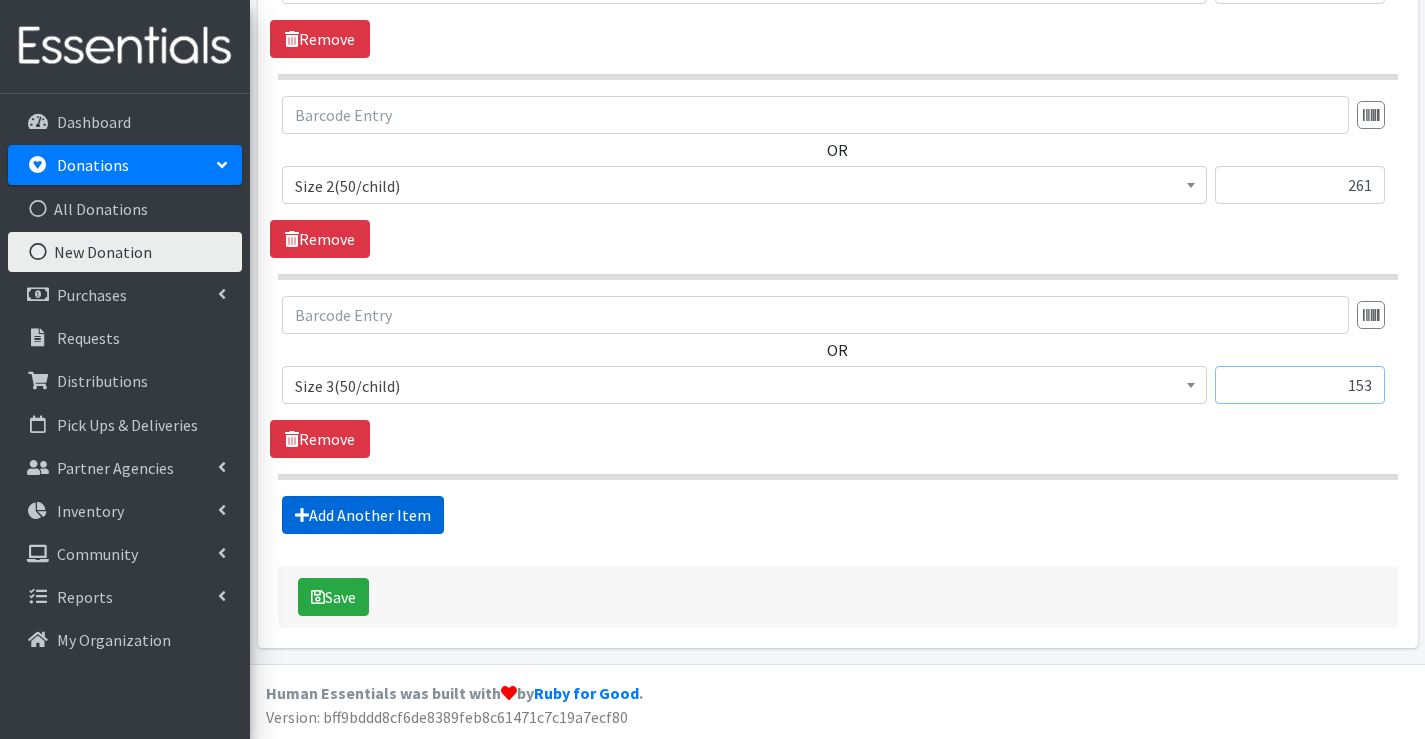 type on "153" 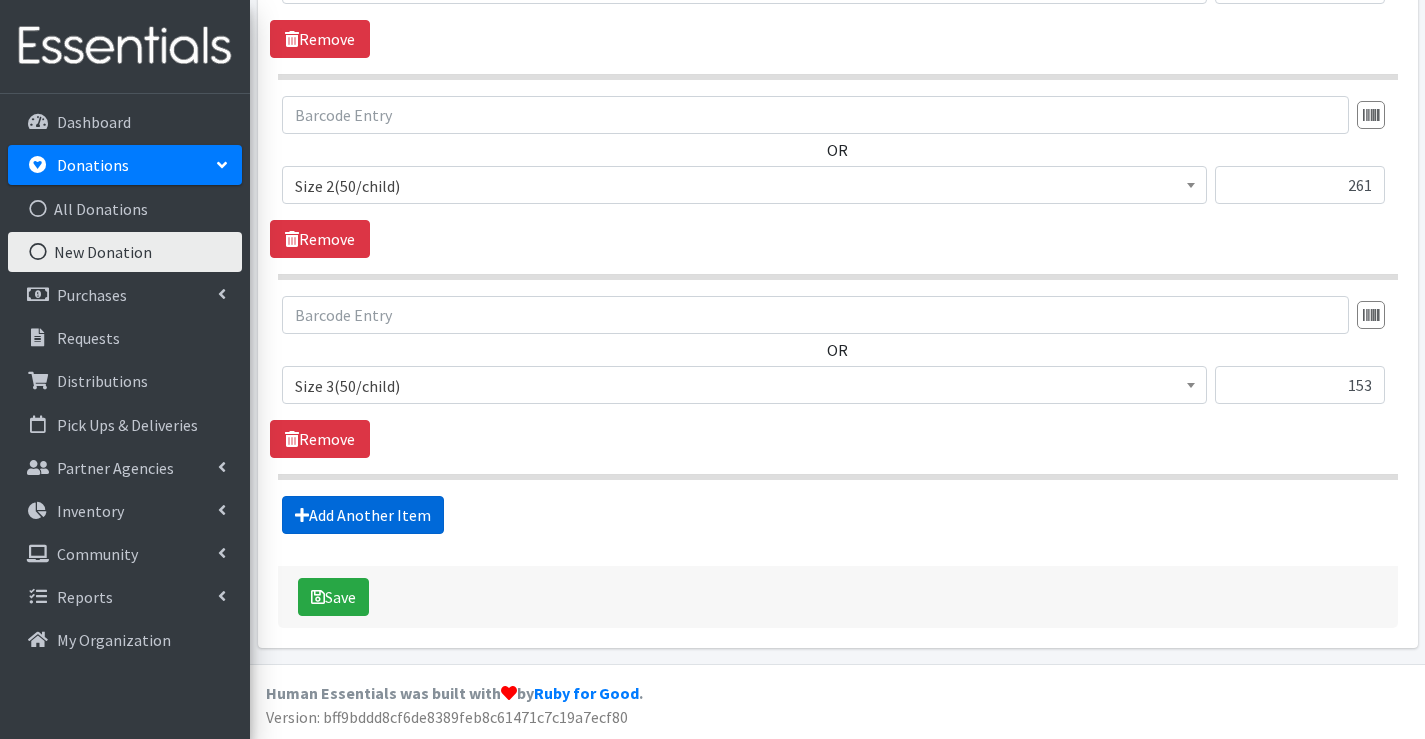 click on "Add Another Item" at bounding box center (363, 515) 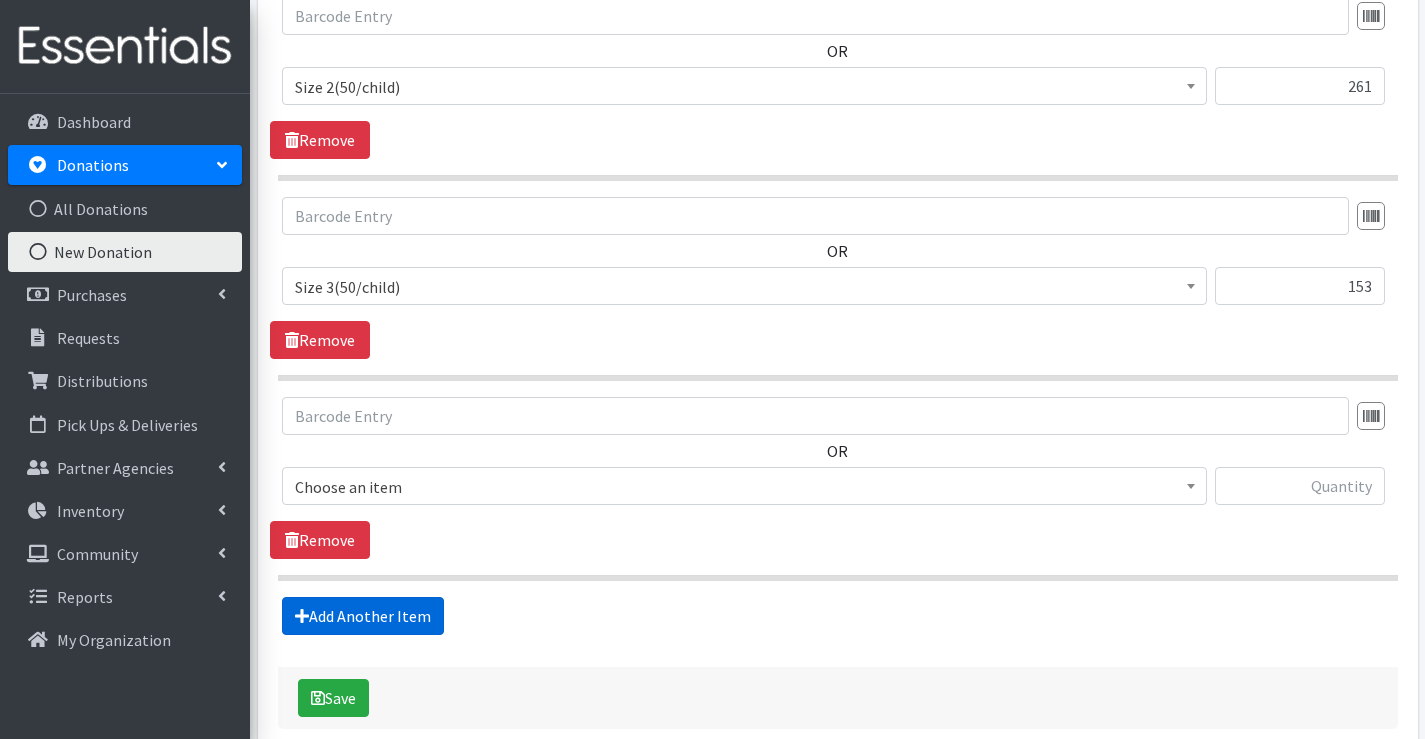 scroll, scrollTop: 1072, scrollLeft: 0, axis: vertical 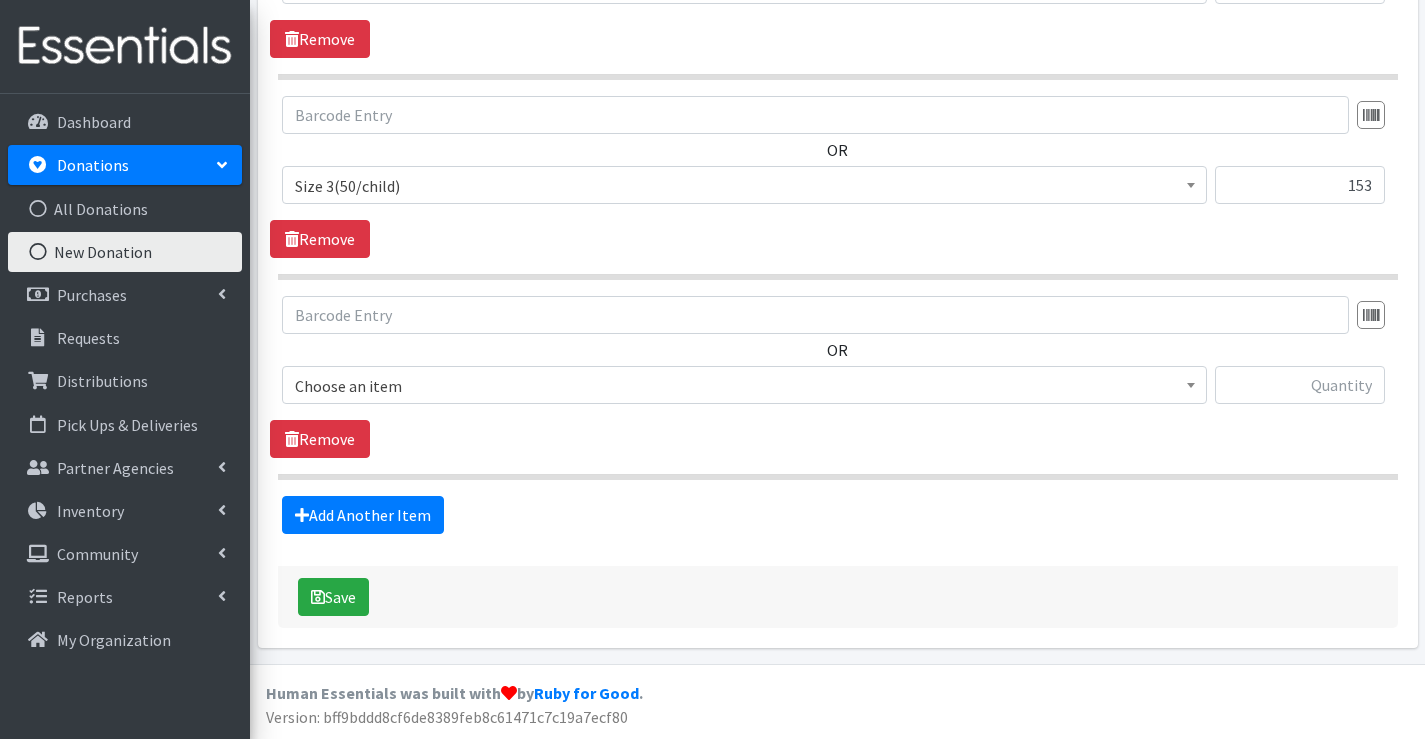 click on "Choose an item" at bounding box center [744, 386] 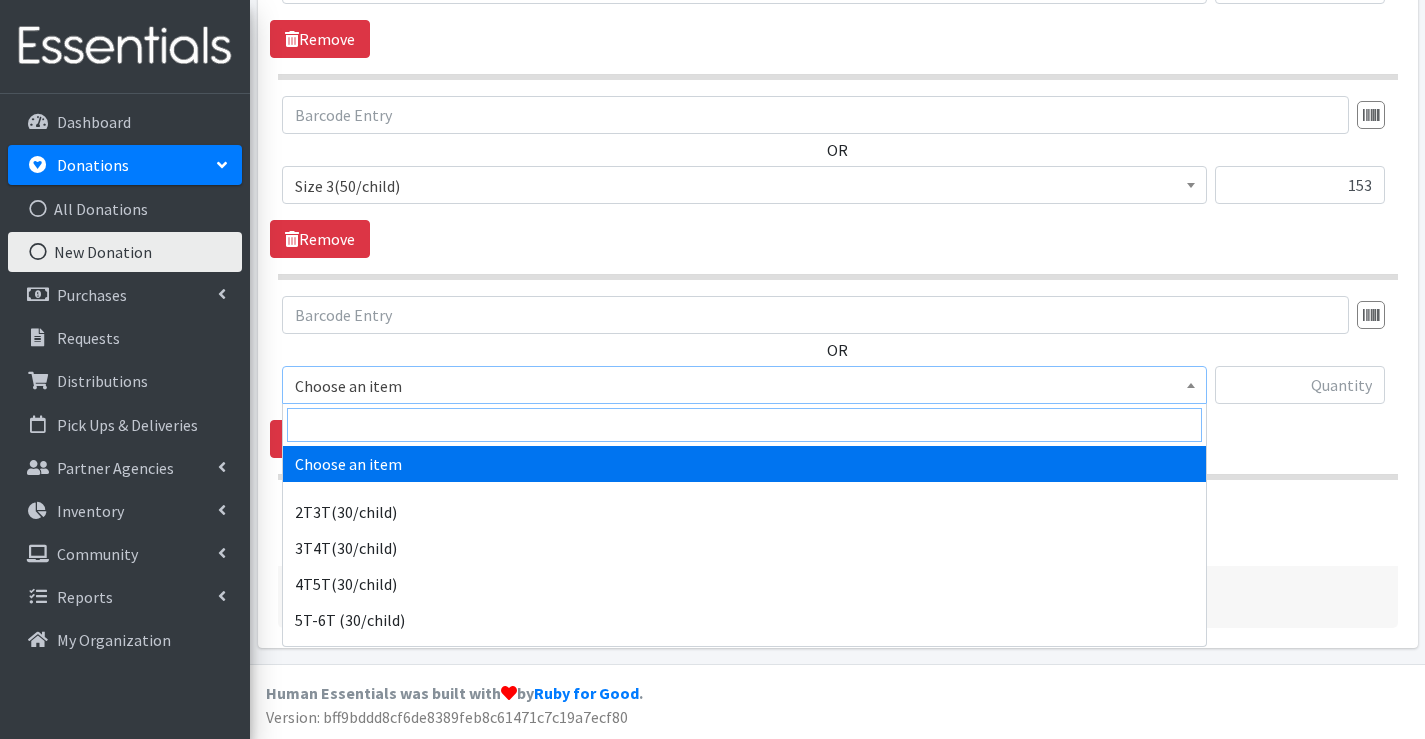 click at bounding box center [744, 425] 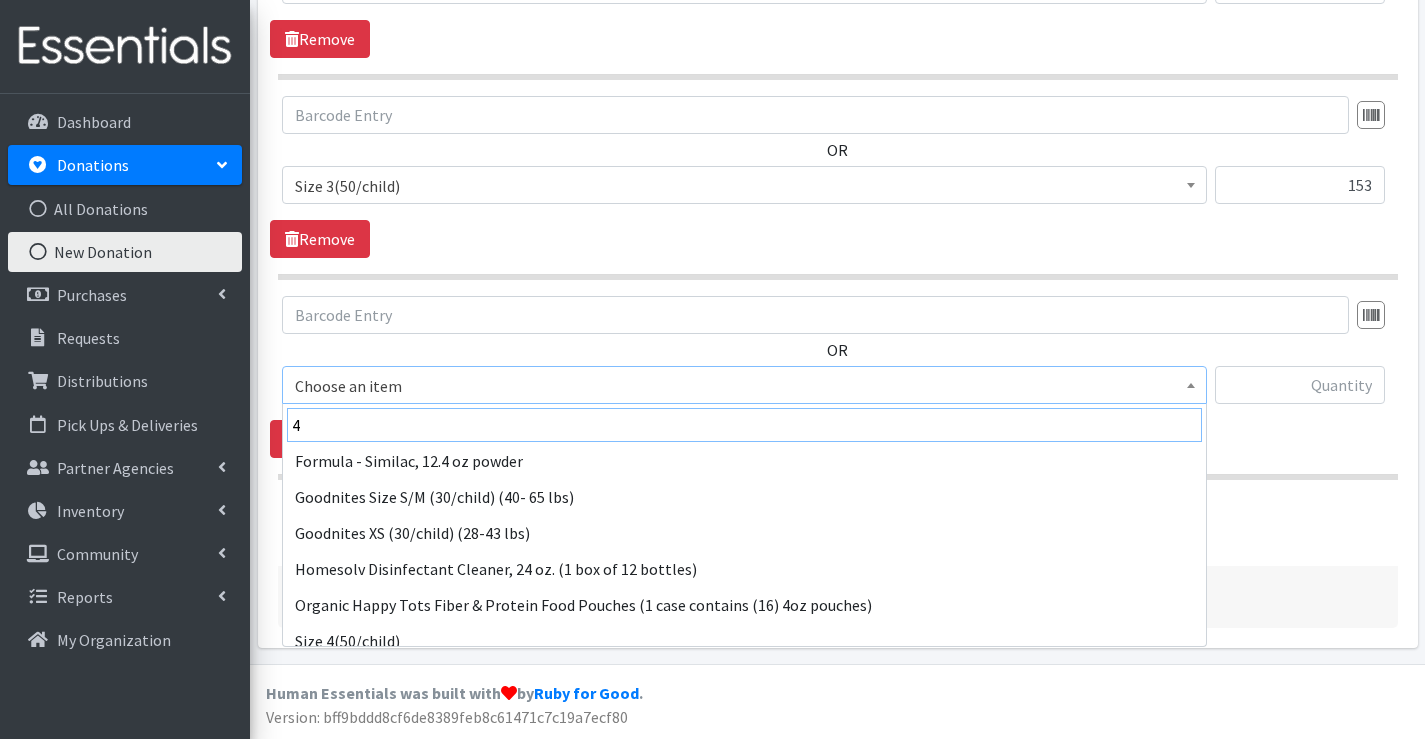 scroll, scrollTop: 200, scrollLeft: 0, axis: vertical 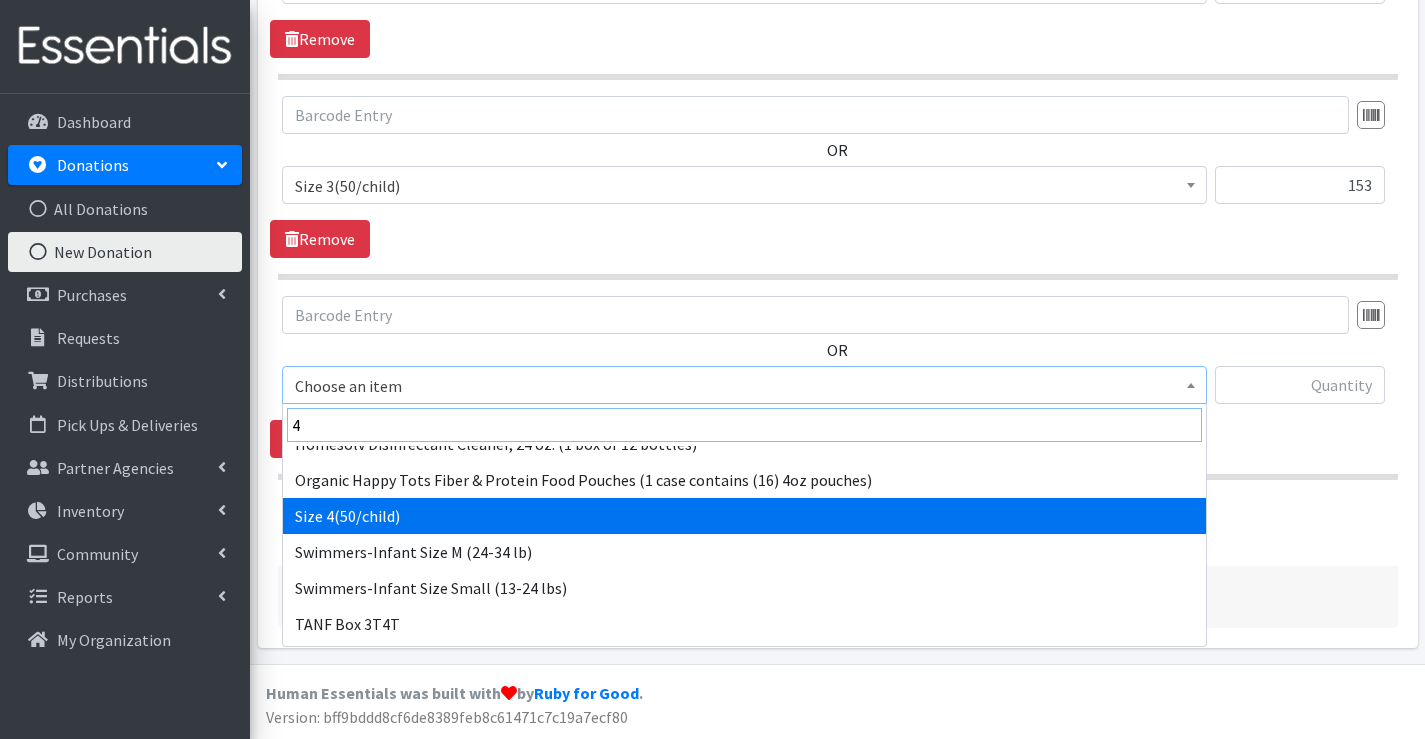 type on "4" 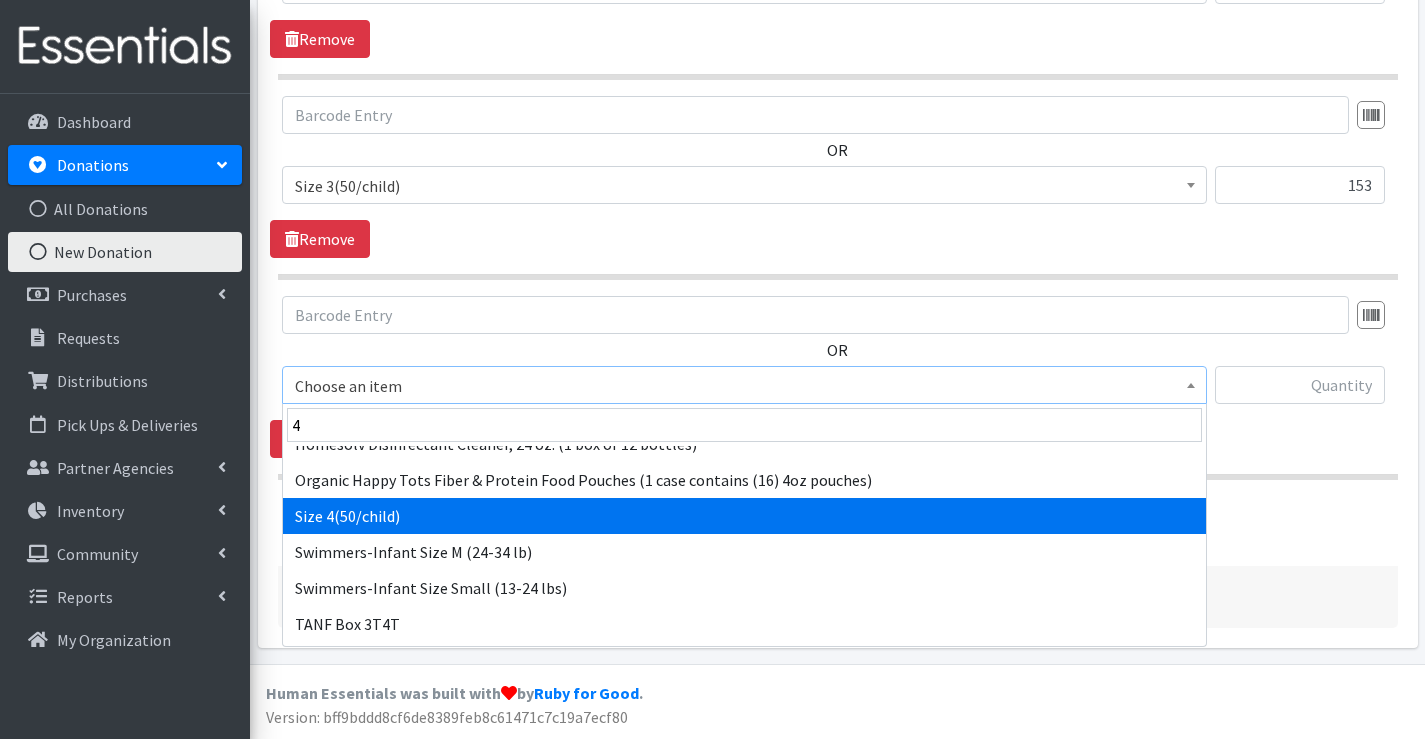 select on "963" 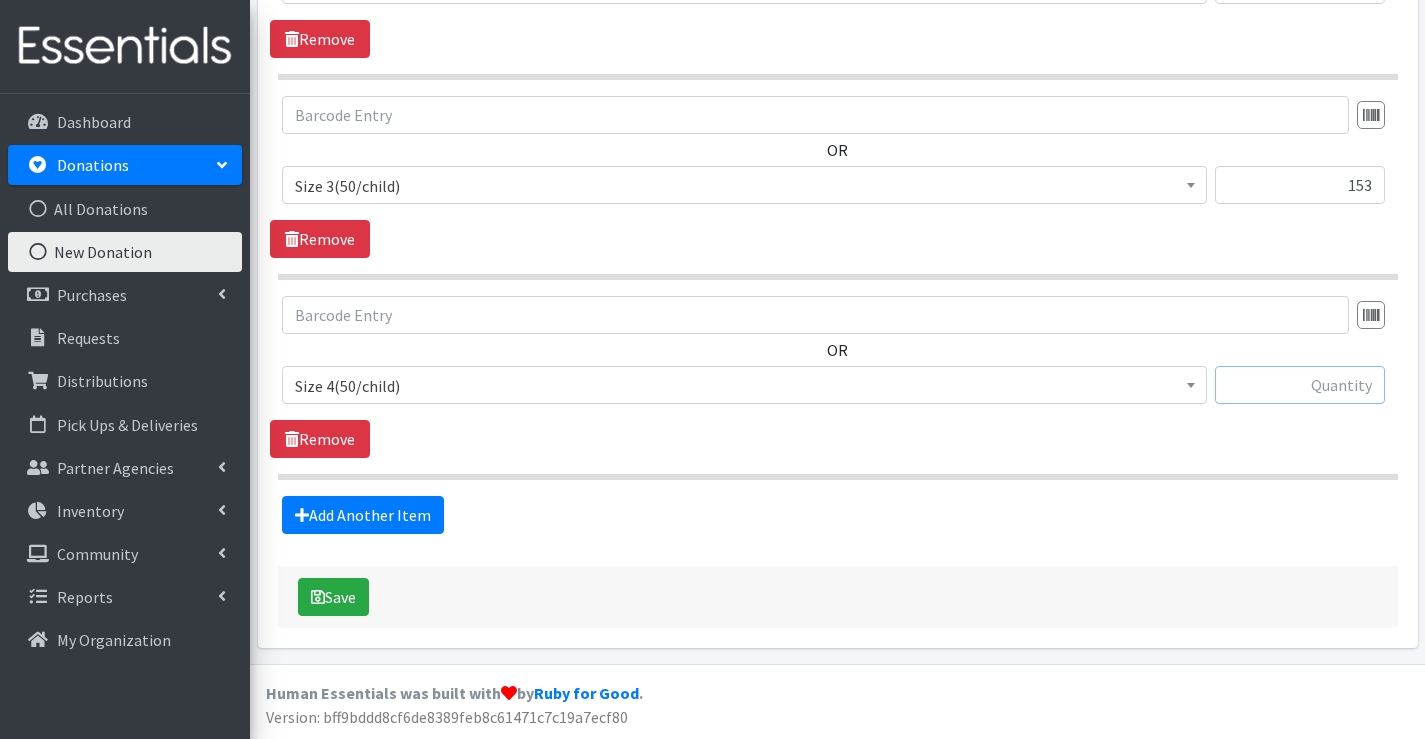 drag, startPoint x: 1305, startPoint y: 375, endPoint x: 1237, endPoint y: 339, distance: 76.941536 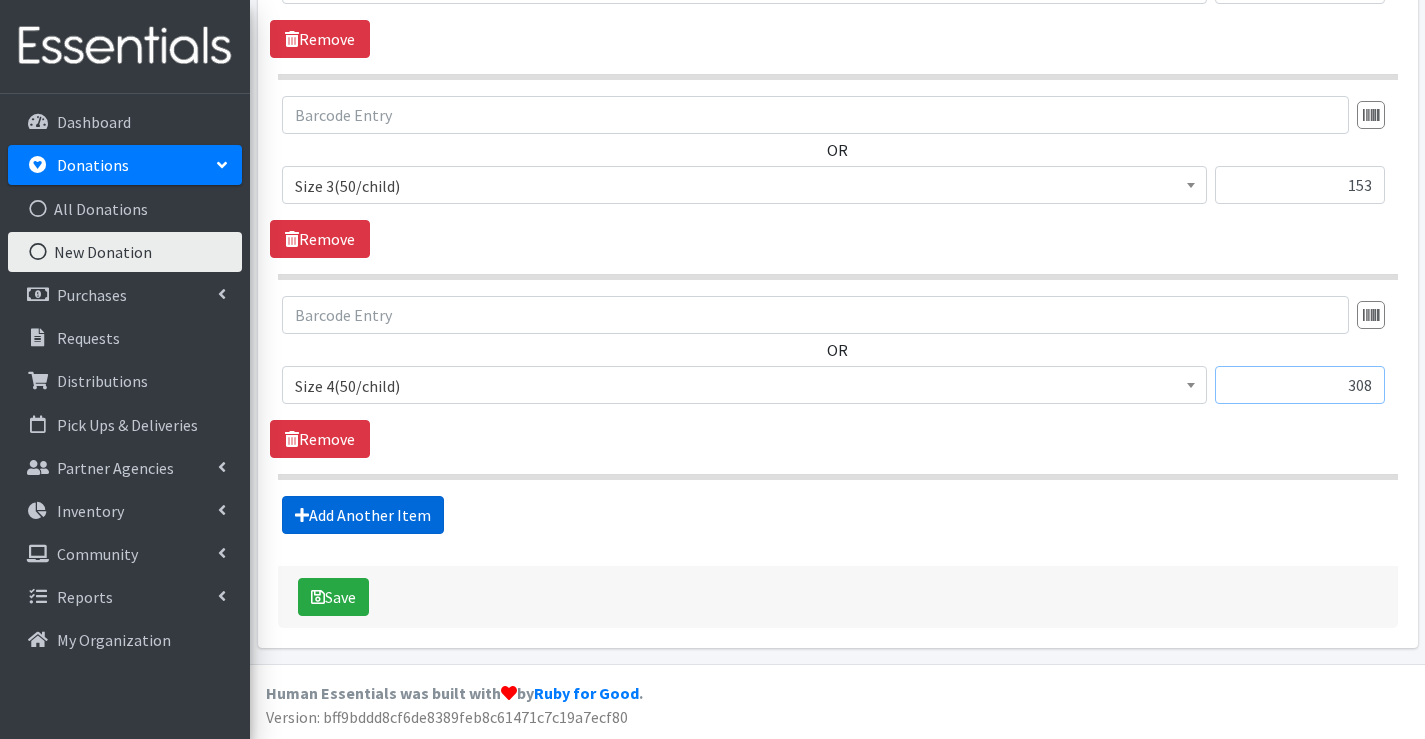 type on "308" 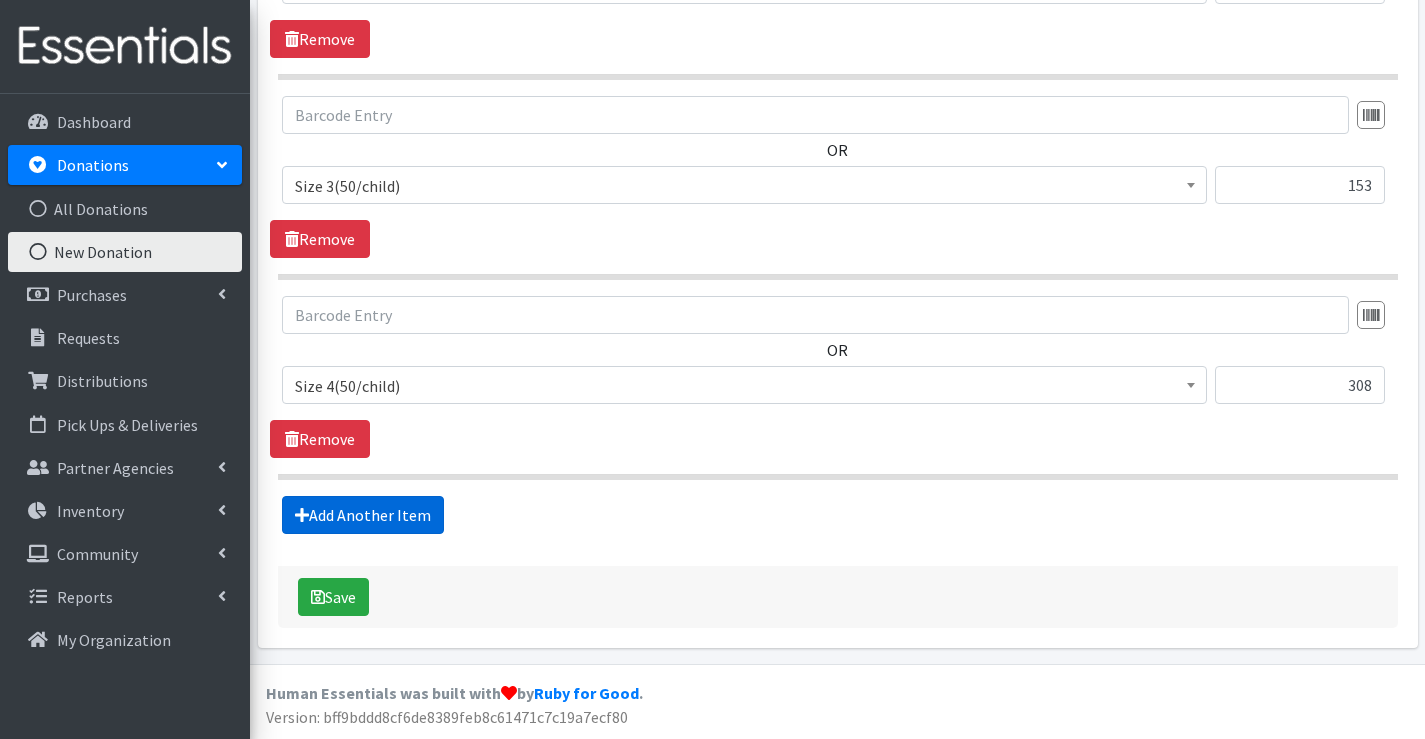 click on "Add Another Item" at bounding box center [363, 515] 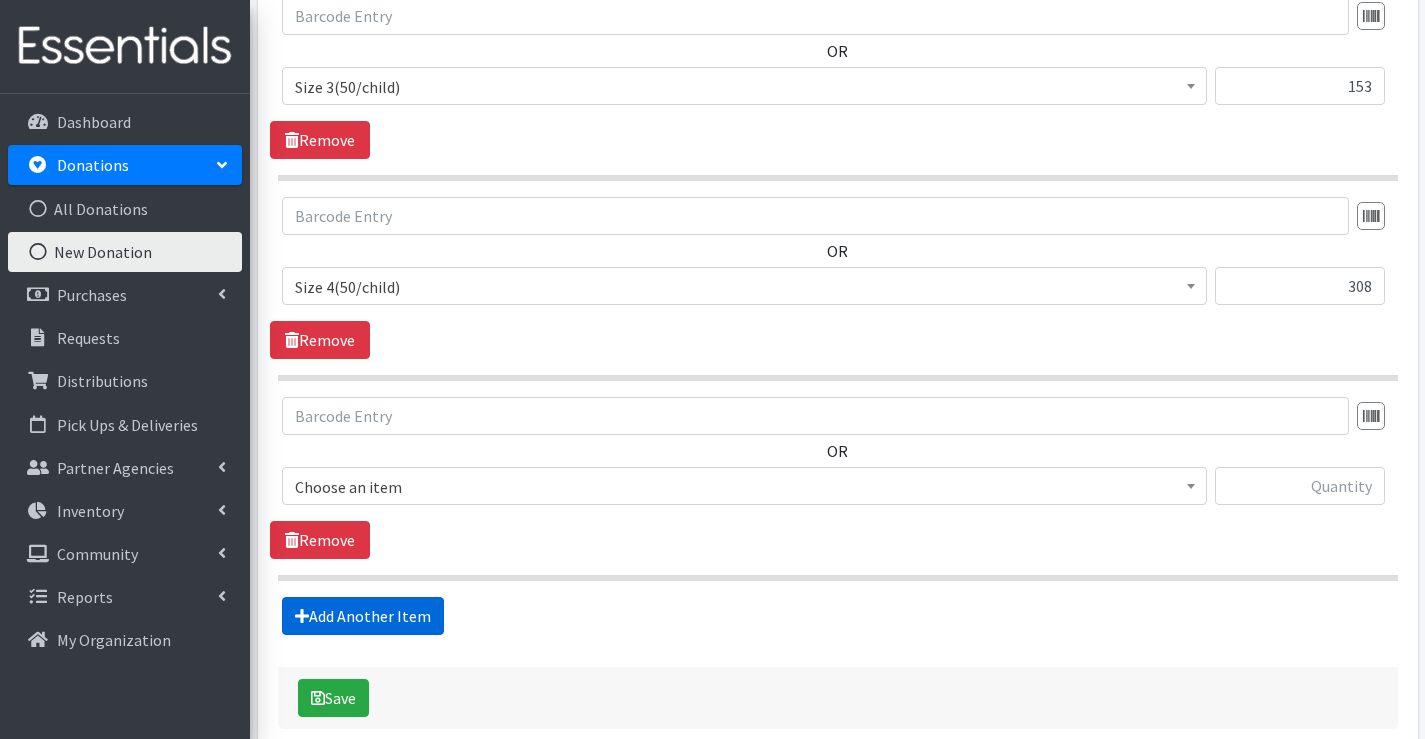 scroll, scrollTop: 1272, scrollLeft: 0, axis: vertical 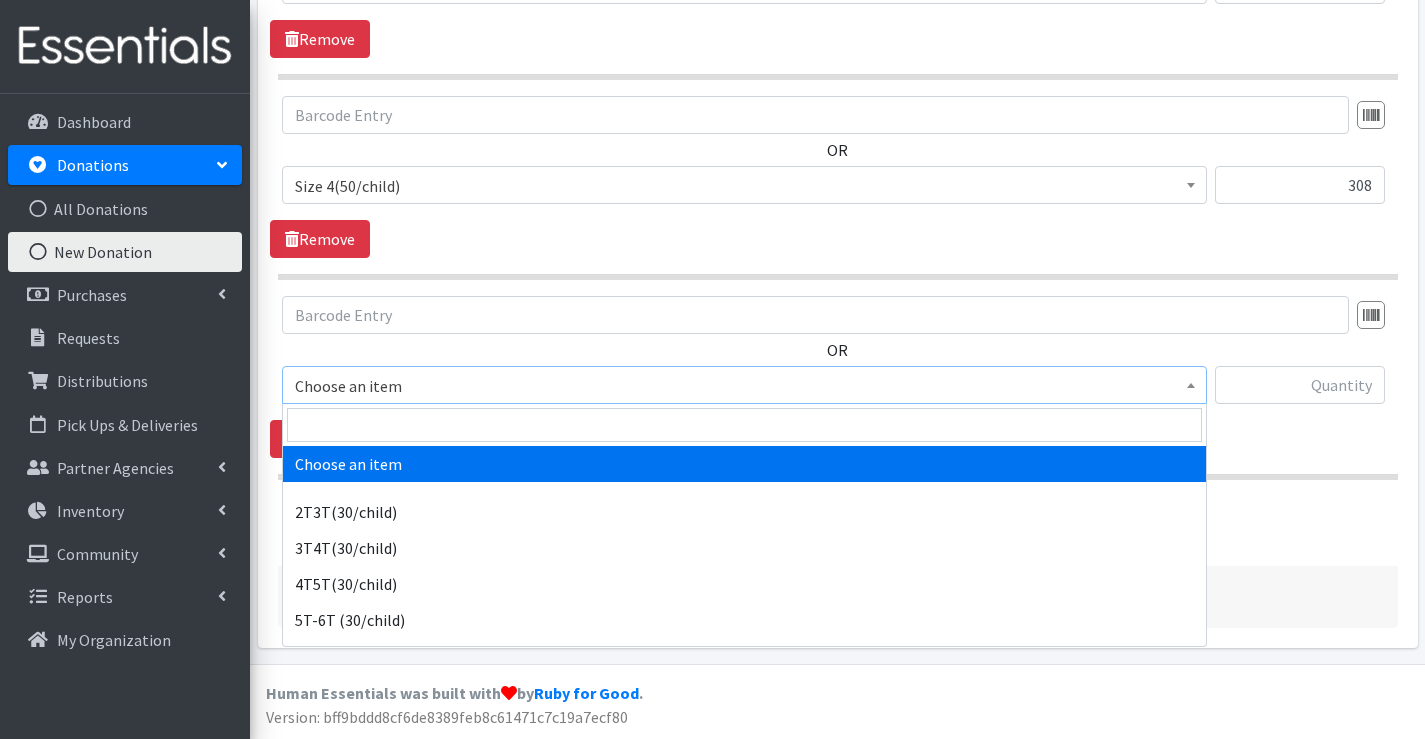 click on "Choose an item" at bounding box center (744, 386) 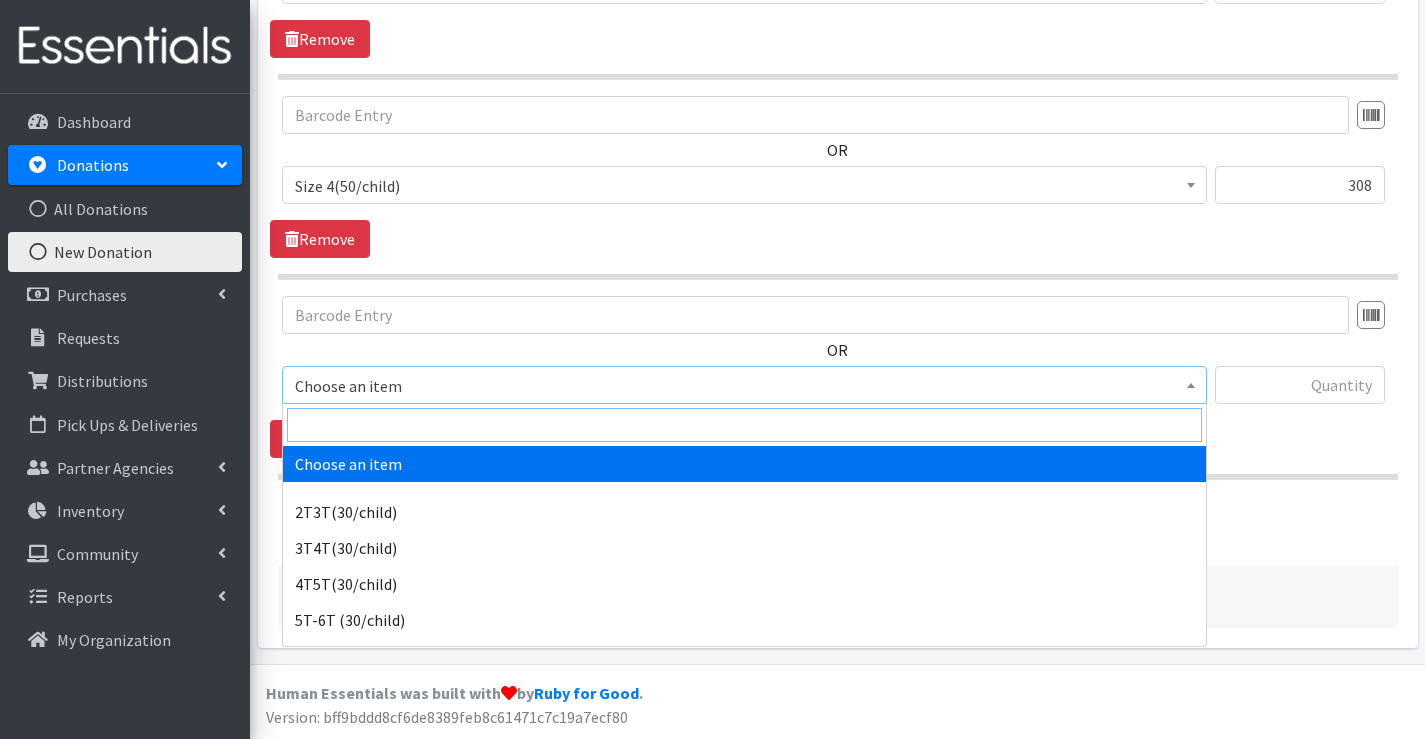 click at bounding box center (744, 425) 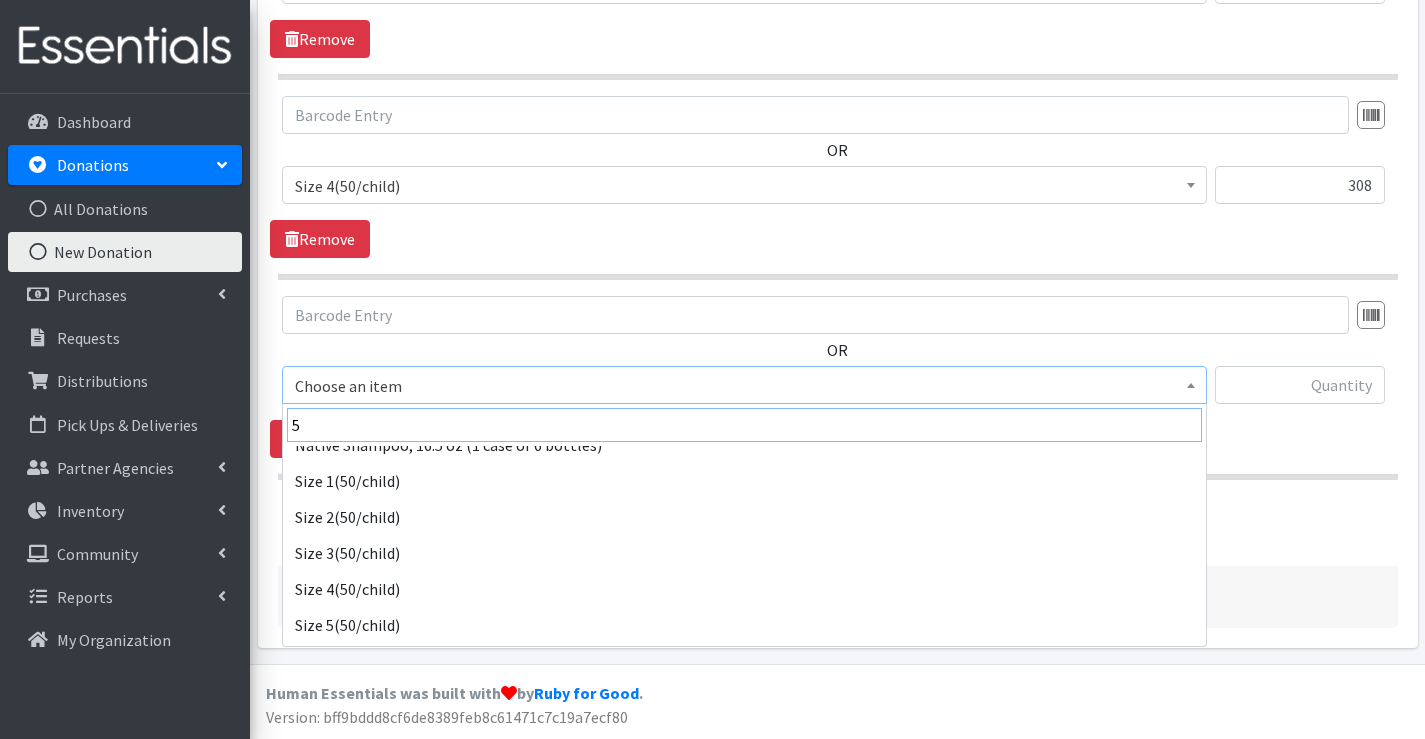 scroll, scrollTop: 200, scrollLeft: 0, axis: vertical 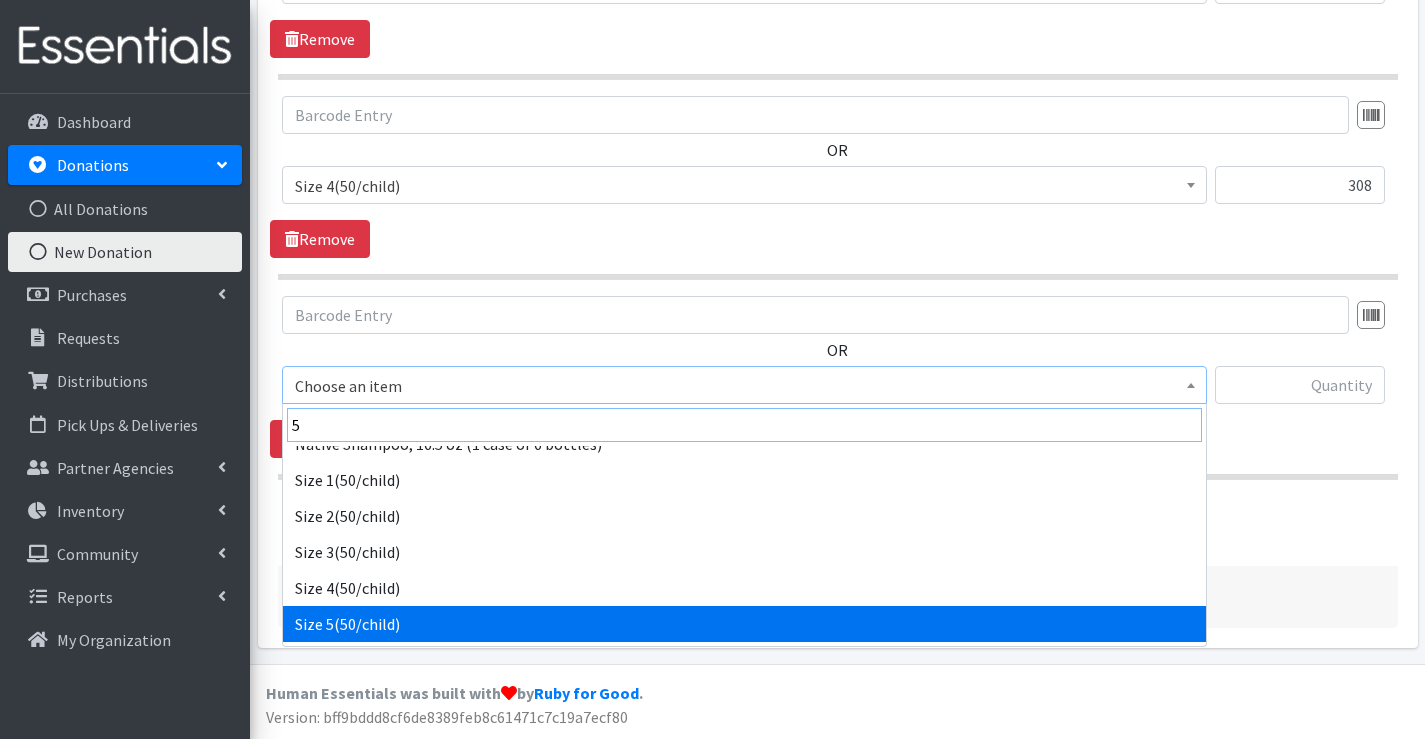 type on "5" 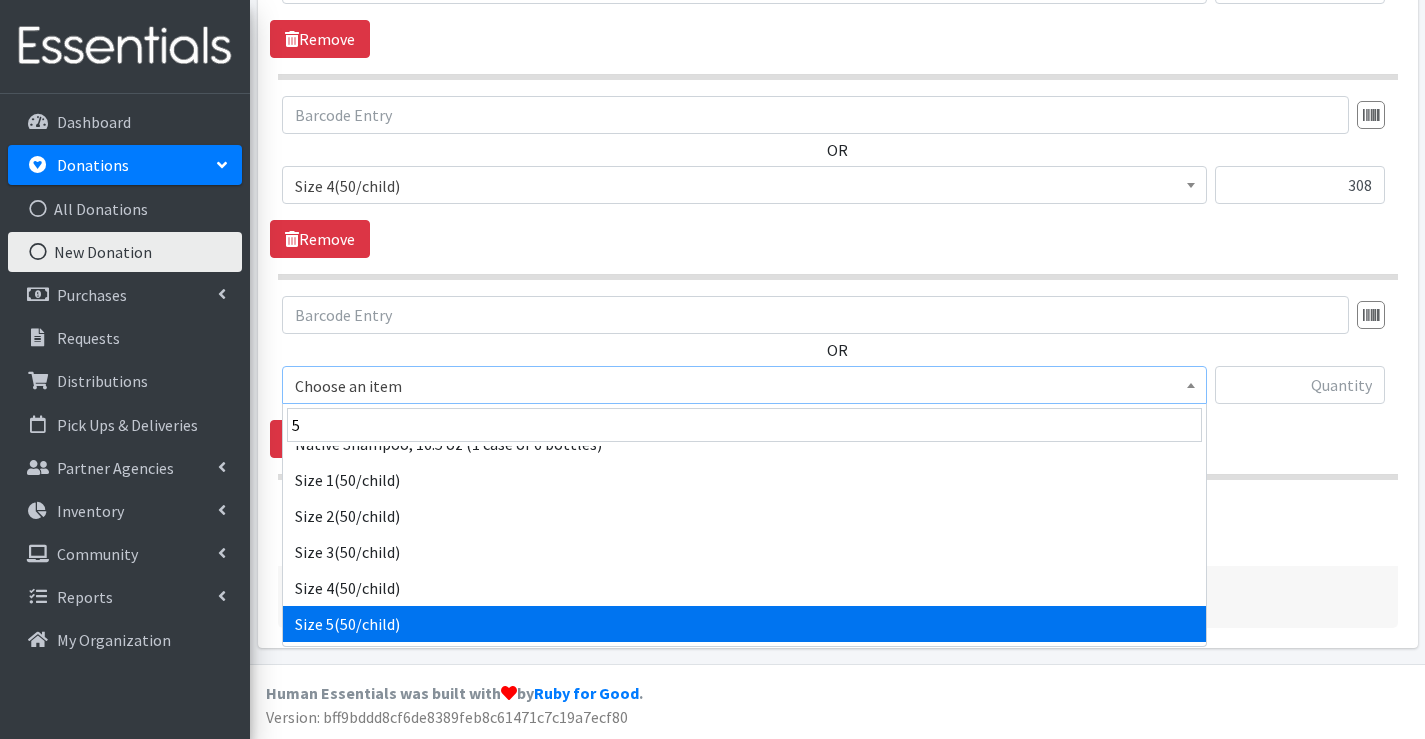 select on "964" 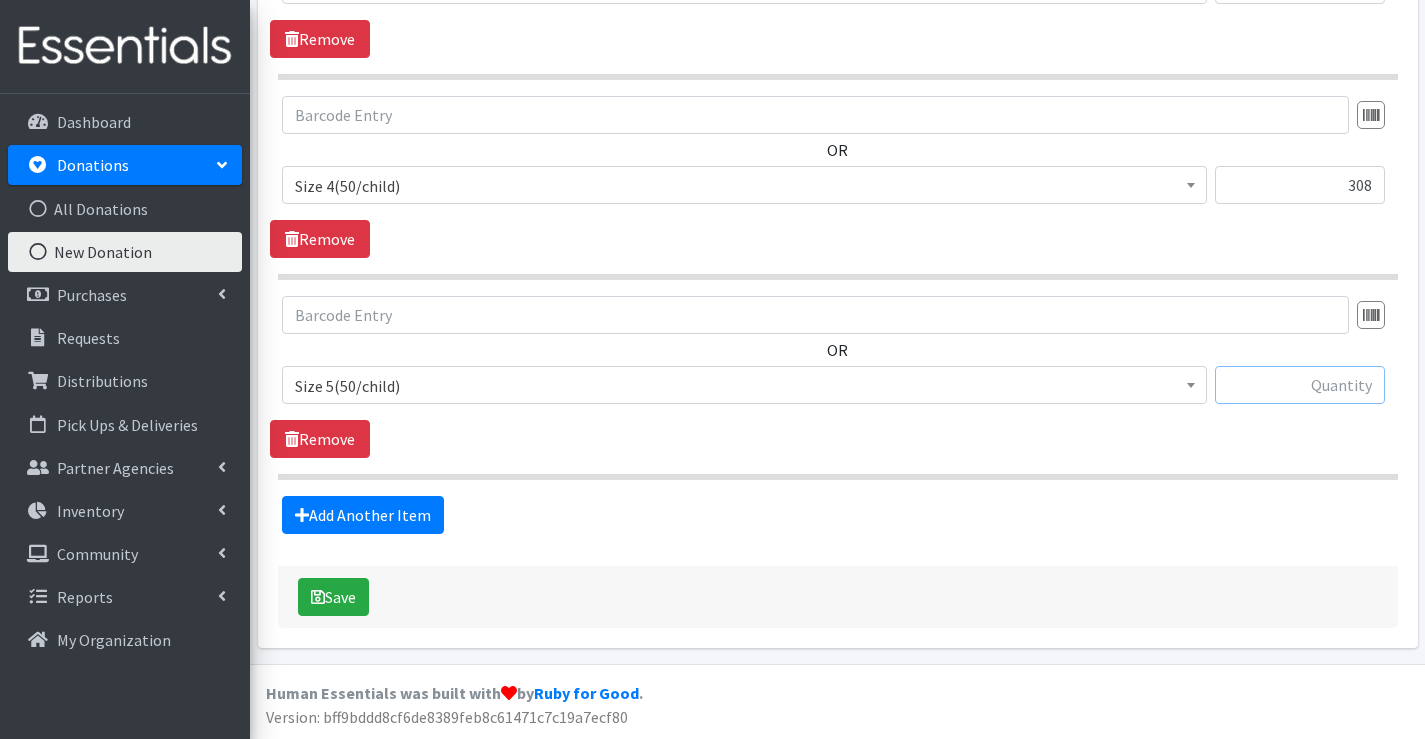 click at bounding box center (1300, 385) 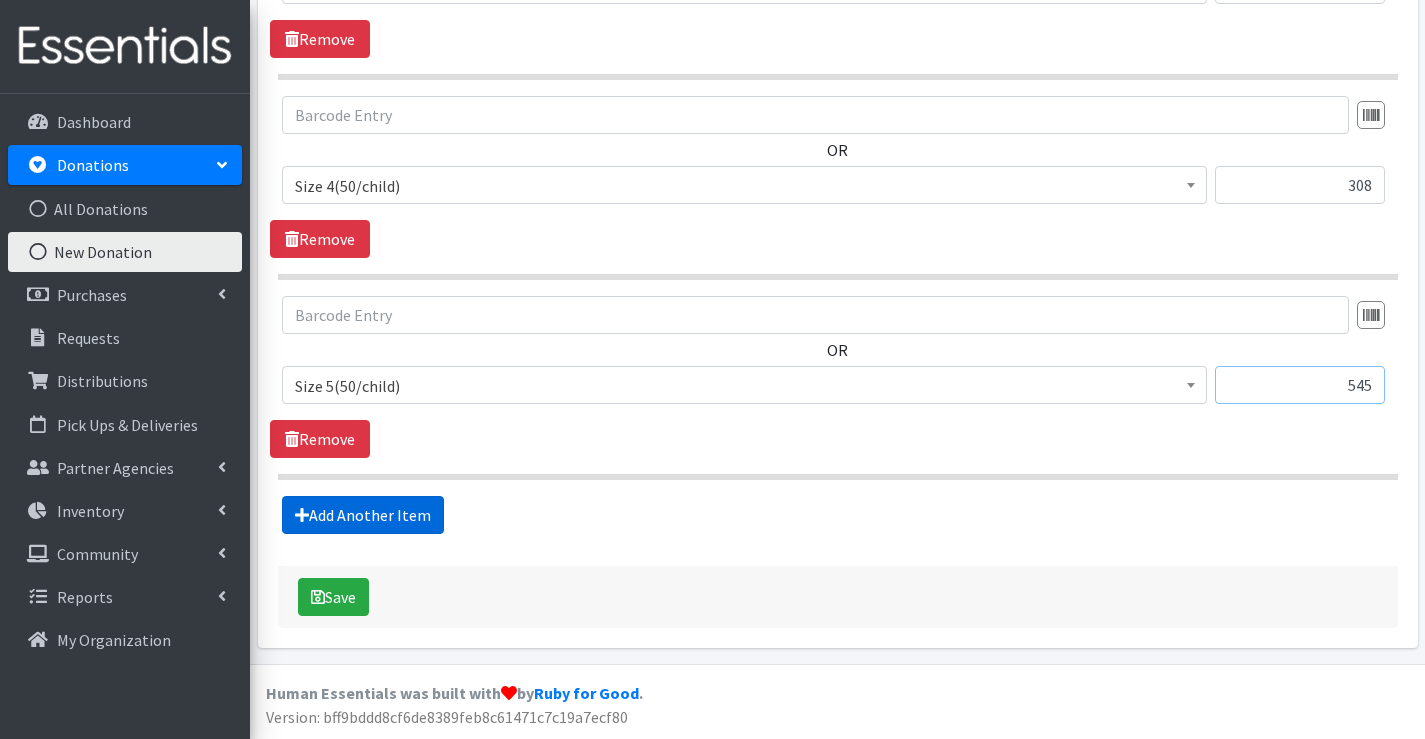 type on "545" 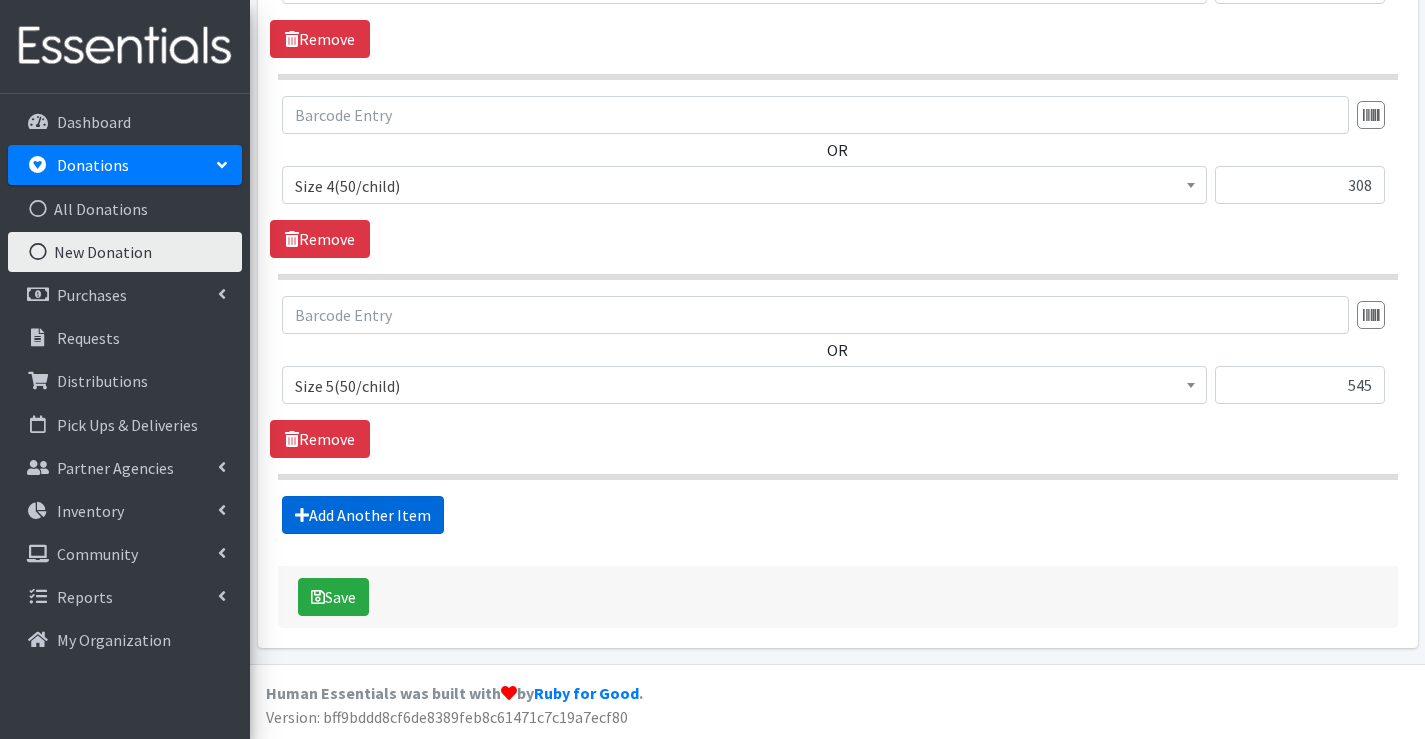 click on "Add Another Item" at bounding box center (363, 515) 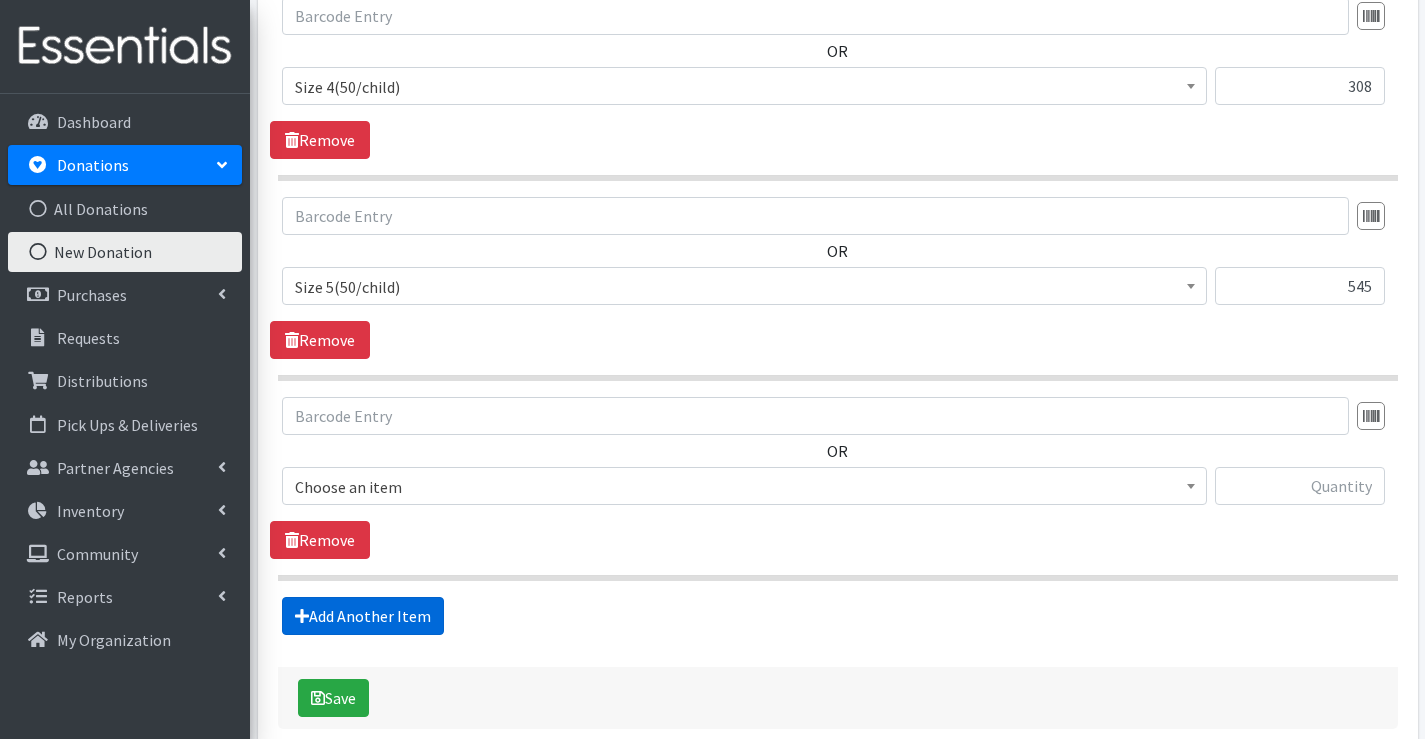 scroll, scrollTop: 1472, scrollLeft: 0, axis: vertical 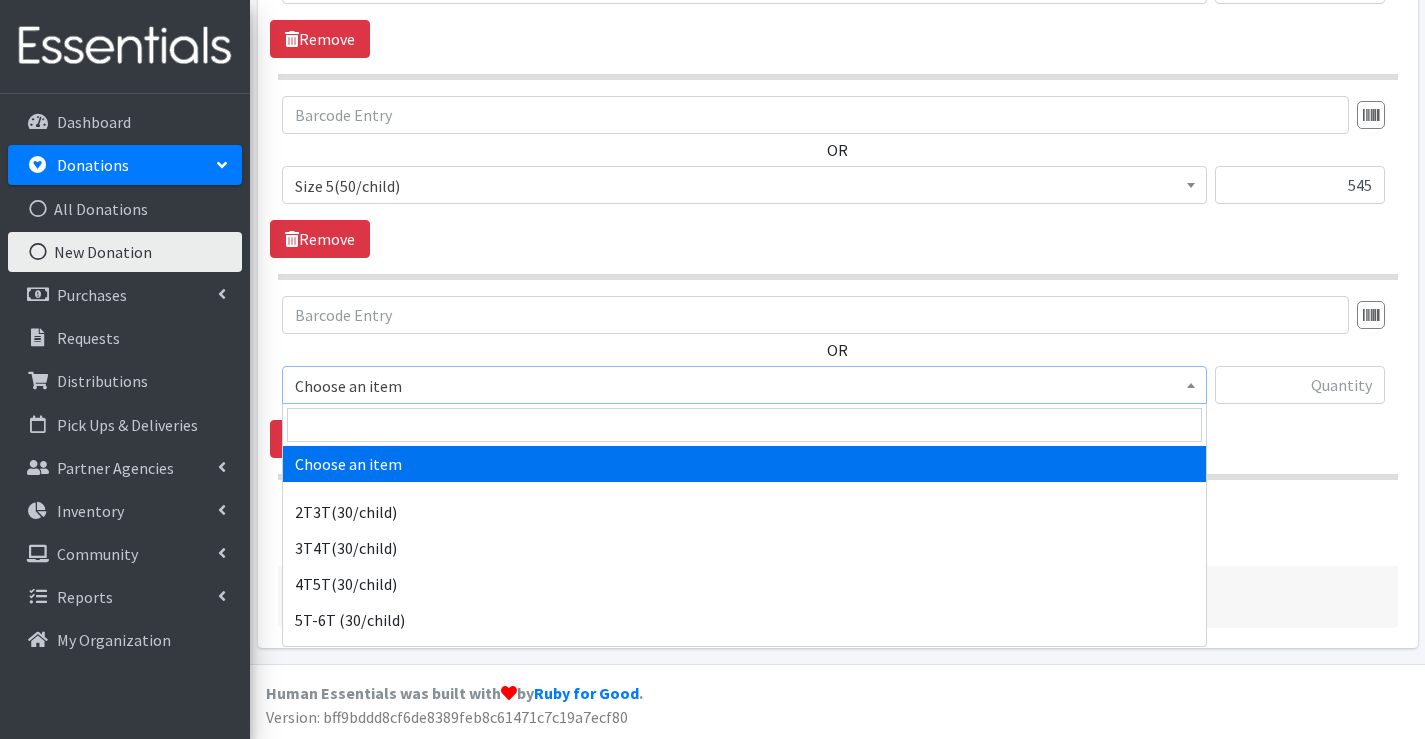 click on "Choose an item" at bounding box center [744, 386] 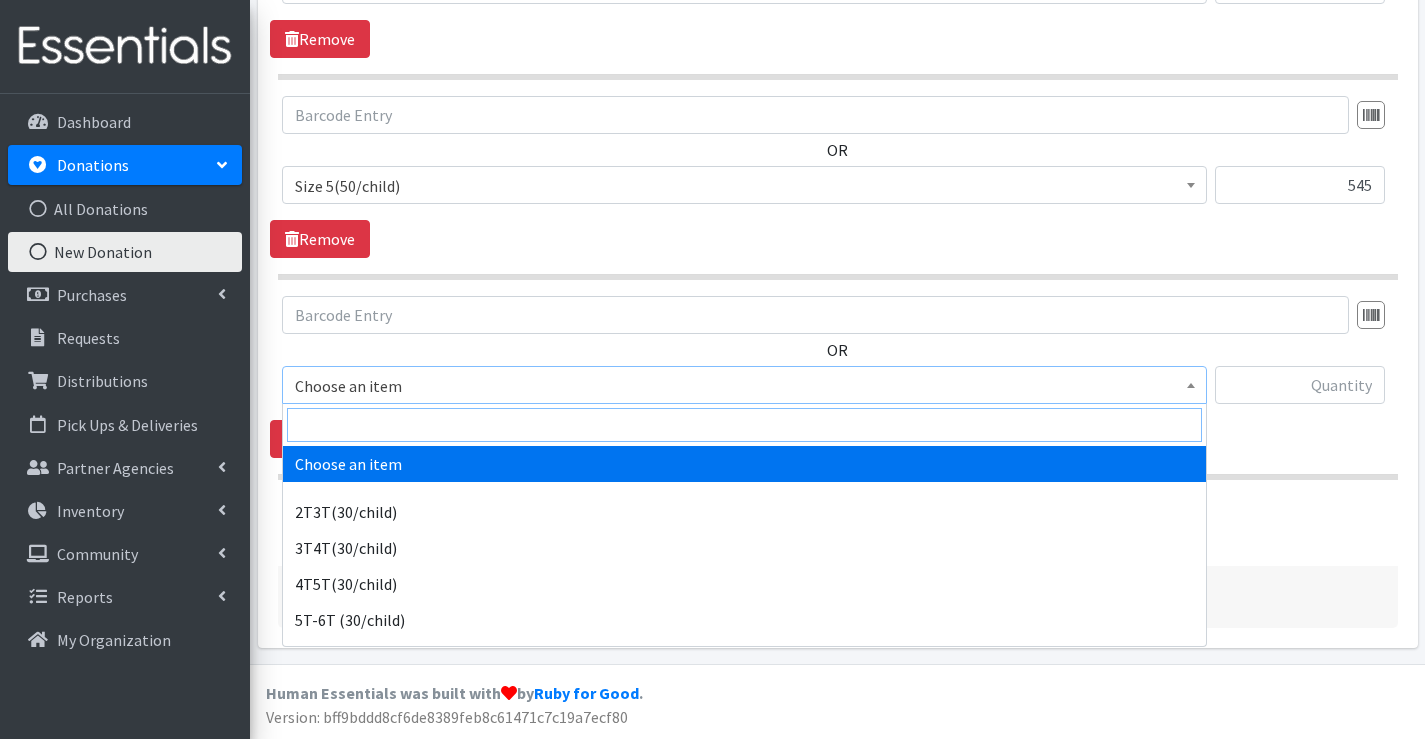 click at bounding box center (744, 425) 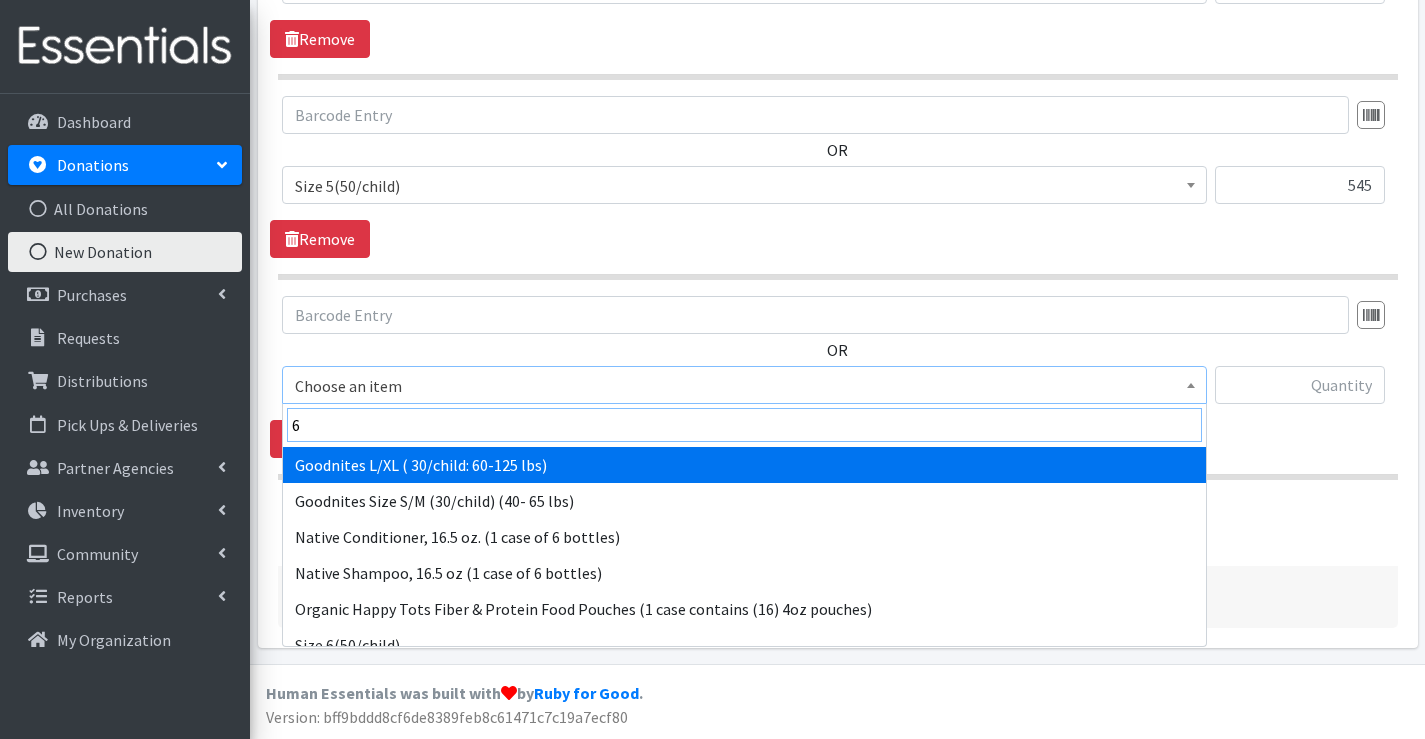 scroll, scrollTop: 232, scrollLeft: 0, axis: vertical 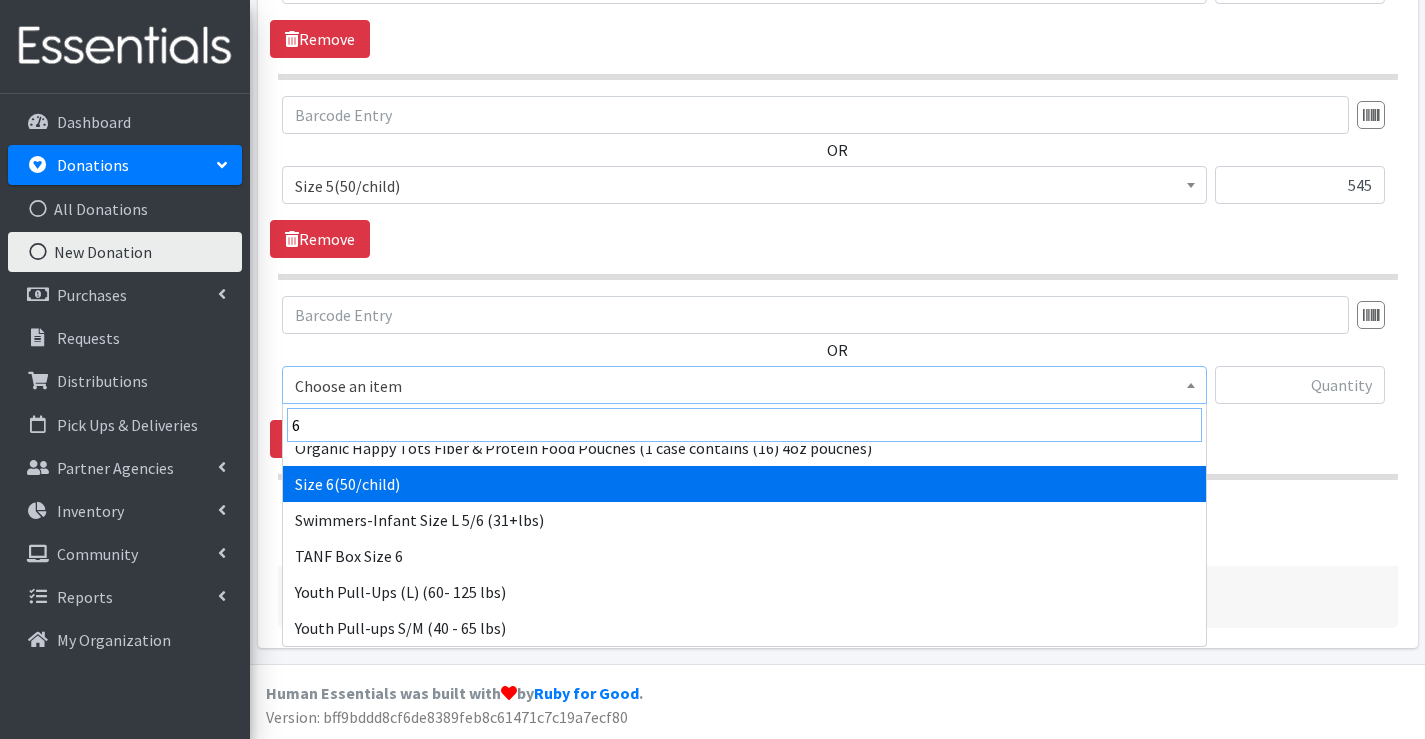 type on "6" 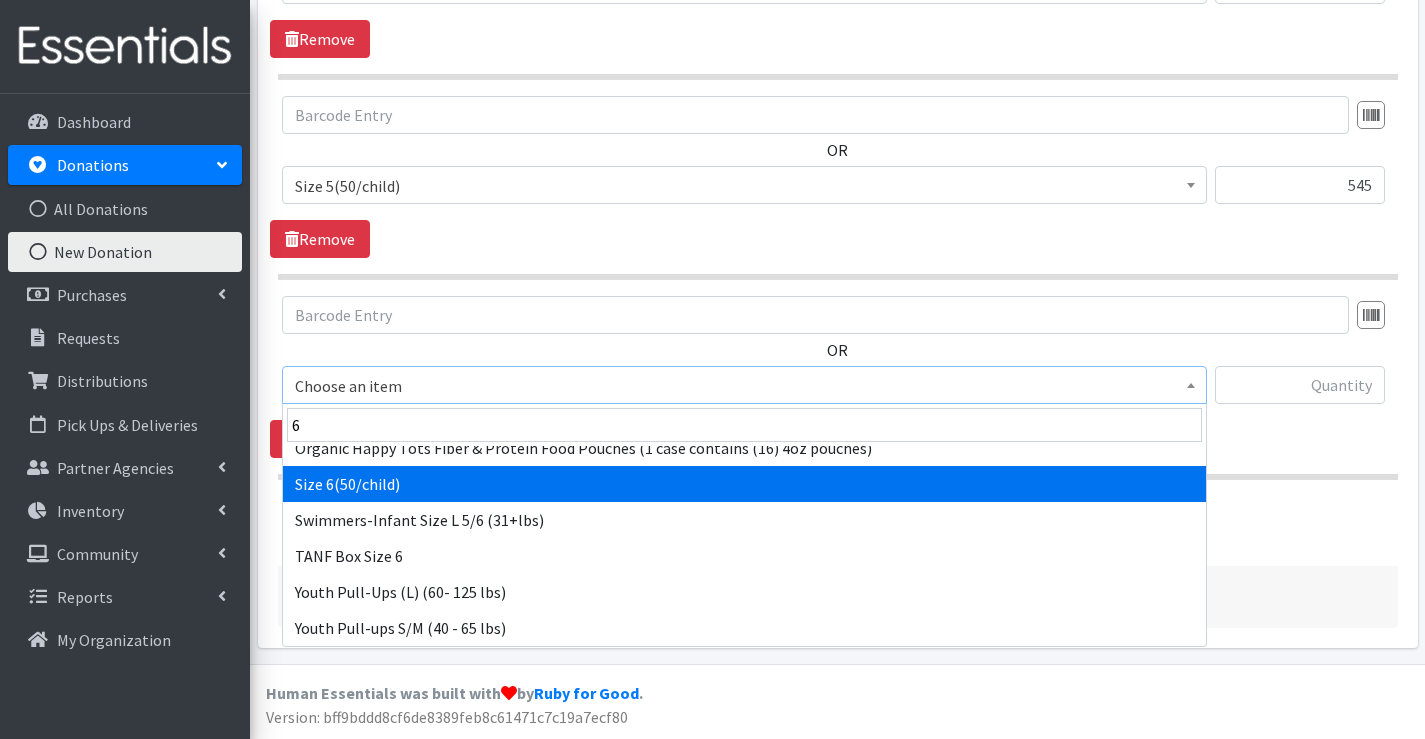 select on "966" 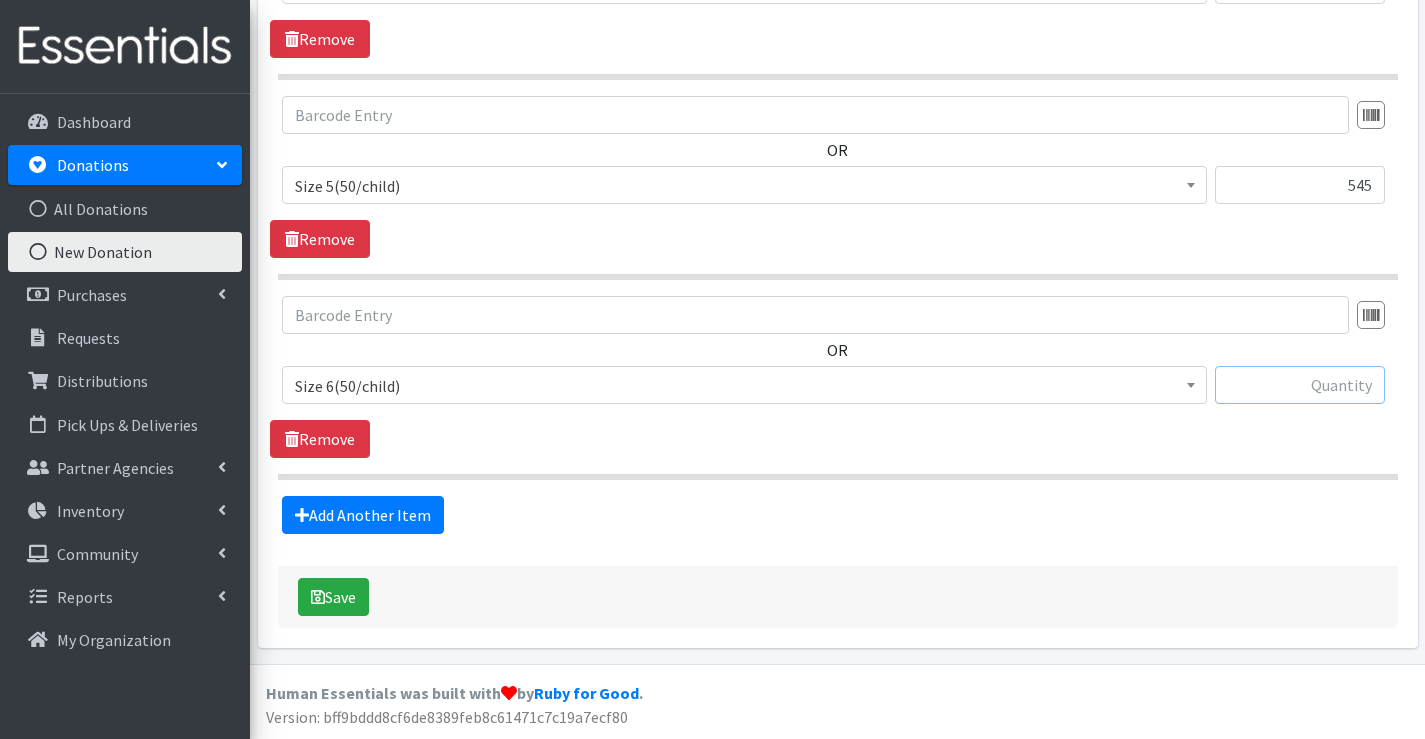 click at bounding box center (1300, 385) 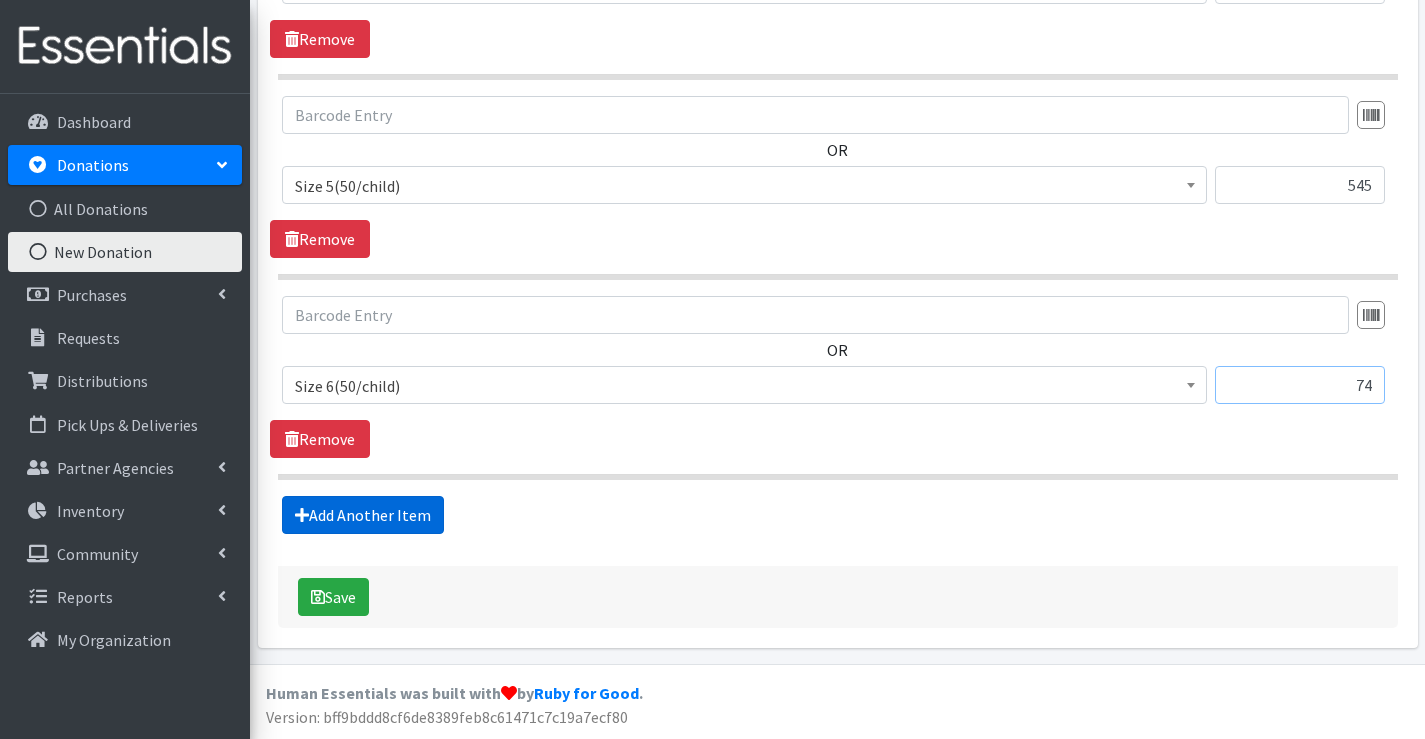 type on "74" 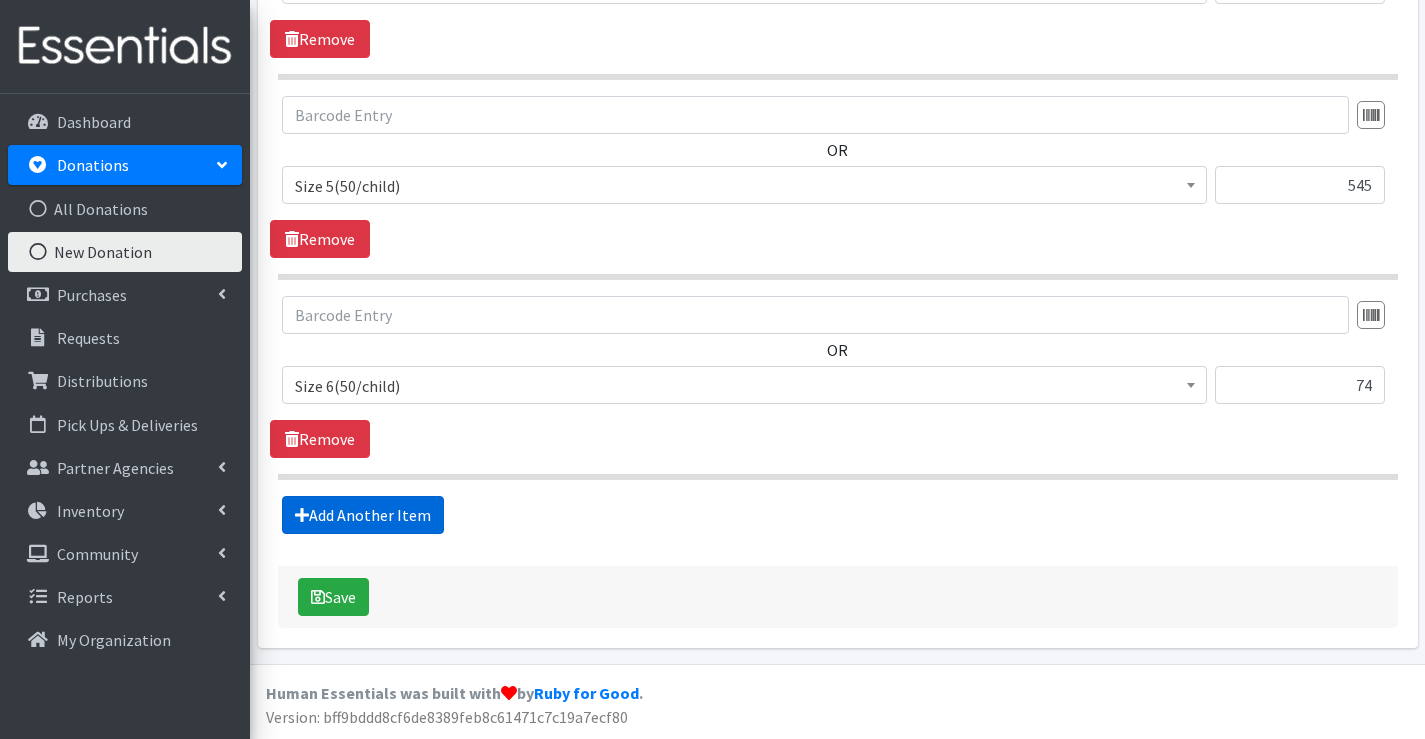 click on "Add Another Item" at bounding box center (363, 515) 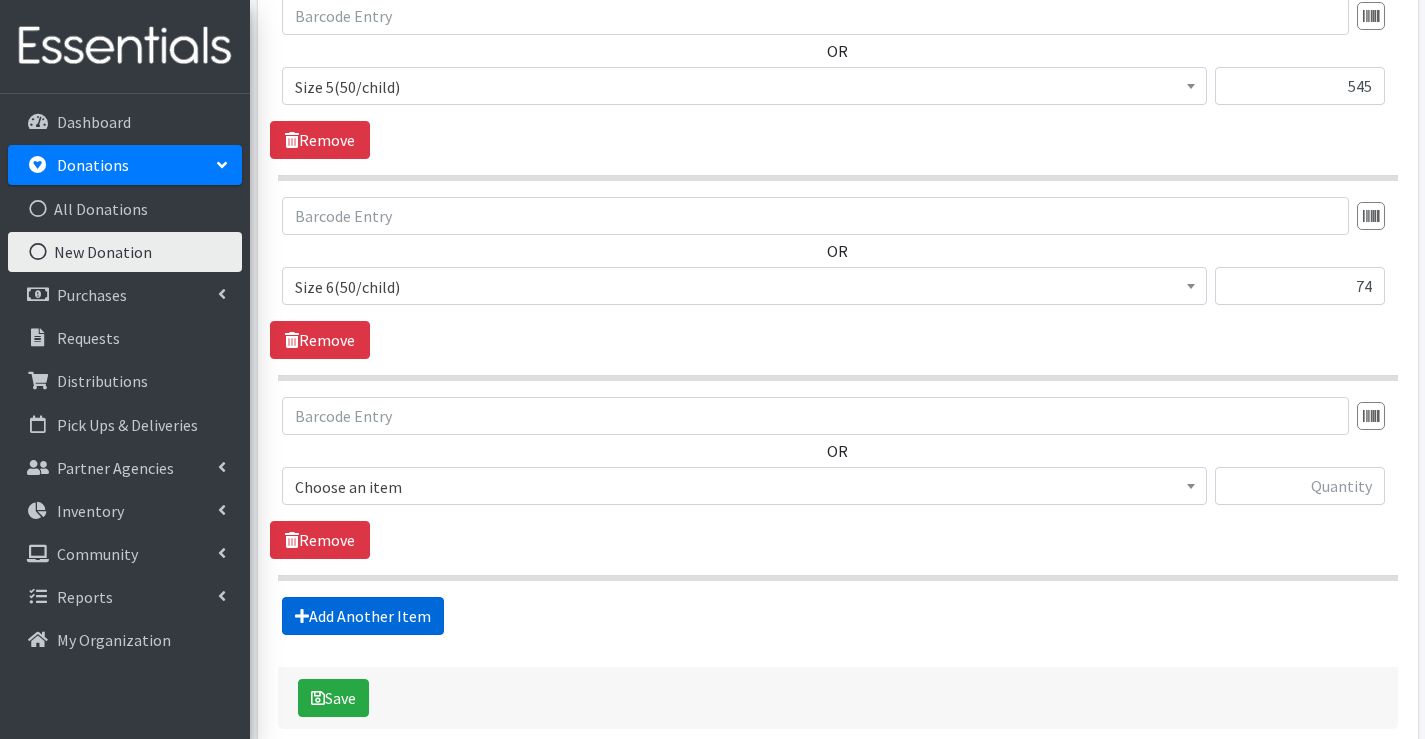 scroll, scrollTop: 1672, scrollLeft: 0, axis: vertical 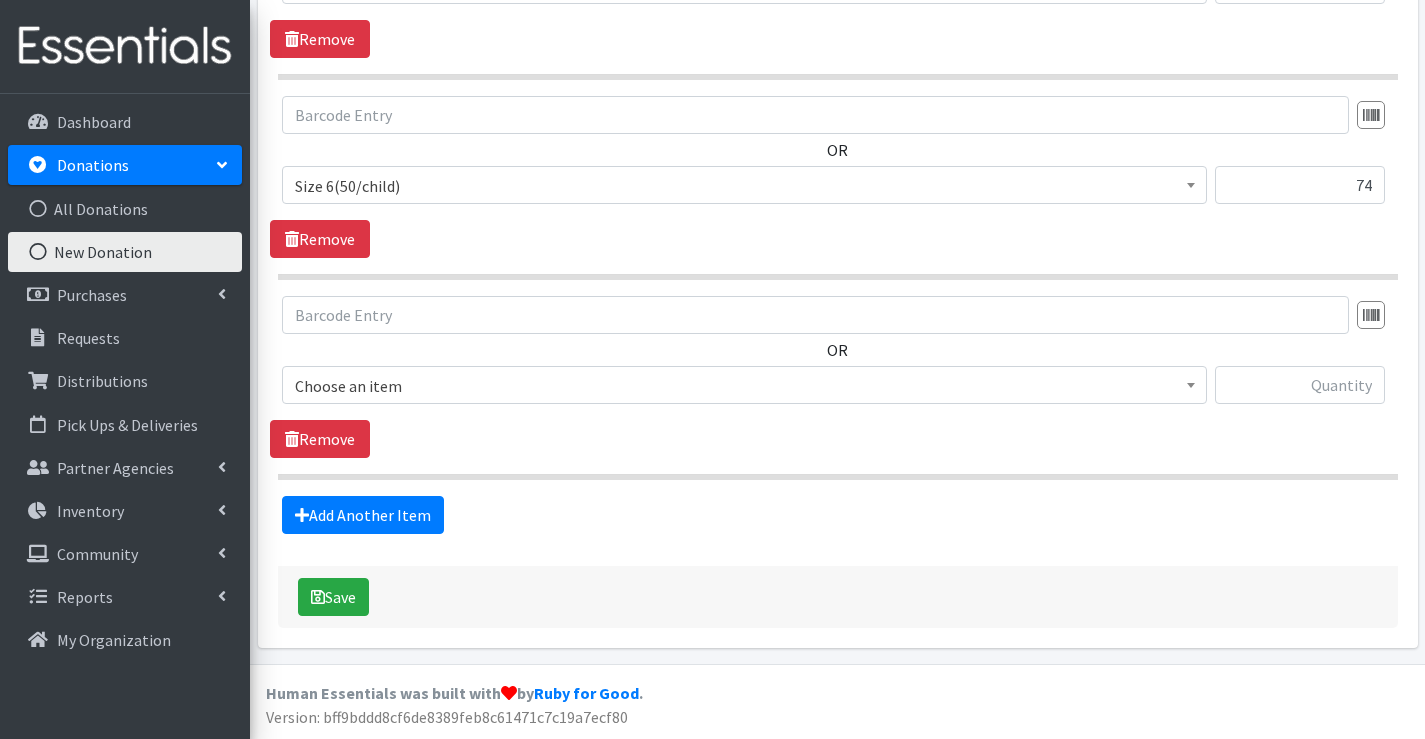 click on "Choose an item" at bounding box center (744, 386) 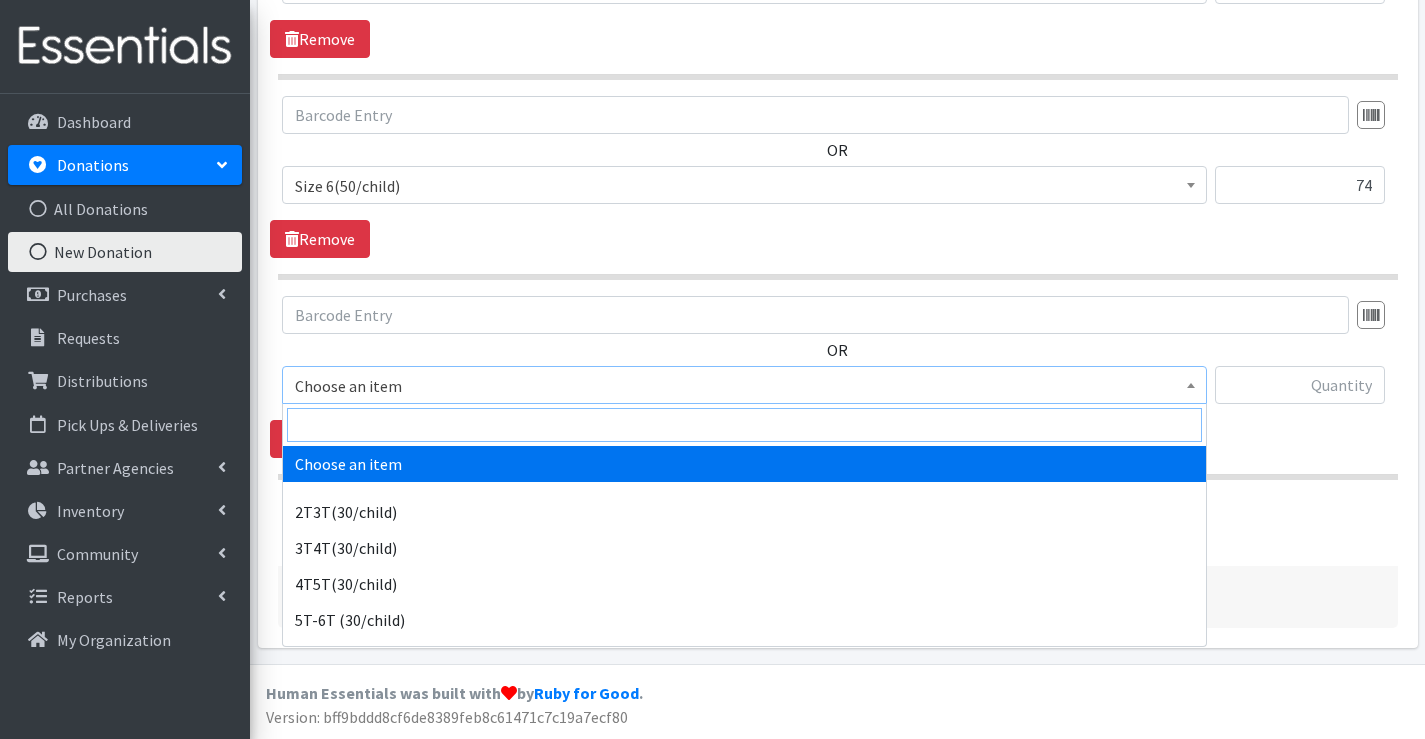 click at bounding box center [744, 425] 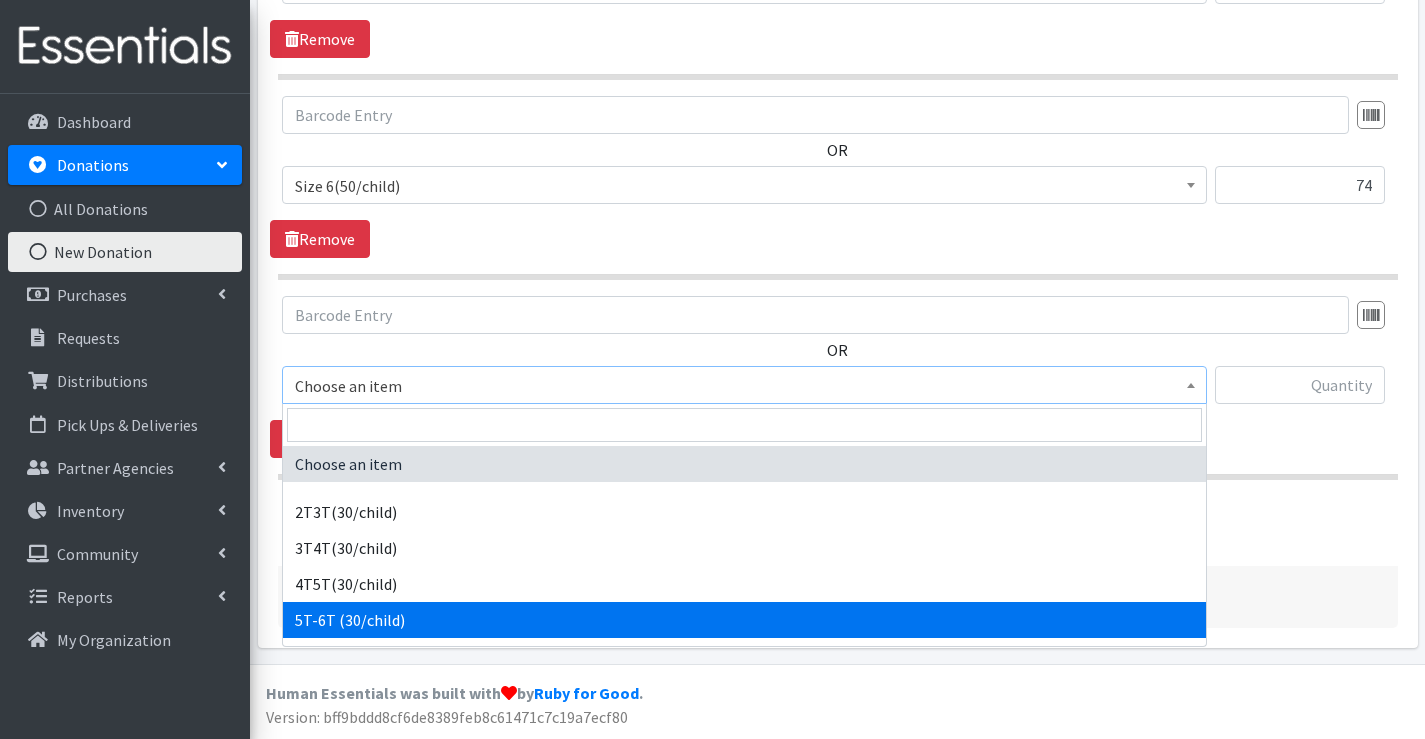 select on "14612" 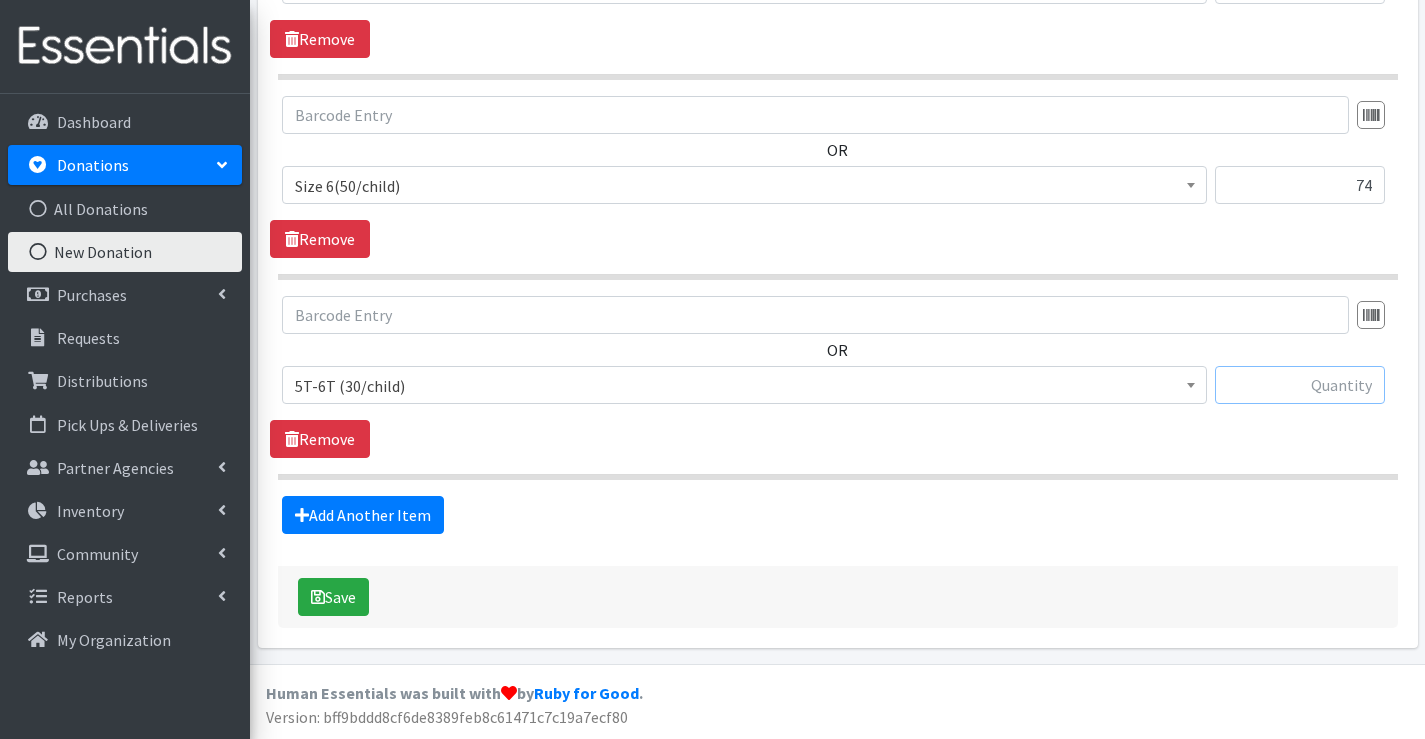 click at bounding box center [1300, 385] 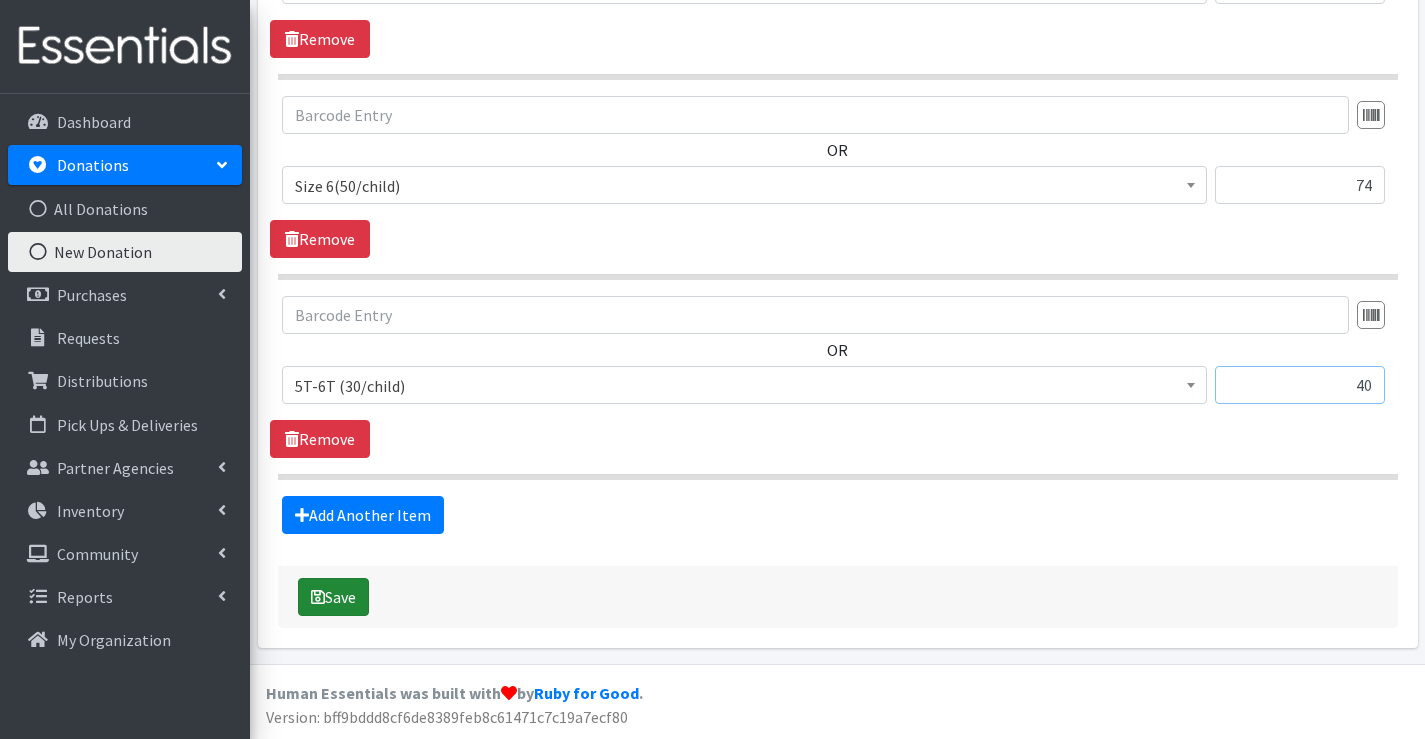 type on "40" 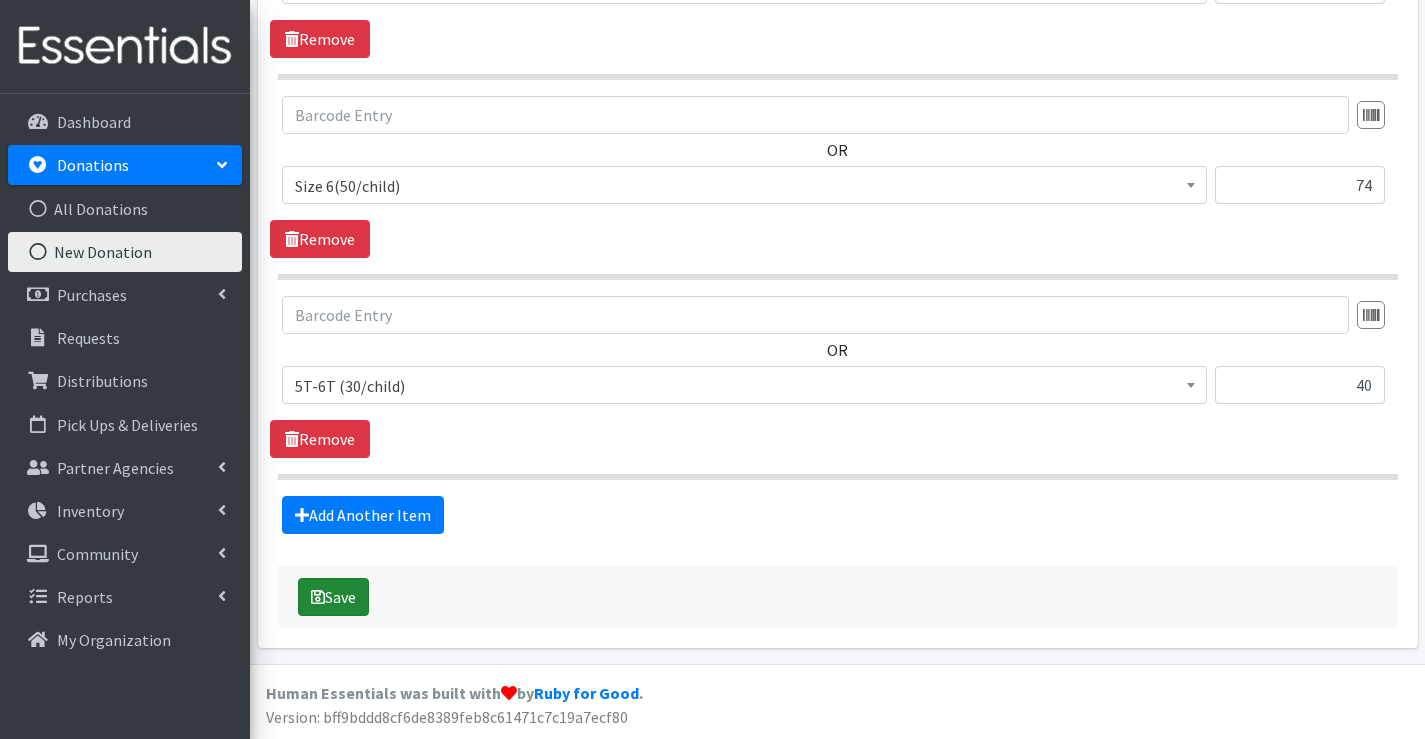 click on "Save" at bounding box center [333, 597] 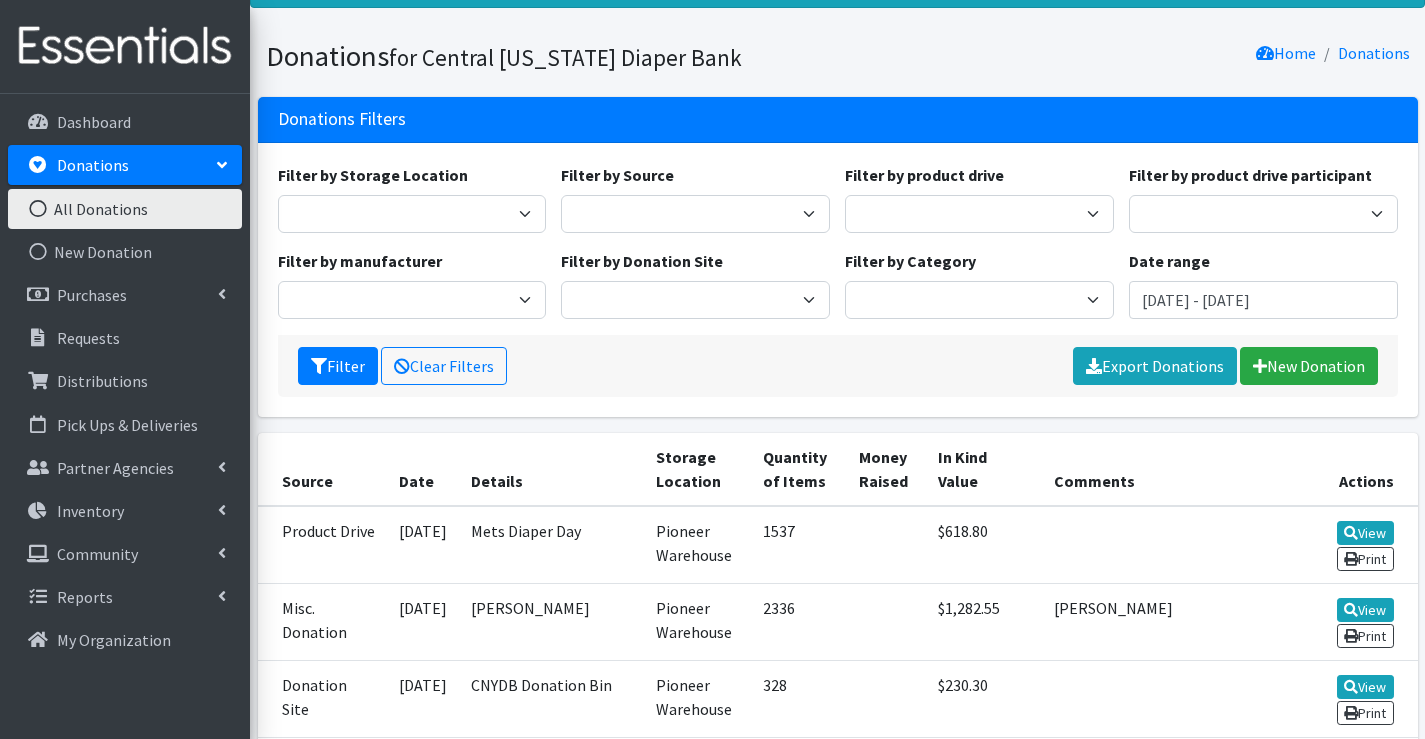 scroll, scrollTop: 100, scrollLeft: 0, axis: vertical 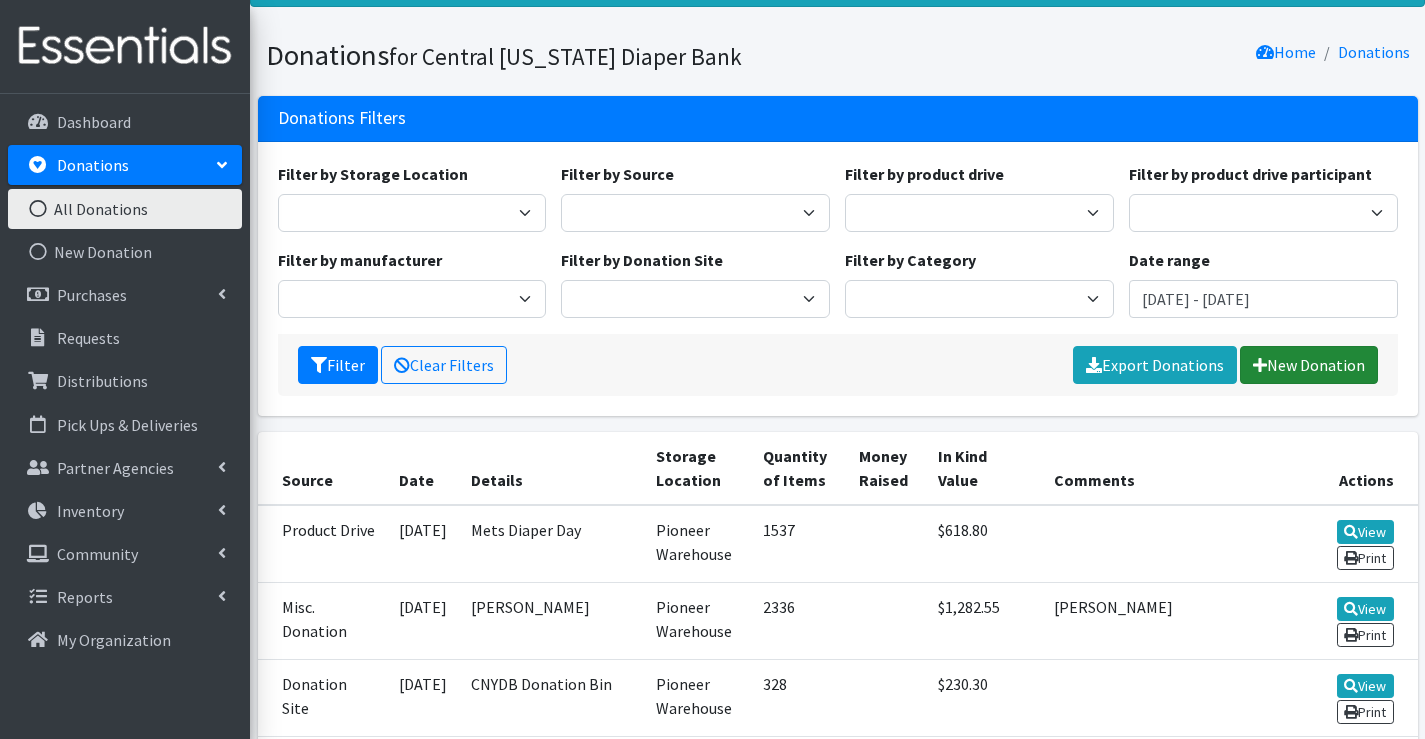 click on "New Donation" at bounding box center (1309, 365) 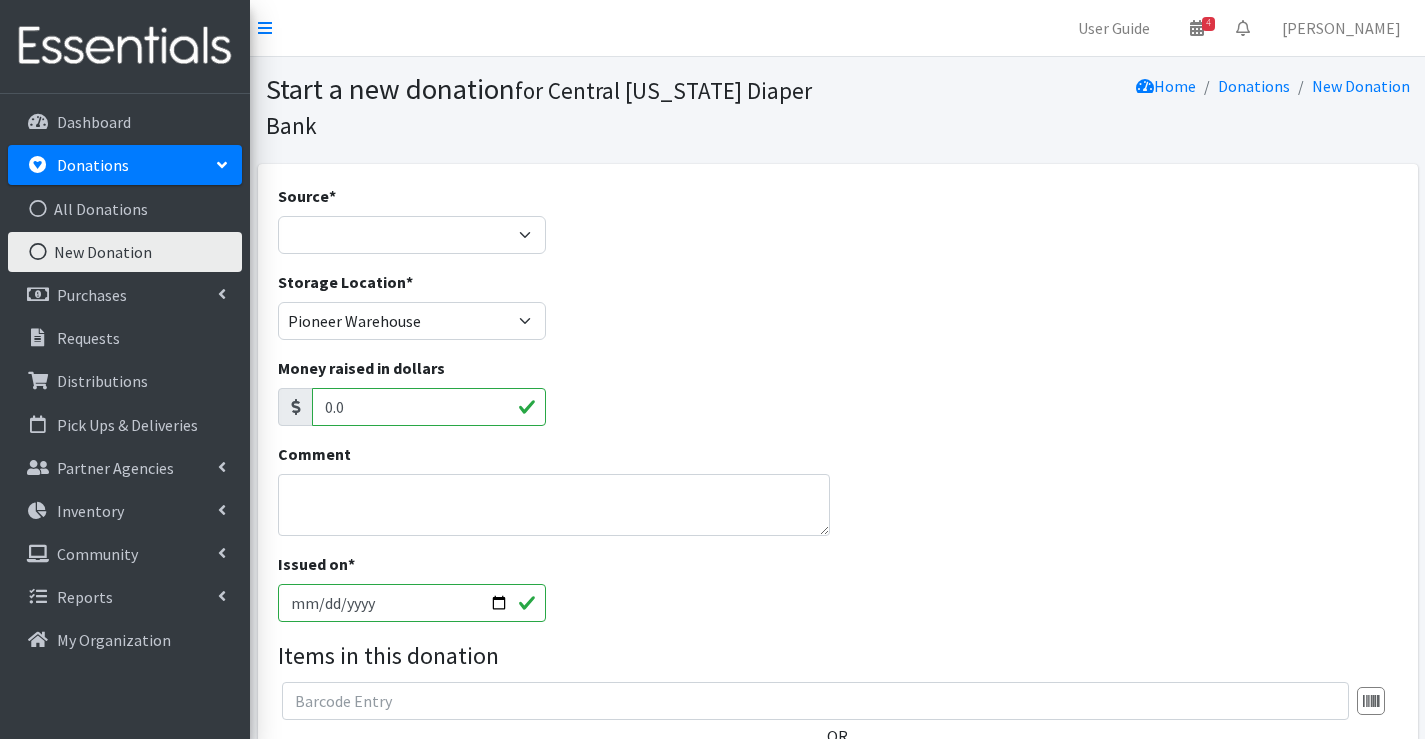 scroll, scrollTop: 0, scrollLeft: 0, axis: both 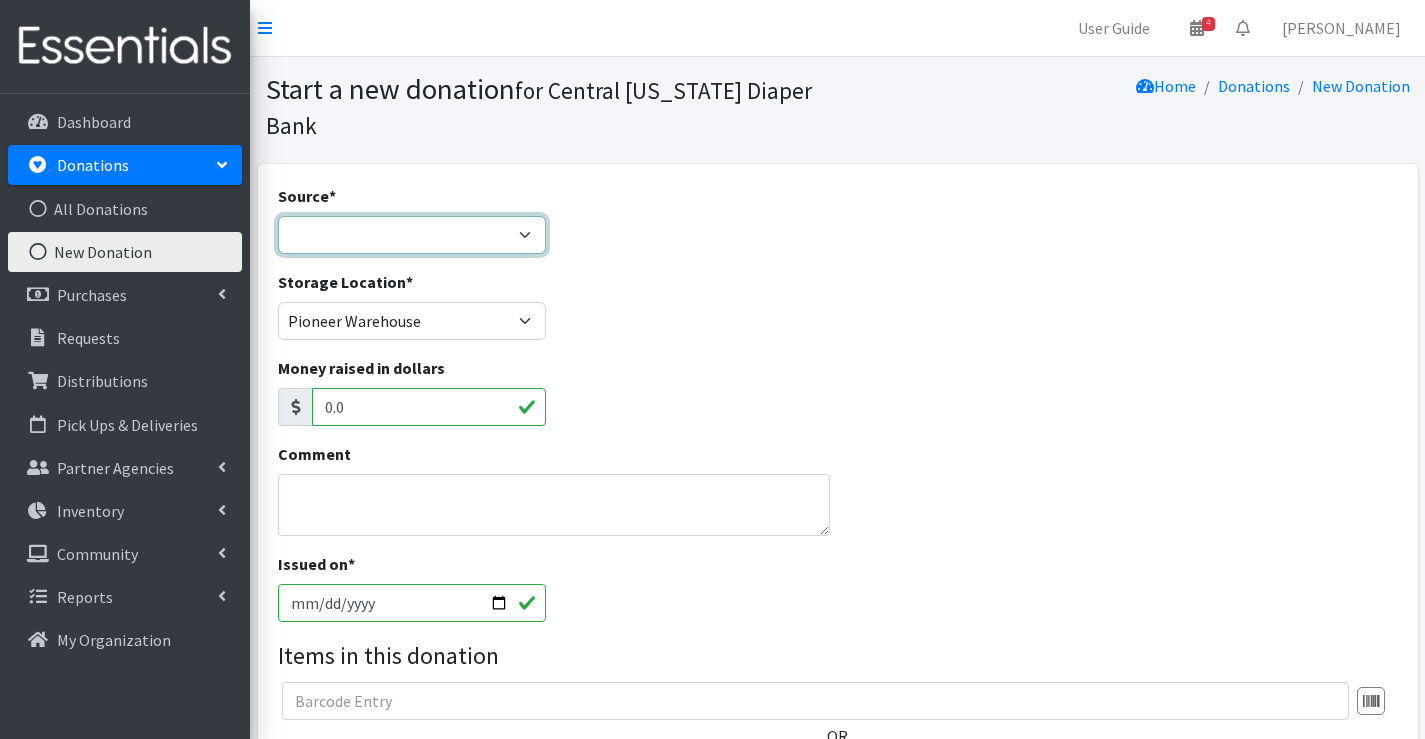 click on "Product Drive
Manufacturer
Donation Site
Misc. Donation" at bounding box center [412, 235] 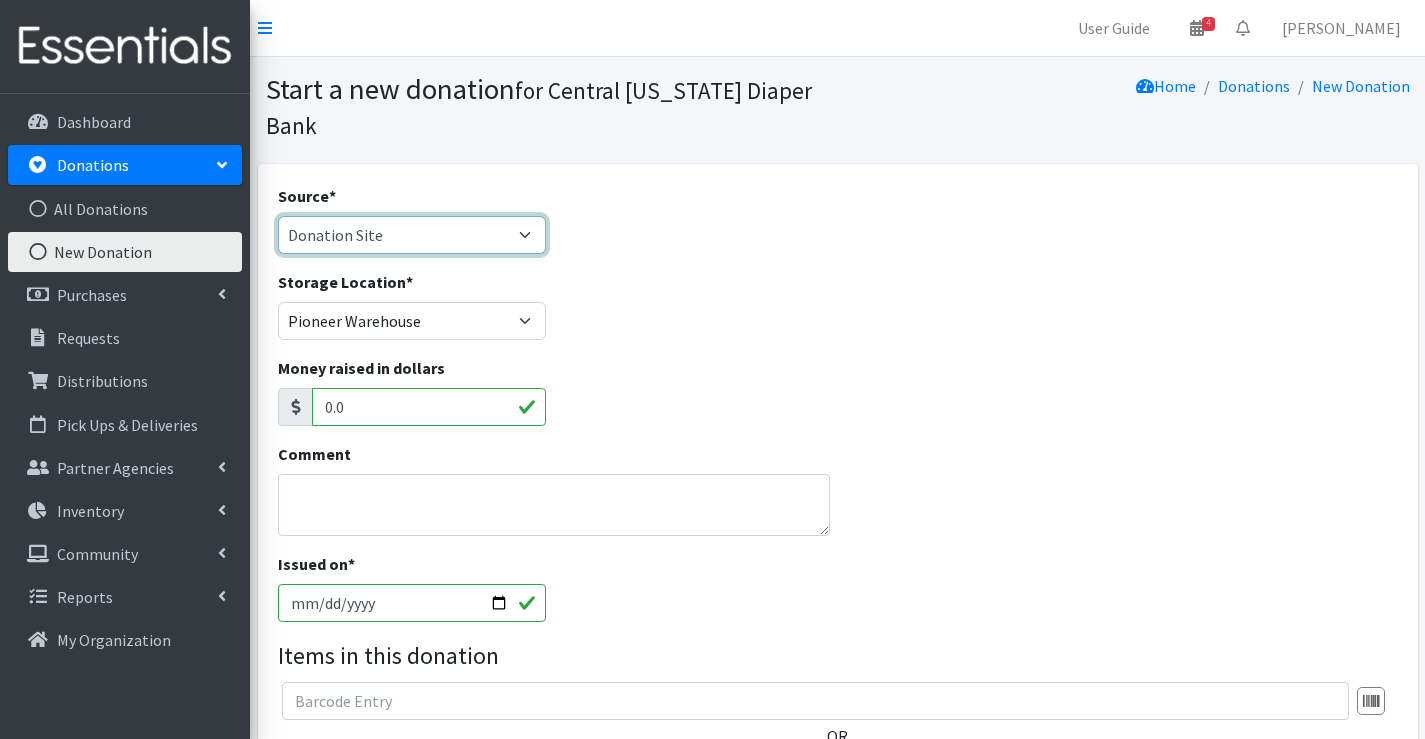 click on "Product Drive
Manufacturer
Donation Site
Misc. Donation" at bounding box center [412, 235] 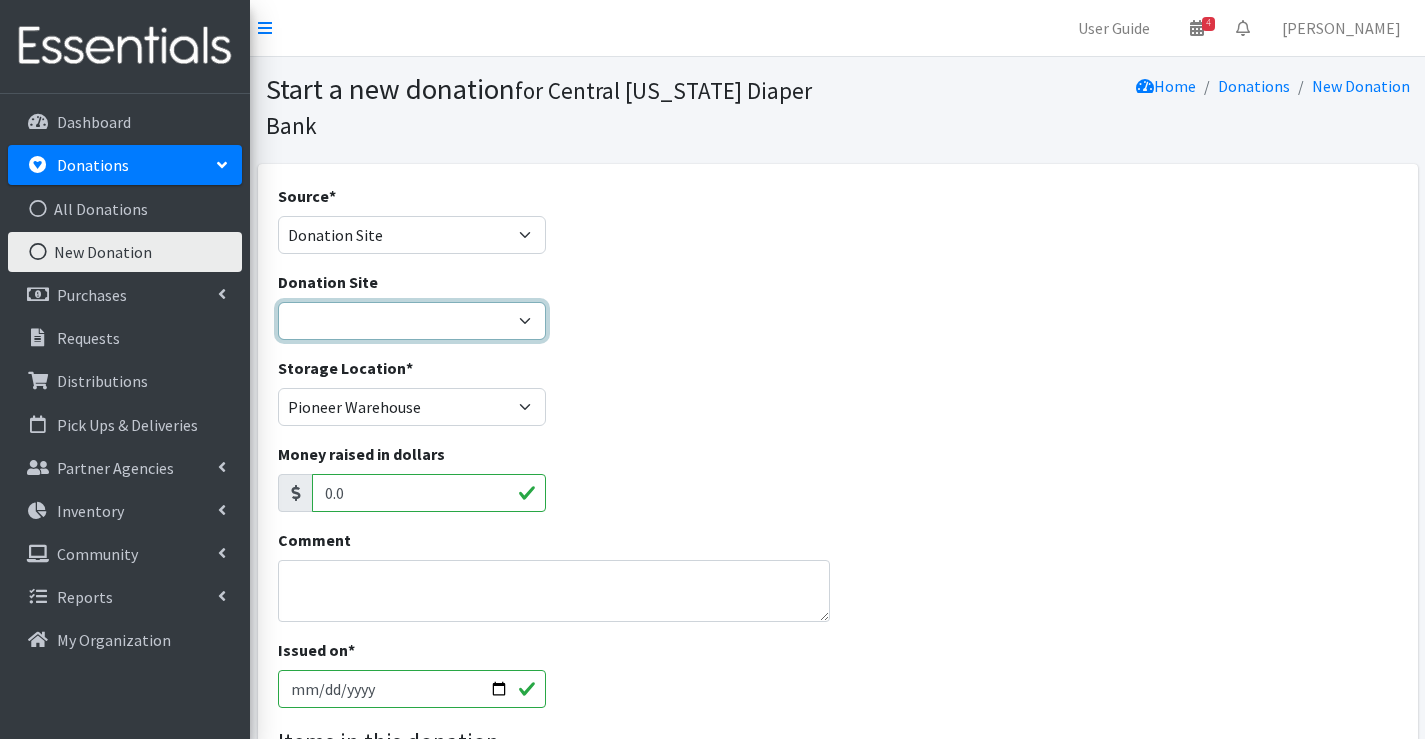 click on "Cicero Library
CNYDB Donation Bin
Community Library of DeWitt and Jamesville
Fayetteville Free Library
Huggies Truckload Donation
Inventory On-hand
Kukenberger Chiropractic
Liverpool Public Library
Manlius Library
Marcellus Free Library
North Syracuse Library
Once Upon a Child
Skaneateles Library
Westside Nursery School
Wish List Items Received" at bounding box center [412, 321] 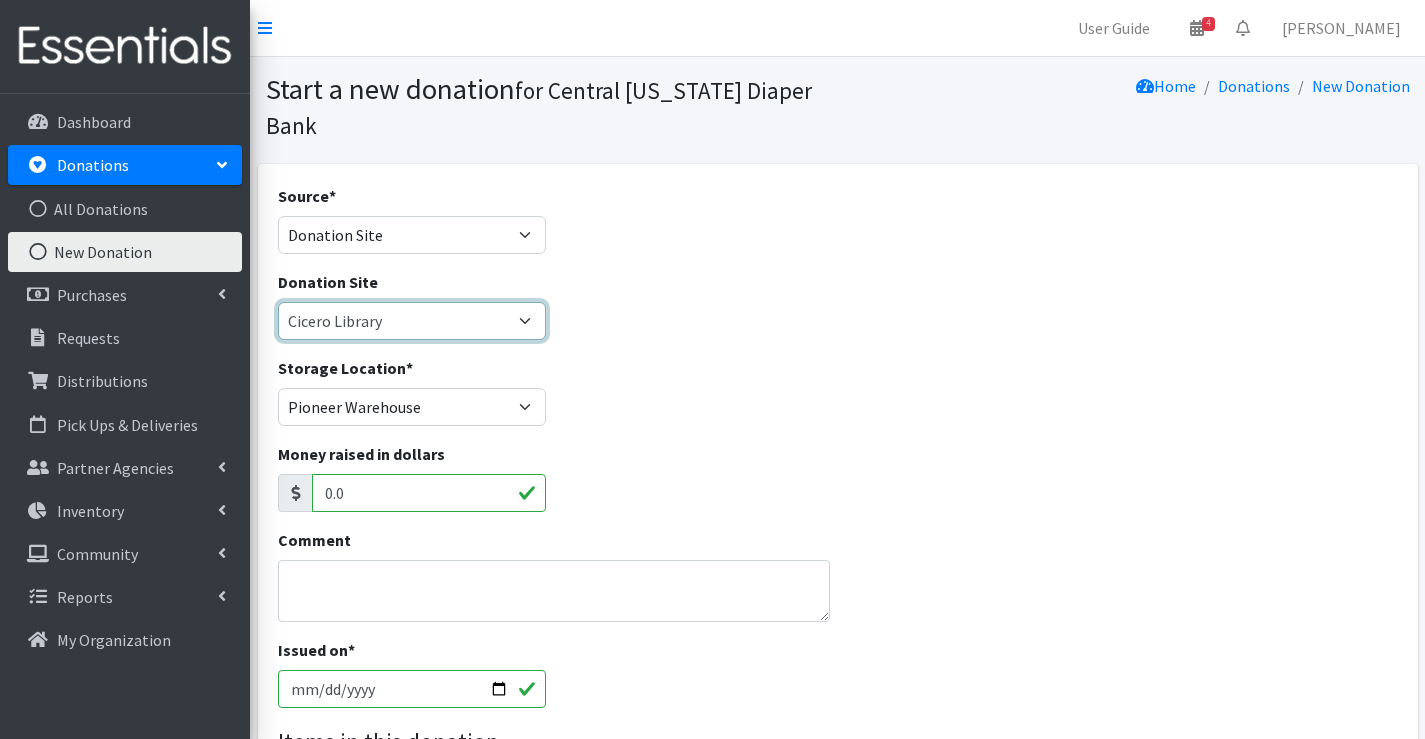 click on "Cicero Library
CNYDB Donation Bin
Community Library of DeWitt and Jamesville
Fayetteville Free Library
Huggies Truckload Donation
Inventory On-hand
Kukenberger Chiropractic
Liverpool Public Library
Manlius Library
Marcellus Free Library
North Syracuse Library
Once Upon a Child
Skaneateles Library
Westside Nursery School
Wish List Items Received" at bounding box center [412, 321] 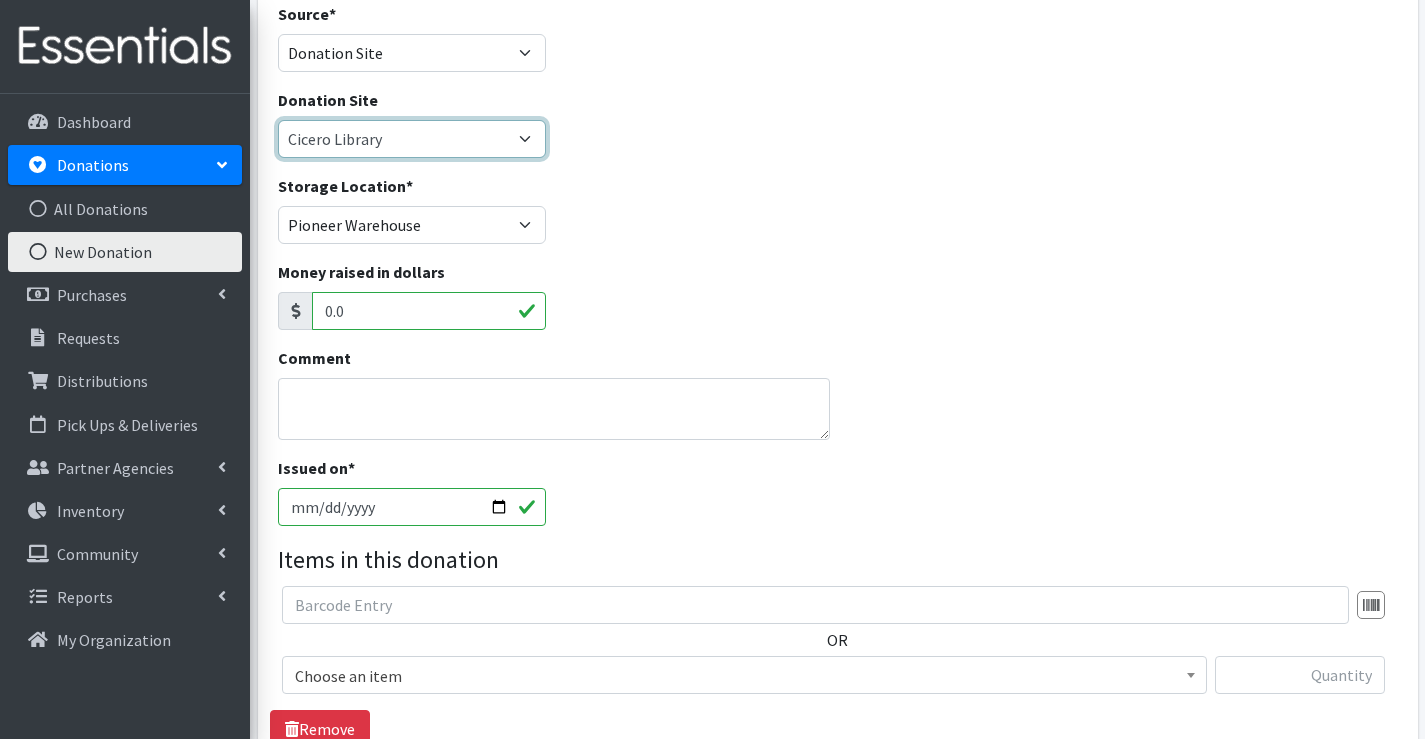 scroll, scrollTop: 200, scrollLeft: 0, axis: vertical 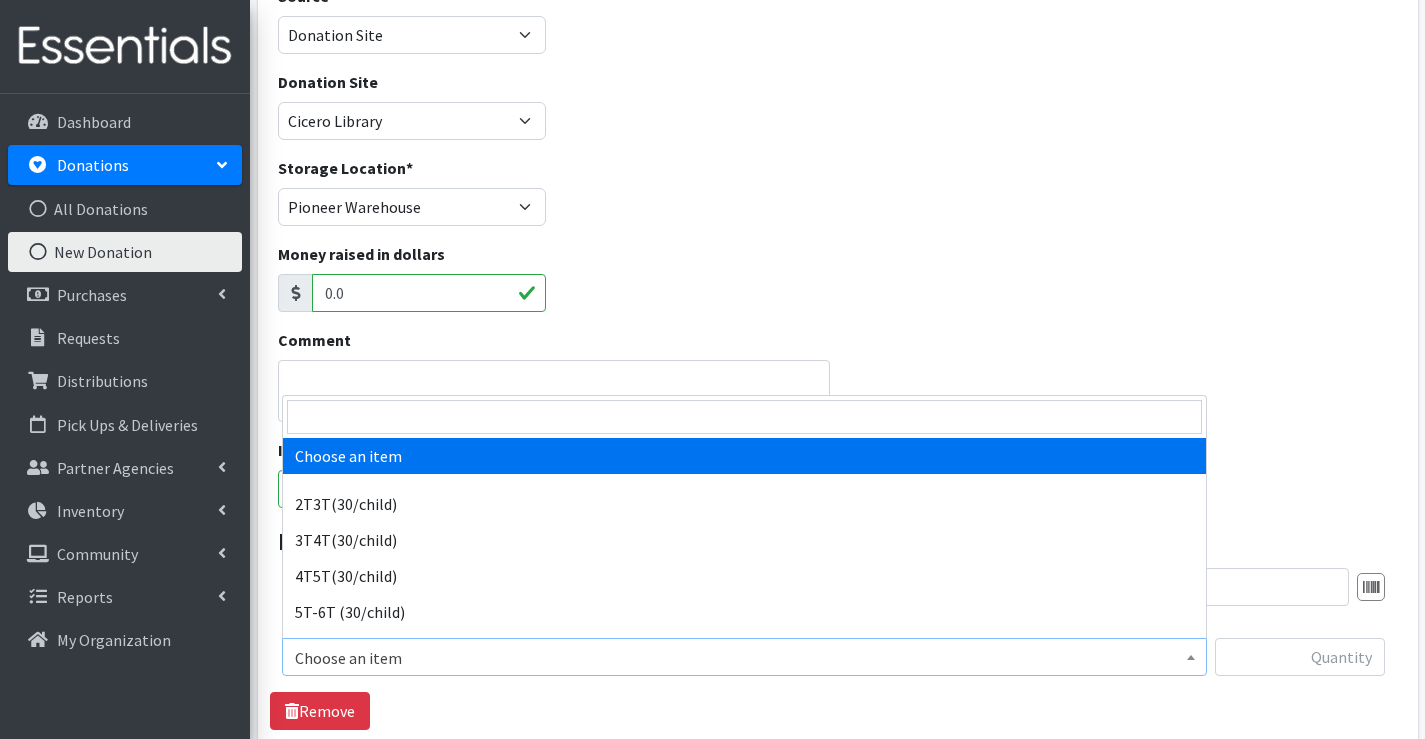 click on "Choose an item" at bounding box center (744, 658) 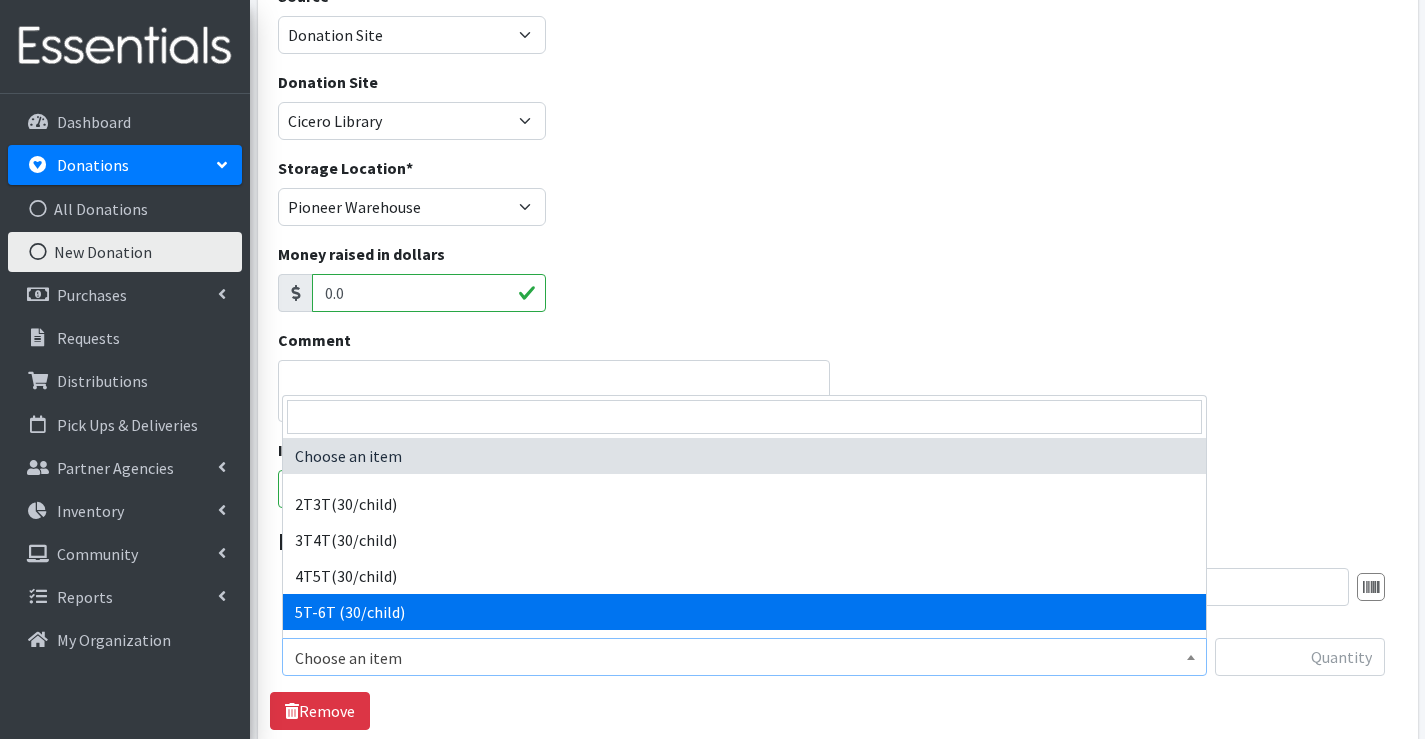 select on "14612" 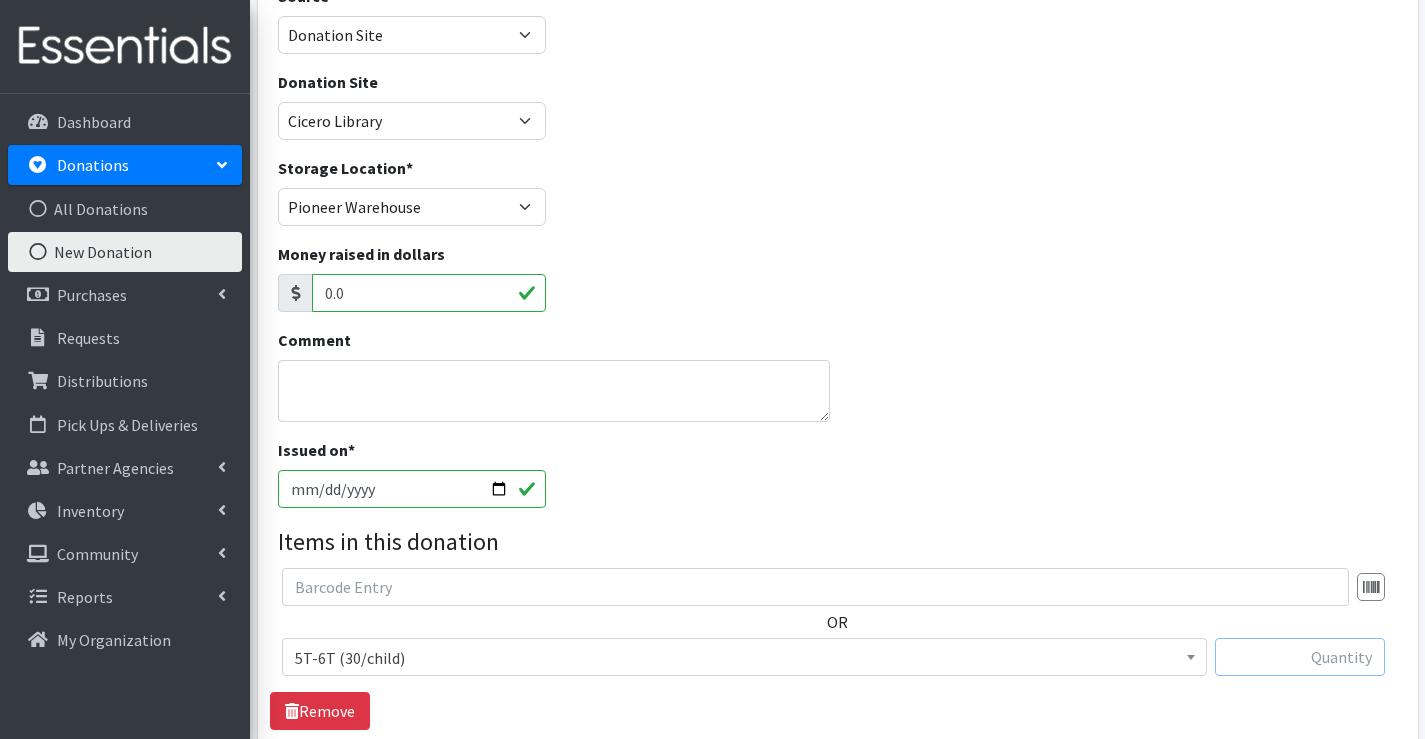 click at bounding box center (1300, 657) 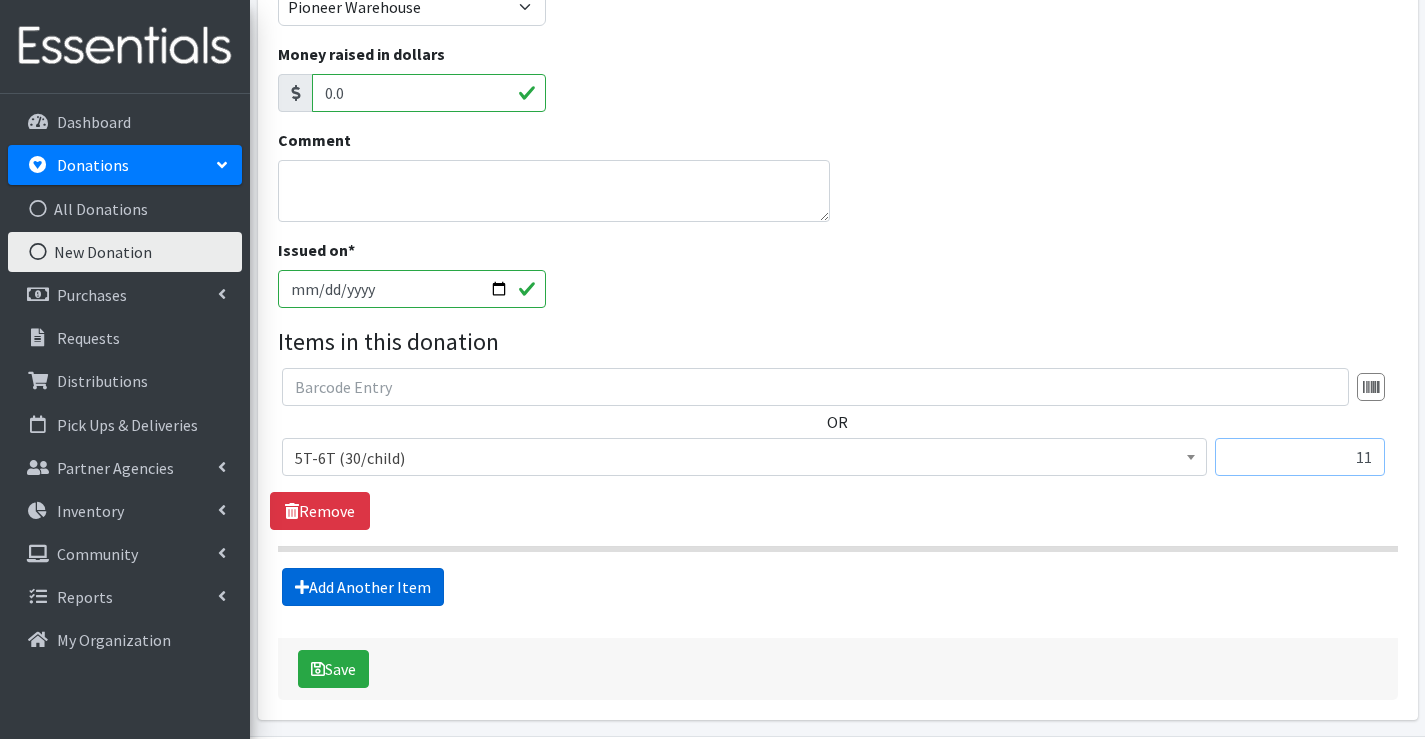 type on "11" 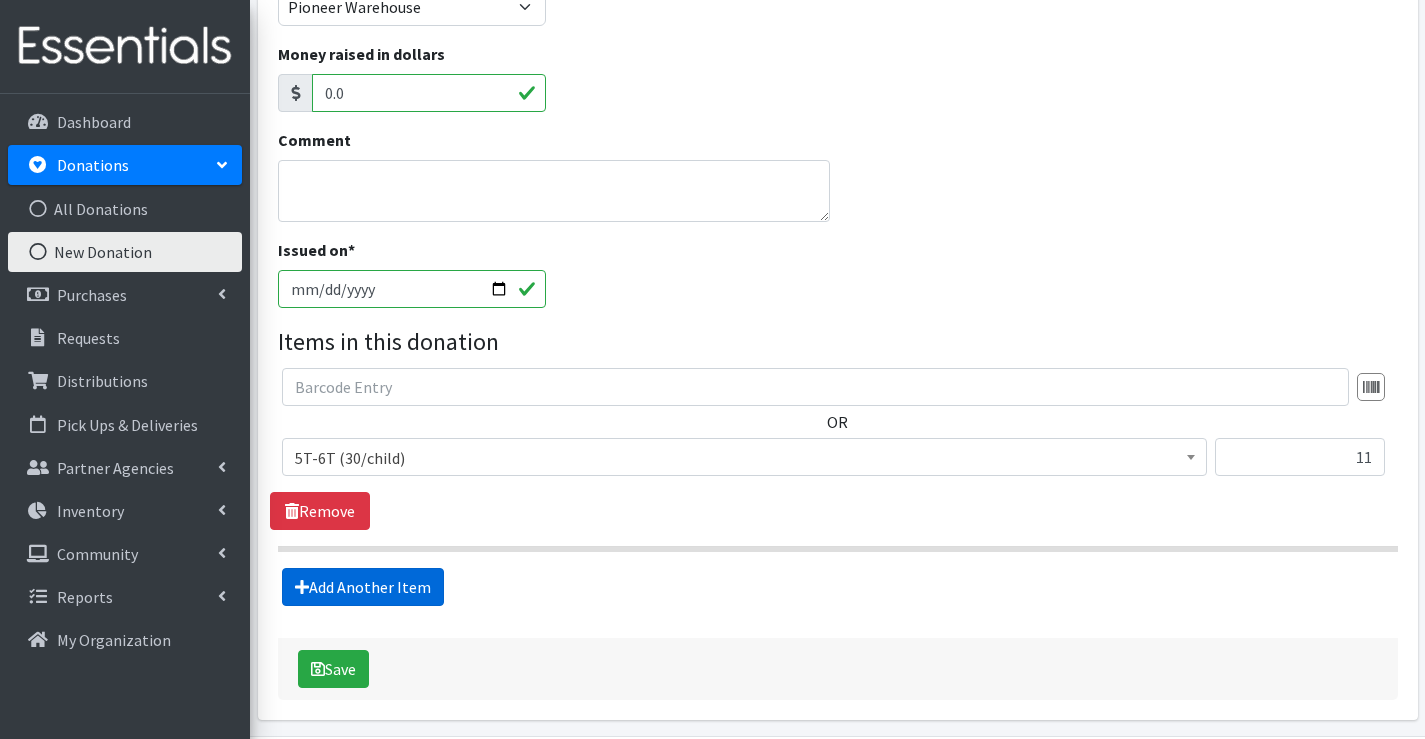 click on "Add Another Item" at bounding box center [363, 587] 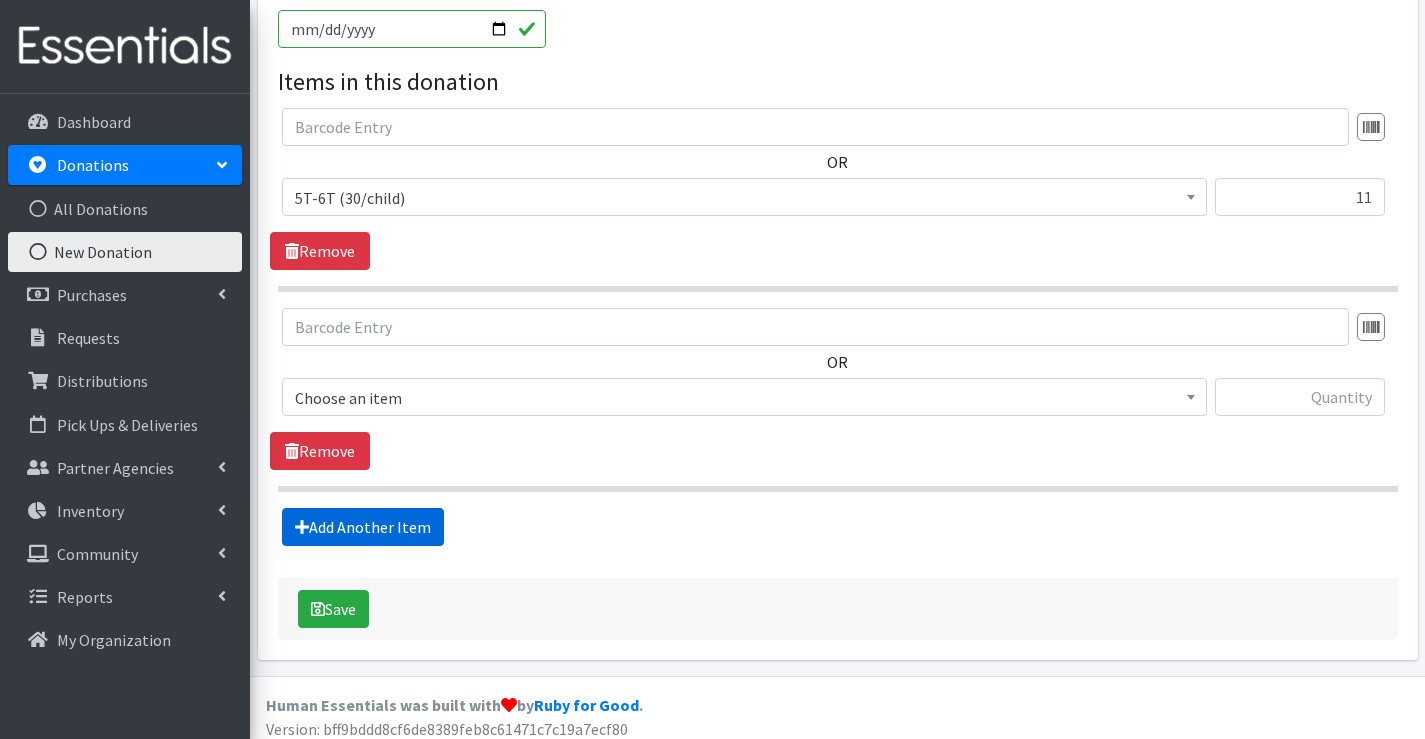 scroll, scrollTop: 672, scrollLeft: 0, axis: vertical 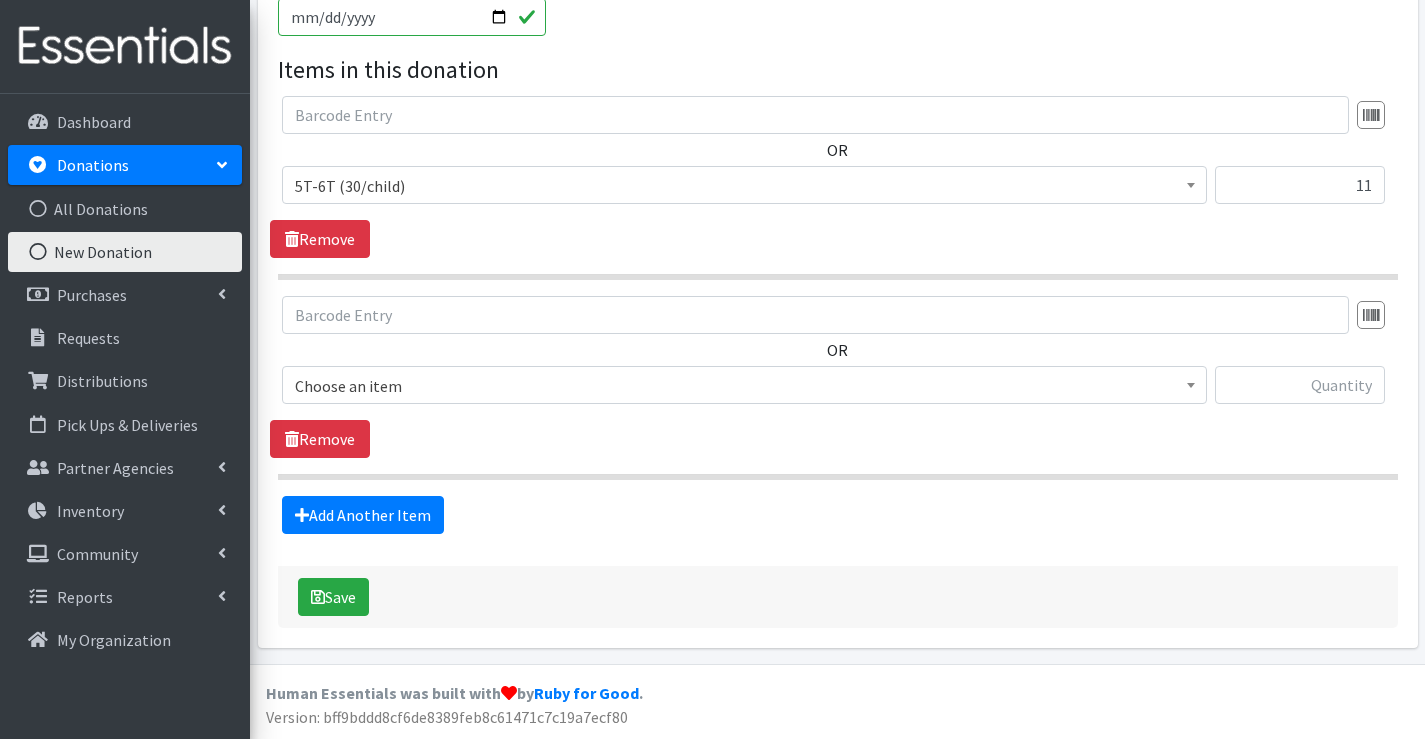 click on "Choose an item" at bounding box center (744, 386) 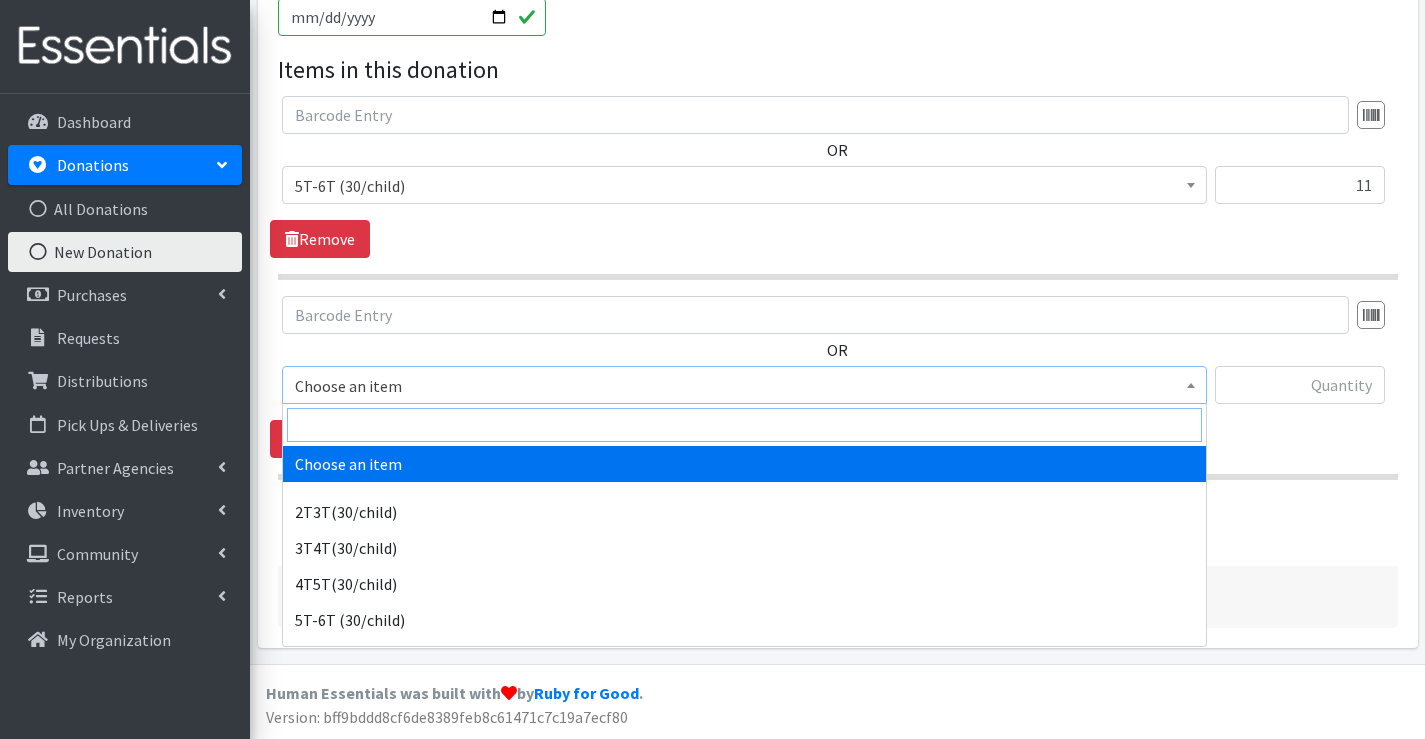 click at bounding box center (744, 425) 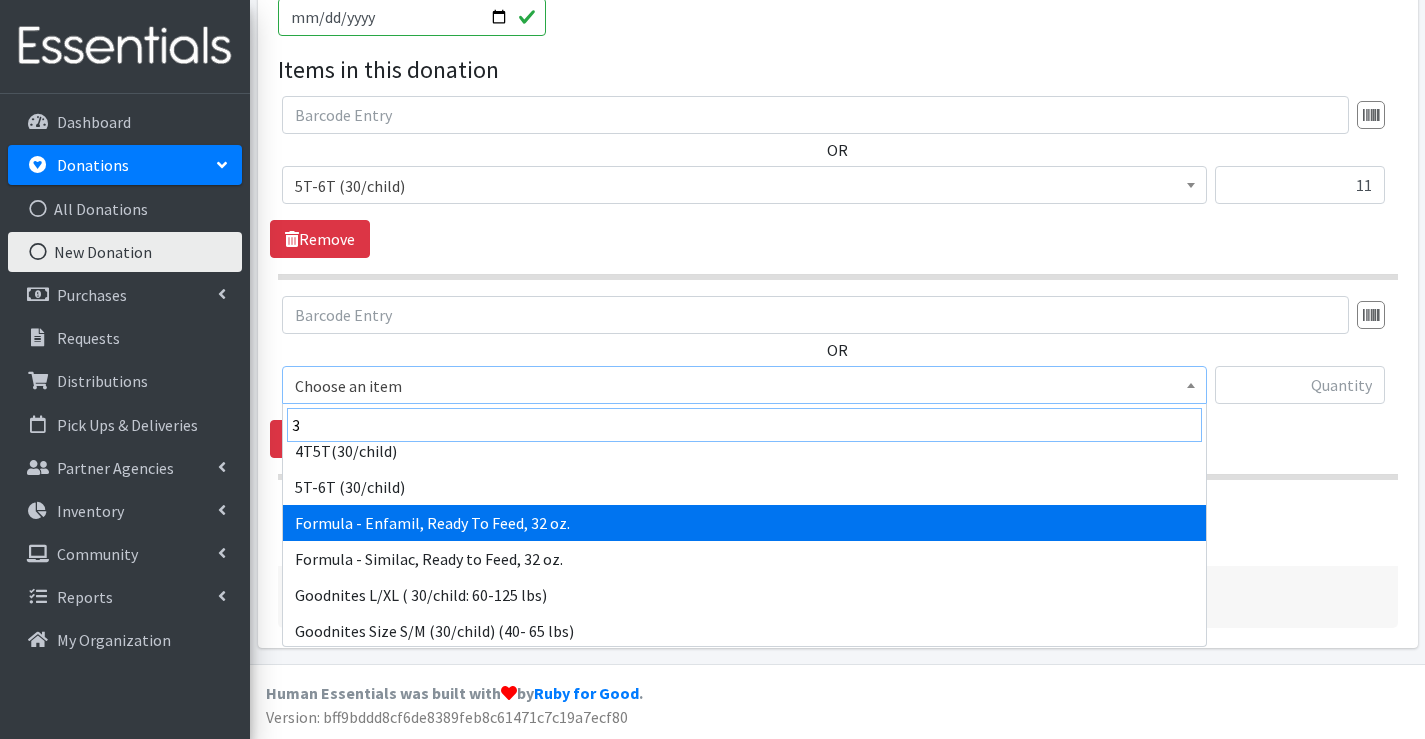scroll, scrollTop: 200, scrollLeft: 0, axis: vertical 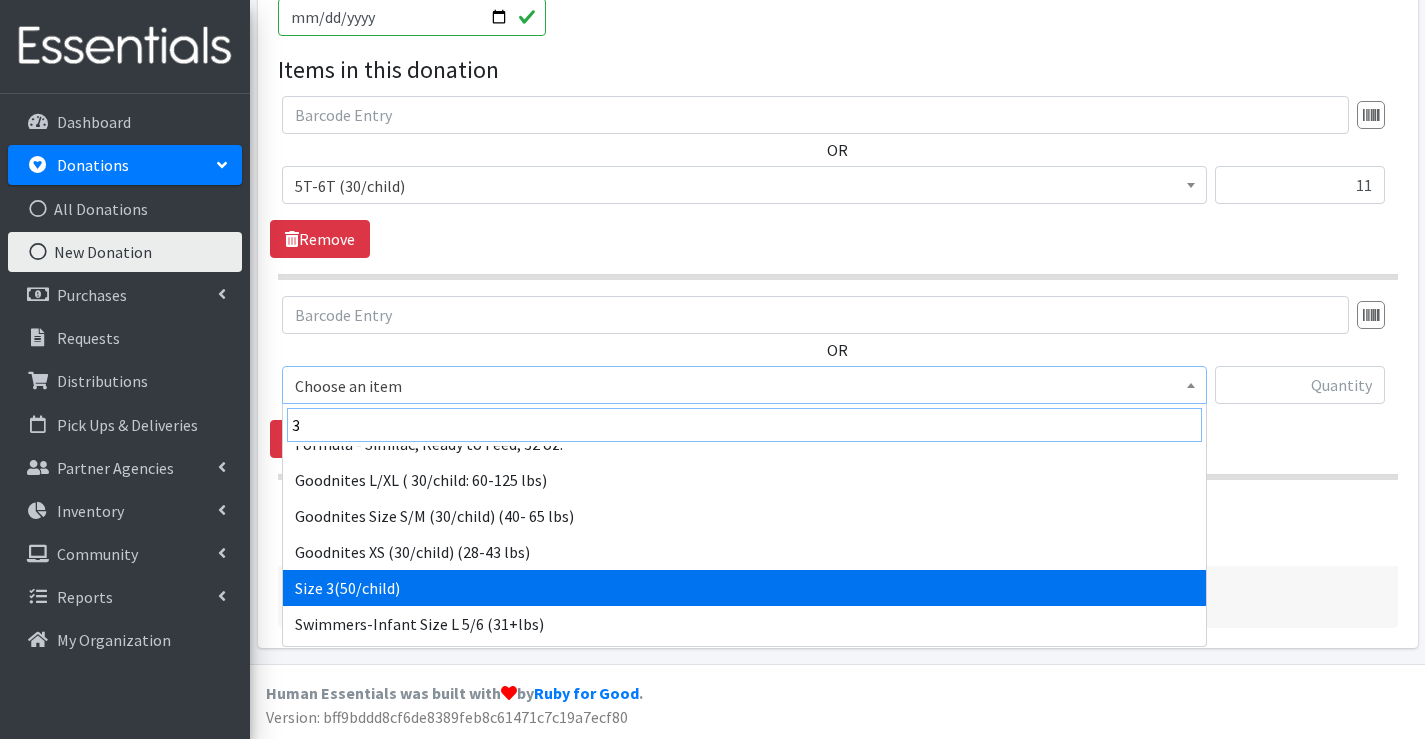 type on "3" 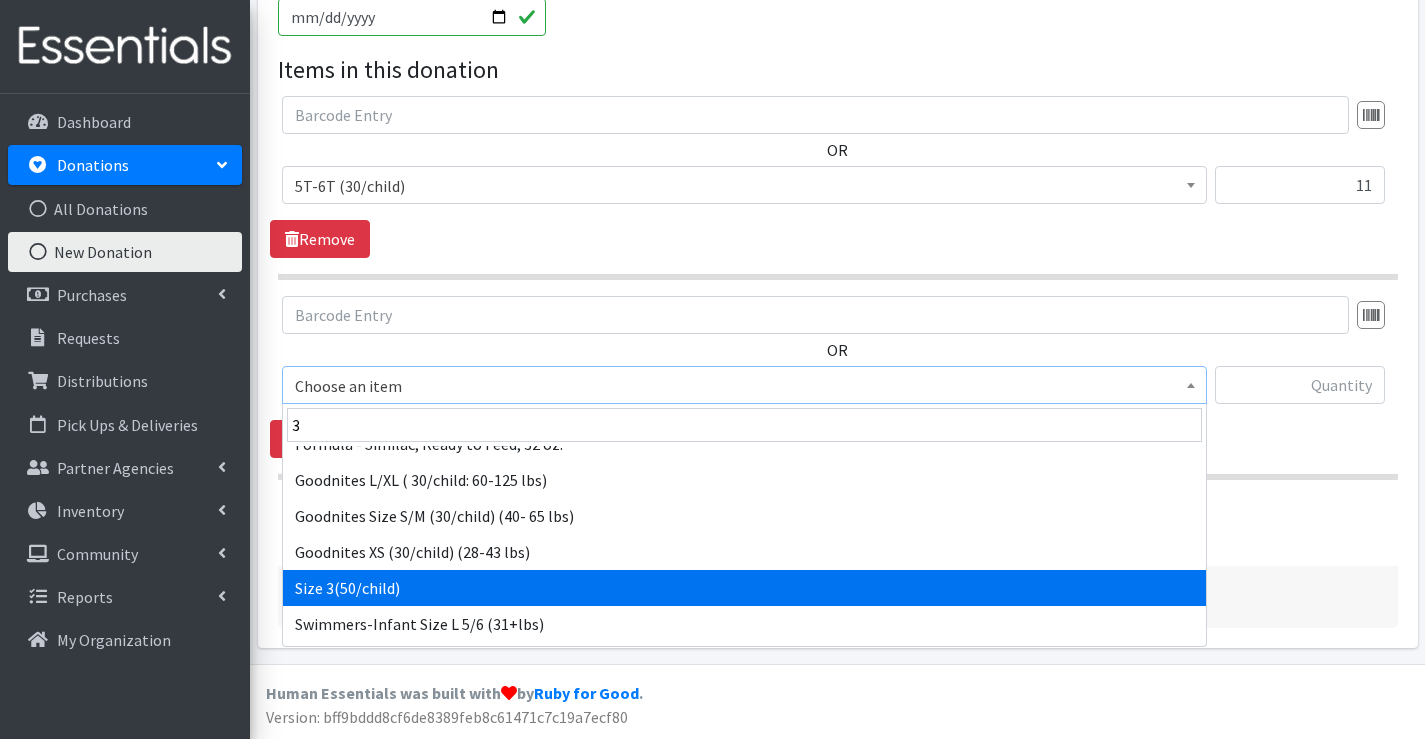 select on "954" 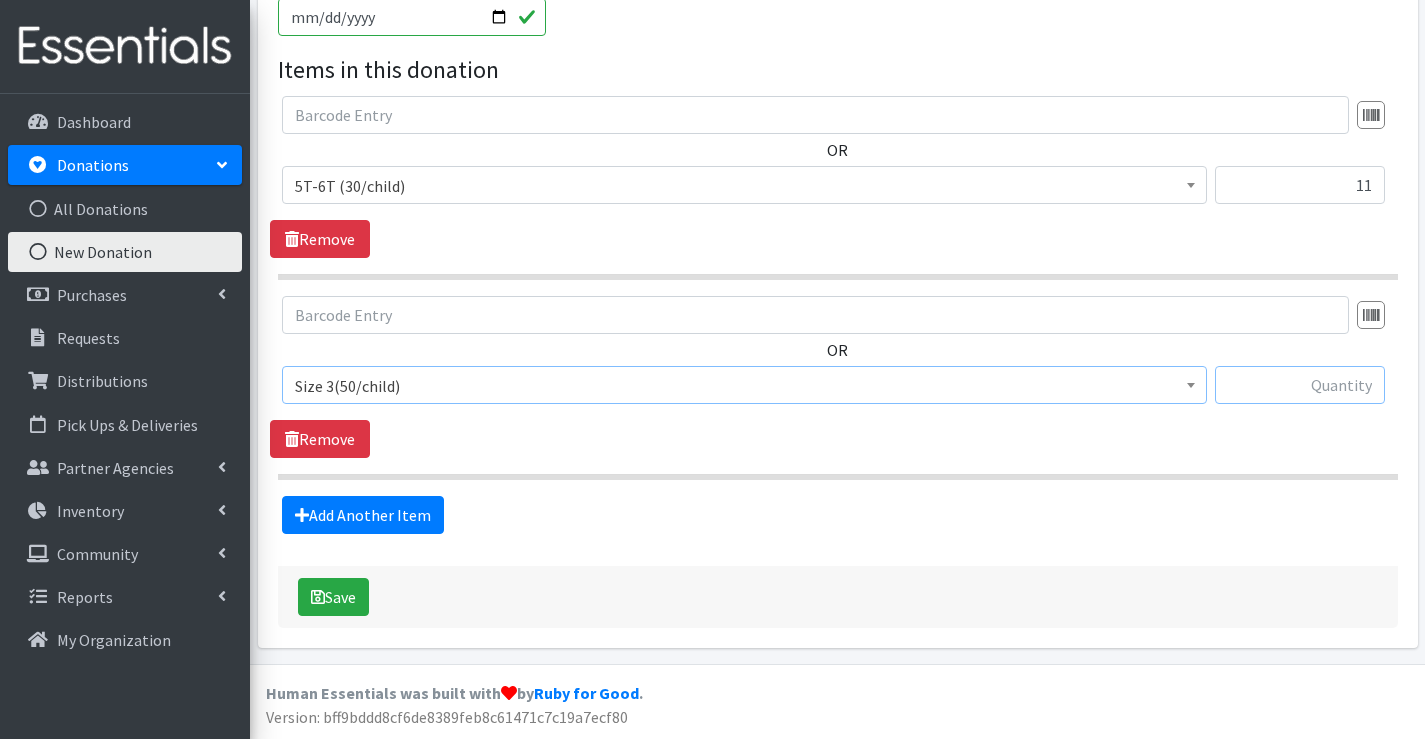 click at bounding box center [1300, 385] 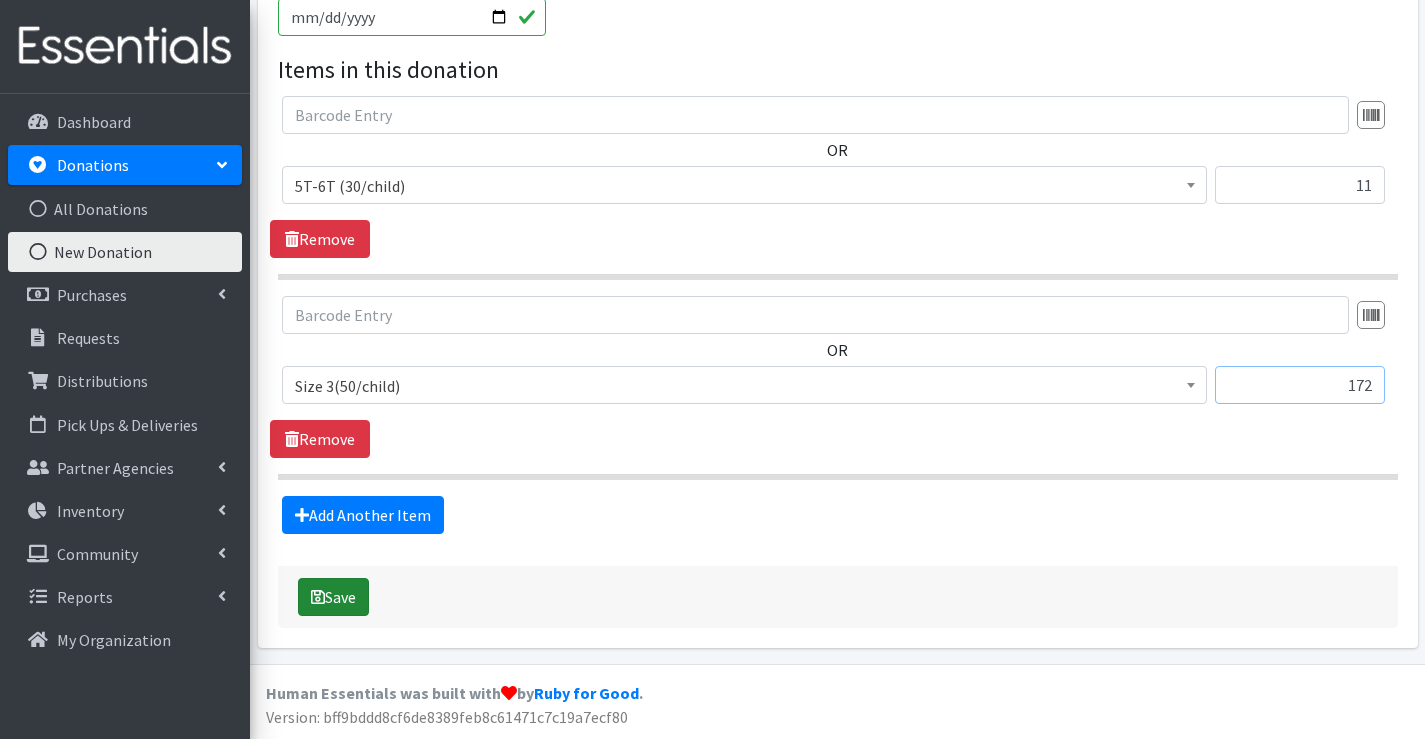 type on "172" 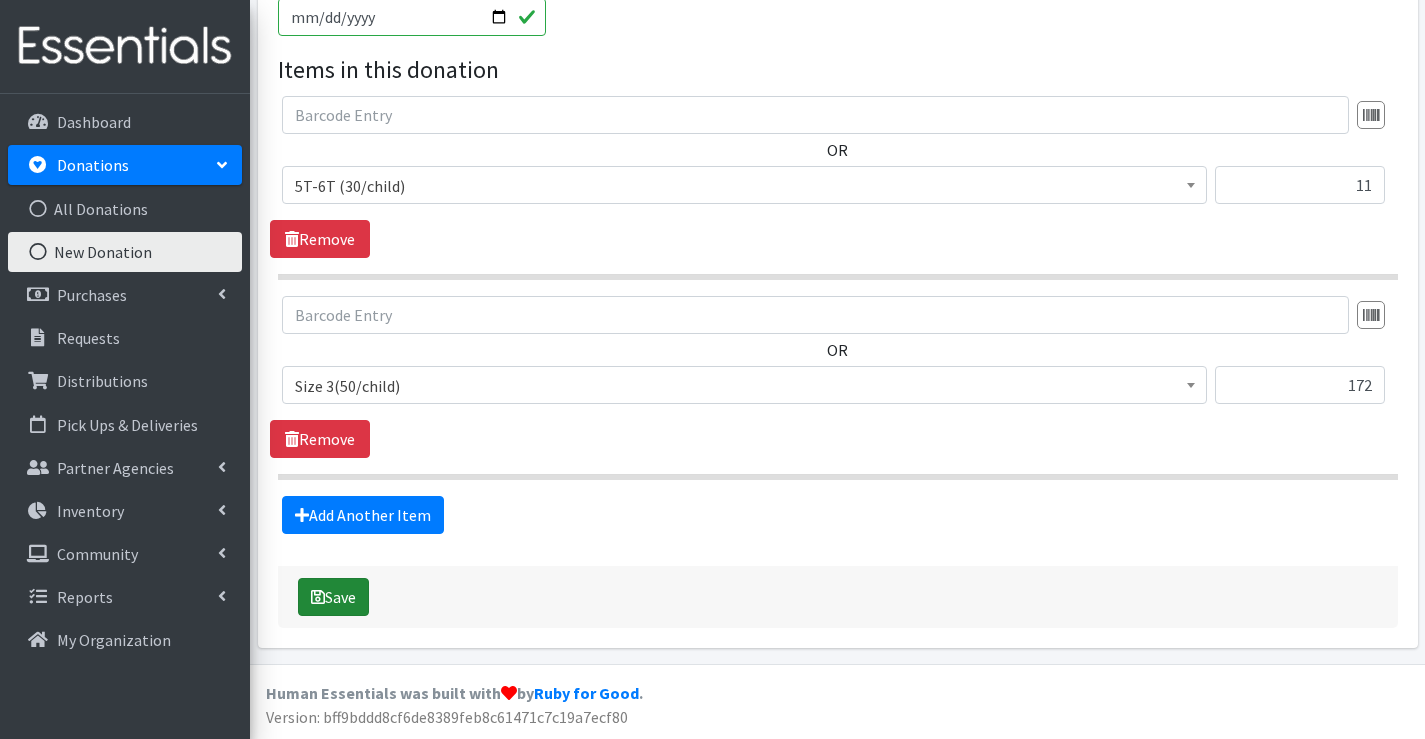 click on "Save" at bounding box center [333, 597] 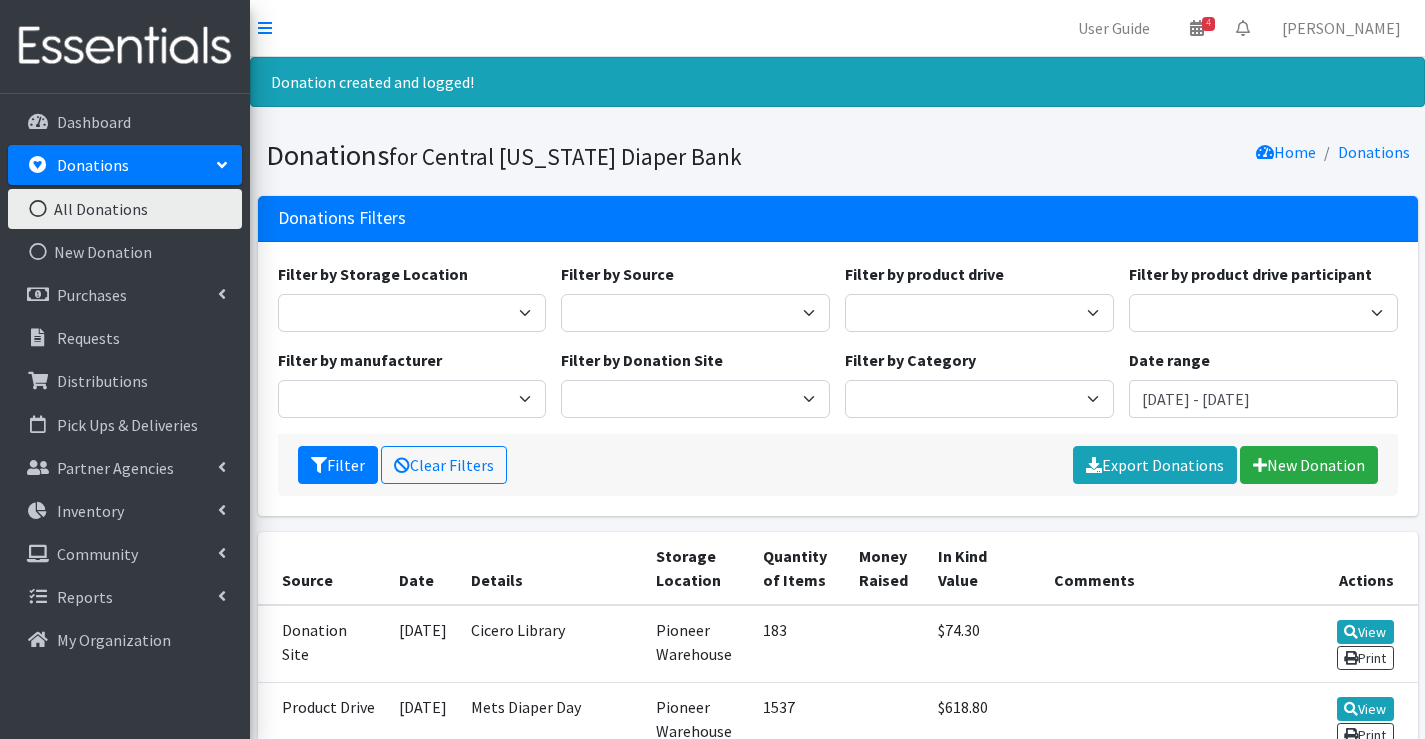 scroll, scrollTop: 0, scrollLeft: 0, axis: both 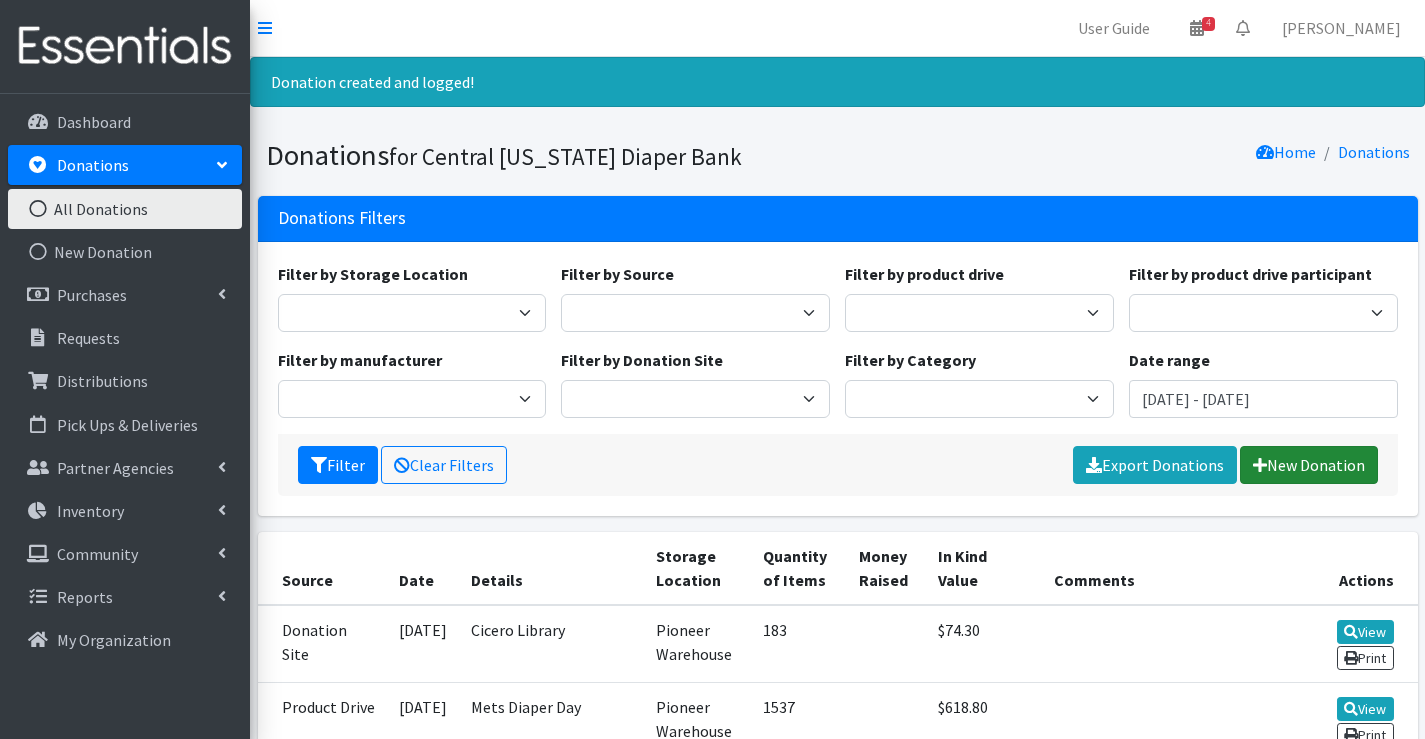 click on "New Donation" at bounding box center [1309, 465] 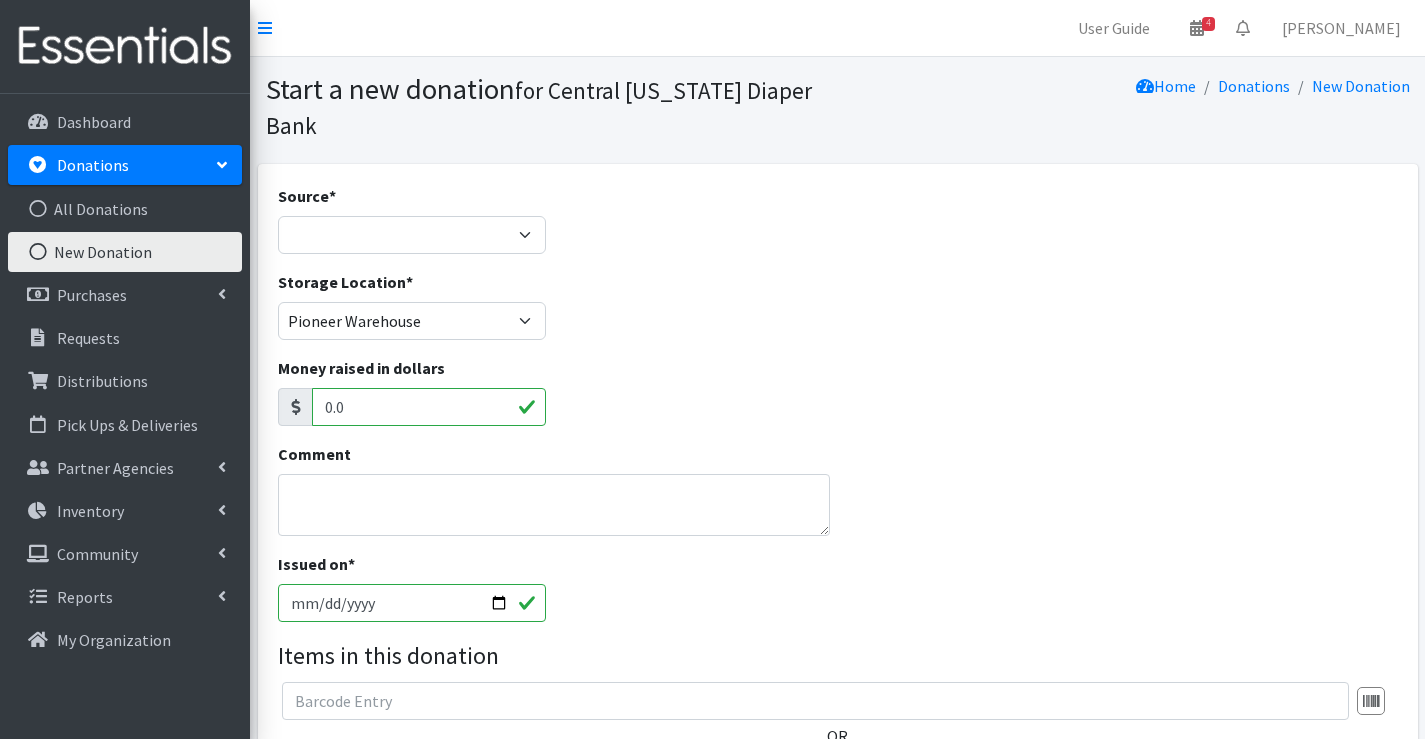 scroll, scrollTop: 0, scrollLeft: 0, axis: both 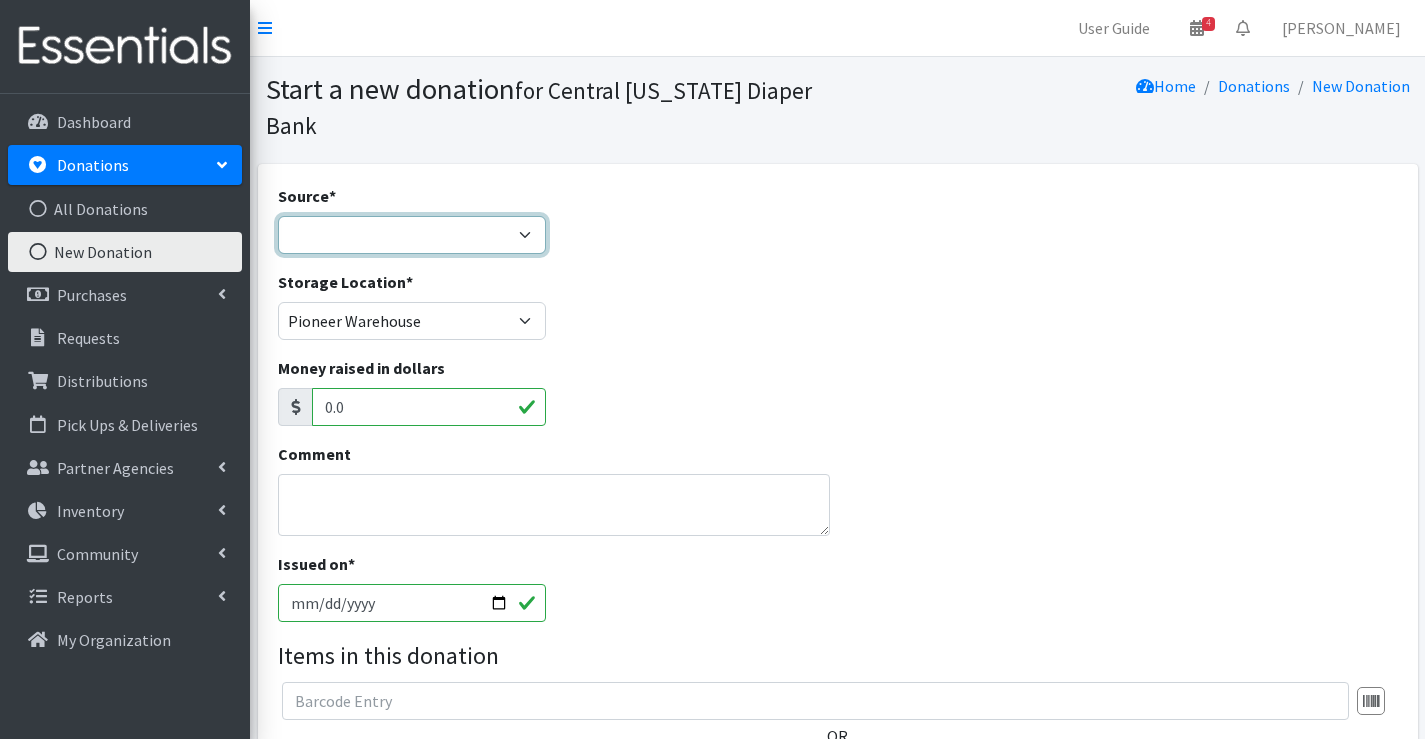 click on "Product Drive
Manufacturer
Donation Site
Misc. Donation" at bounding box center [412, 235] 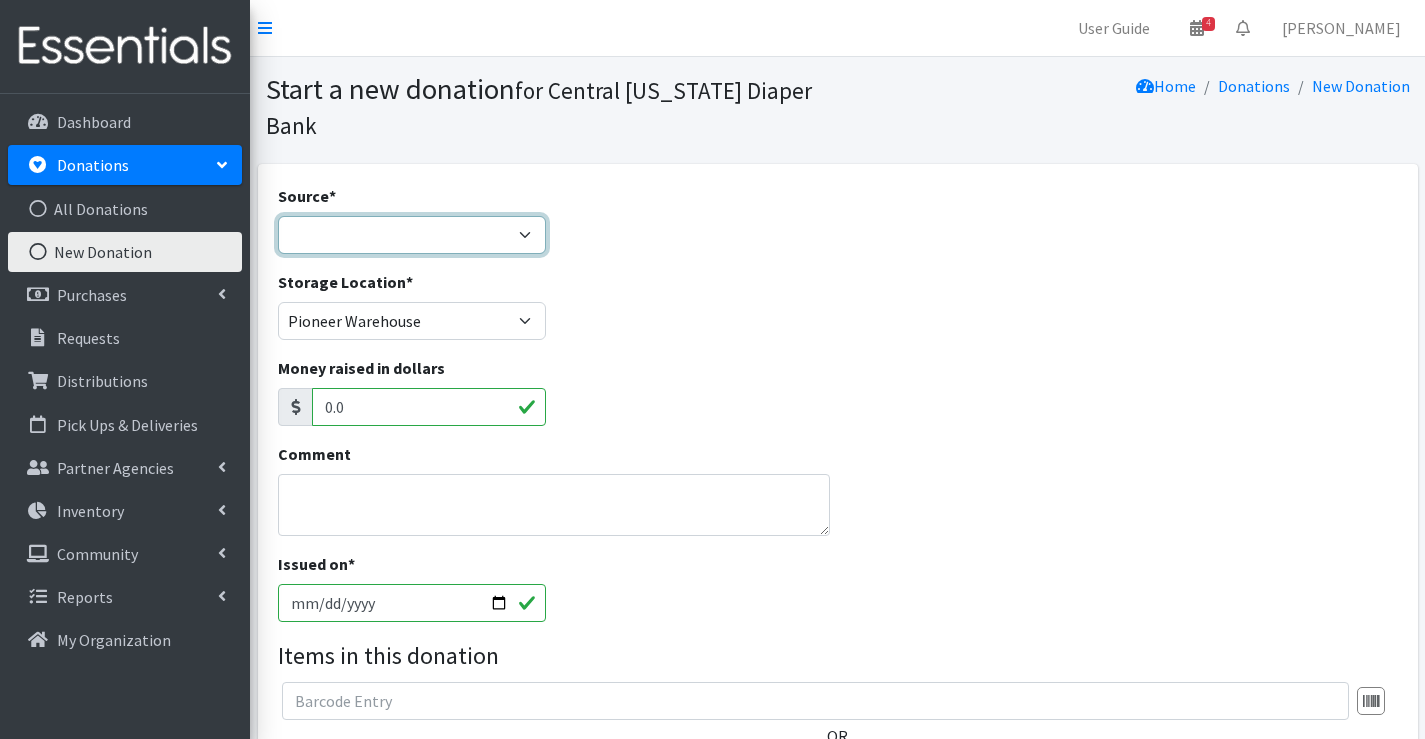 select on "Donation Site" 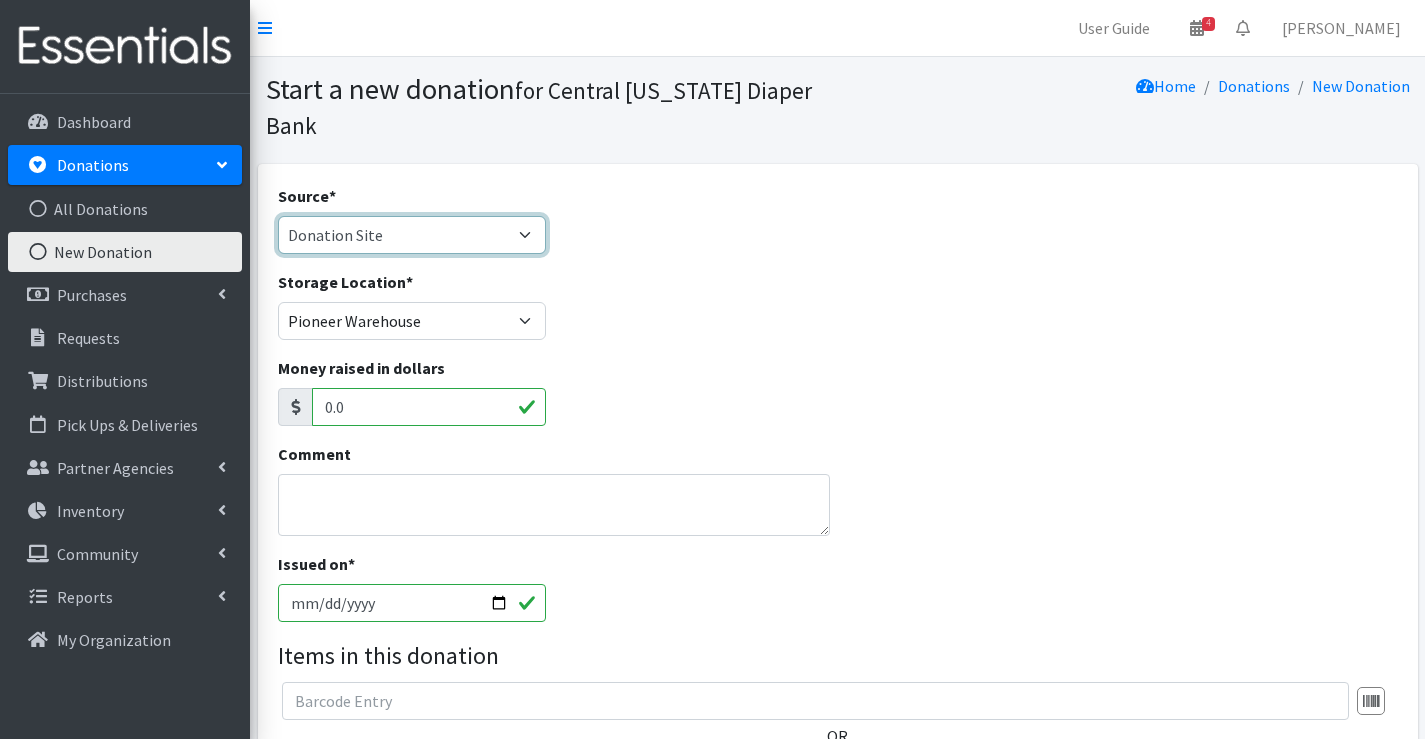 click on "Product Drive
Manufacturer
Donation Site
Misc. Donation" at bounding box center [412, 235] 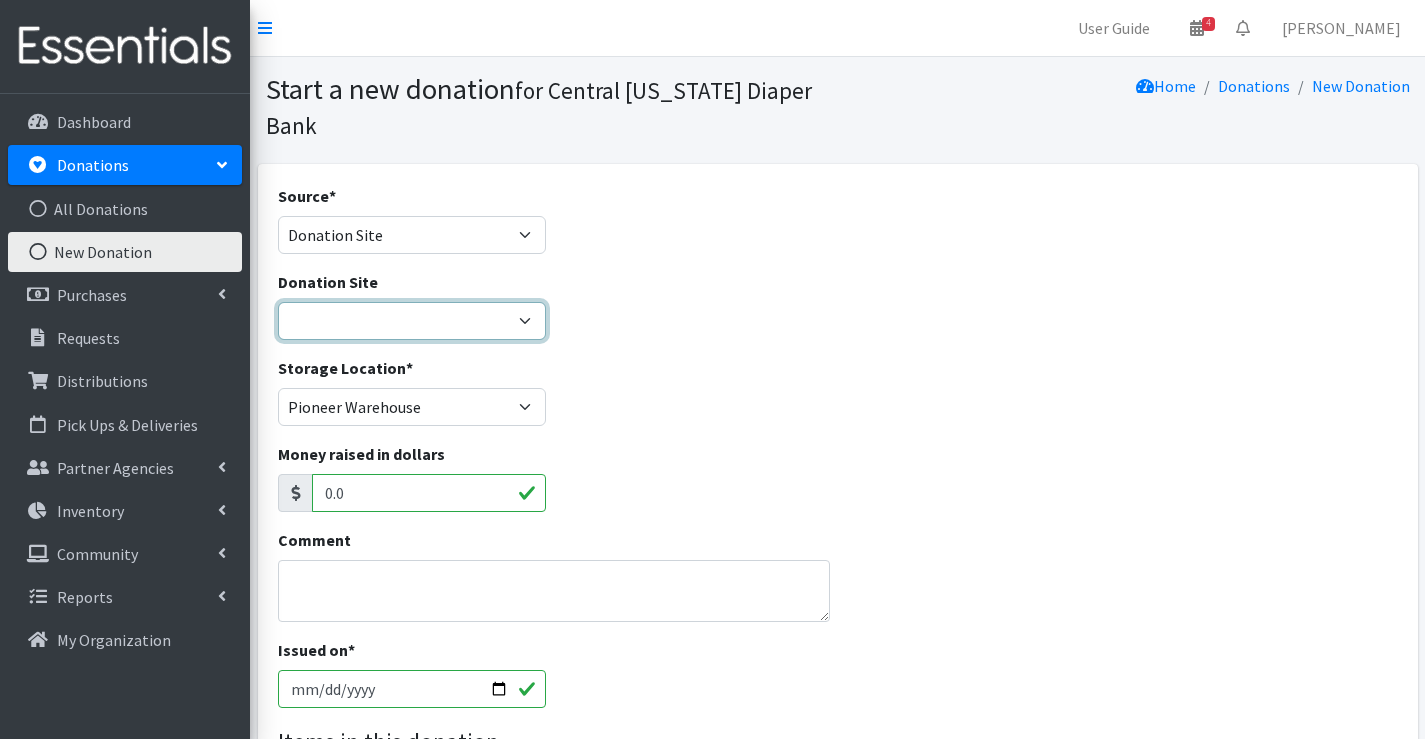 click on "Cicero Library
CNYDB Donation Bin
Community Library of [PERSON_NAME] and Jamesville
[GEOGRAPHIC_DATA]
Huggies Truckload Donation
Inventory On-hand
[PERSON_NAME] [MEDICAL_DATA]
[GEOGRAPHIC_DATA]
[GEOGRAPHIC_DATA]
[GEOGRAPHIC_DATA]
[GEOGRAPHIC_DATA]
Once Upon a Child
[GEOGRAPHIC_DATA]
[GEOGRAPHIC_DATA]
Wish List Items Received" at bounding box center [412, 321] 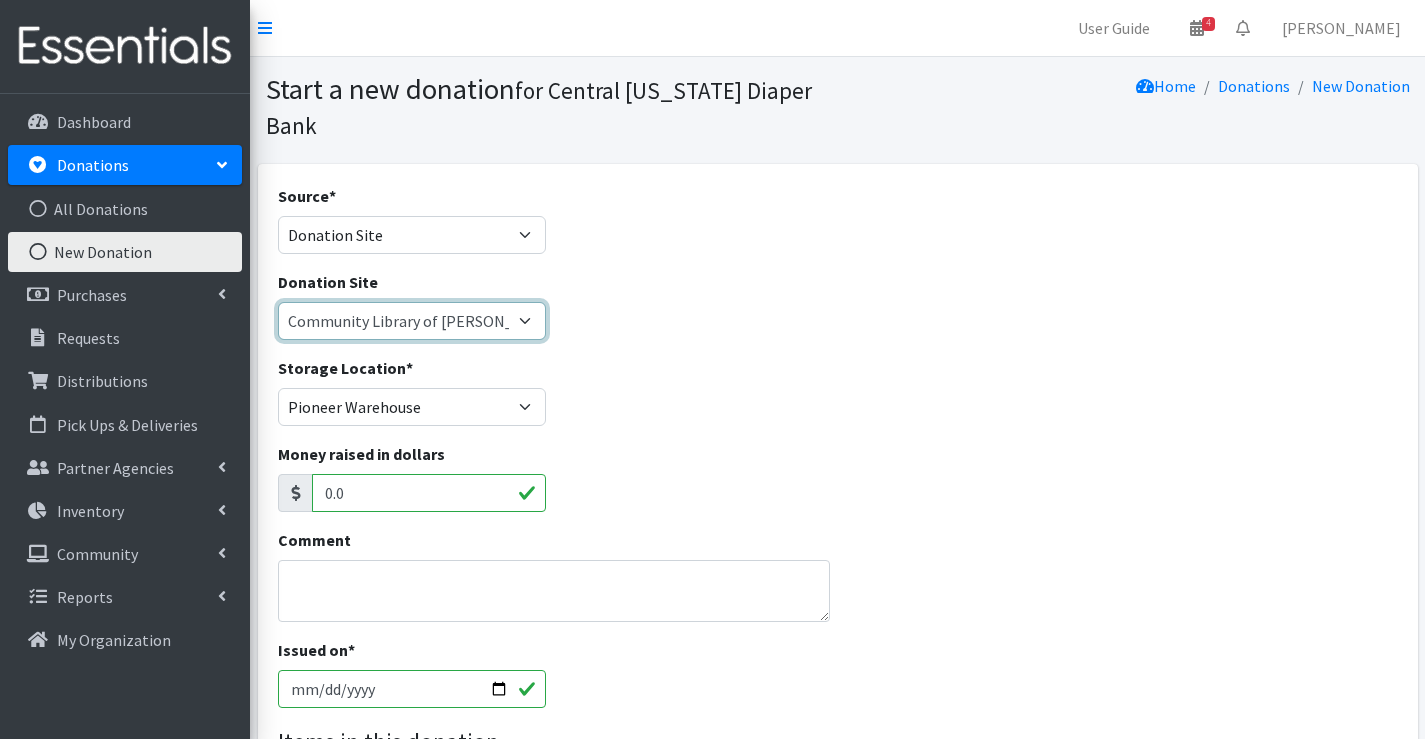 click on "Cicero Library
CNYDB Donation Bin
Community Library of [PERSON_NAME] and Jamesville
[GEOGRAPHIC_DATA]
Huggies Truckload Donation
Inventory On-hand
[PERSON_NAME] [MEDICAL_DATA]
[GEOGRAPHIC_DATA]
[GEOGRAPHIC_DATA]
[GEOGRAPHIC_DATA]
[GEOGRAPHIC_DATA]
Once Upon a Child
[GEOGRAPHIC_DATA]
[GEOGRAPHIC_DATA]
Wish List Items Received" at bounding box center [412, 321] 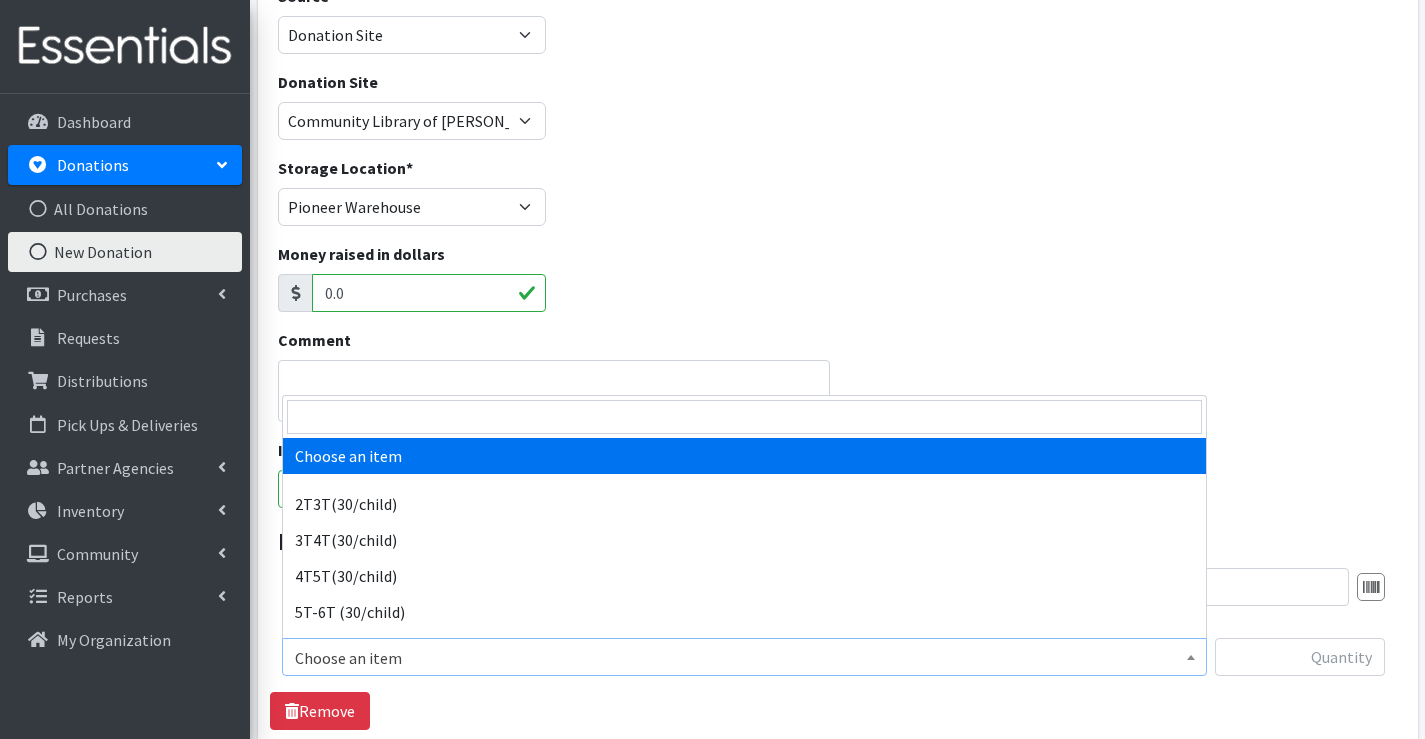 click on "Choose an item" at bounding box center [744, 658] 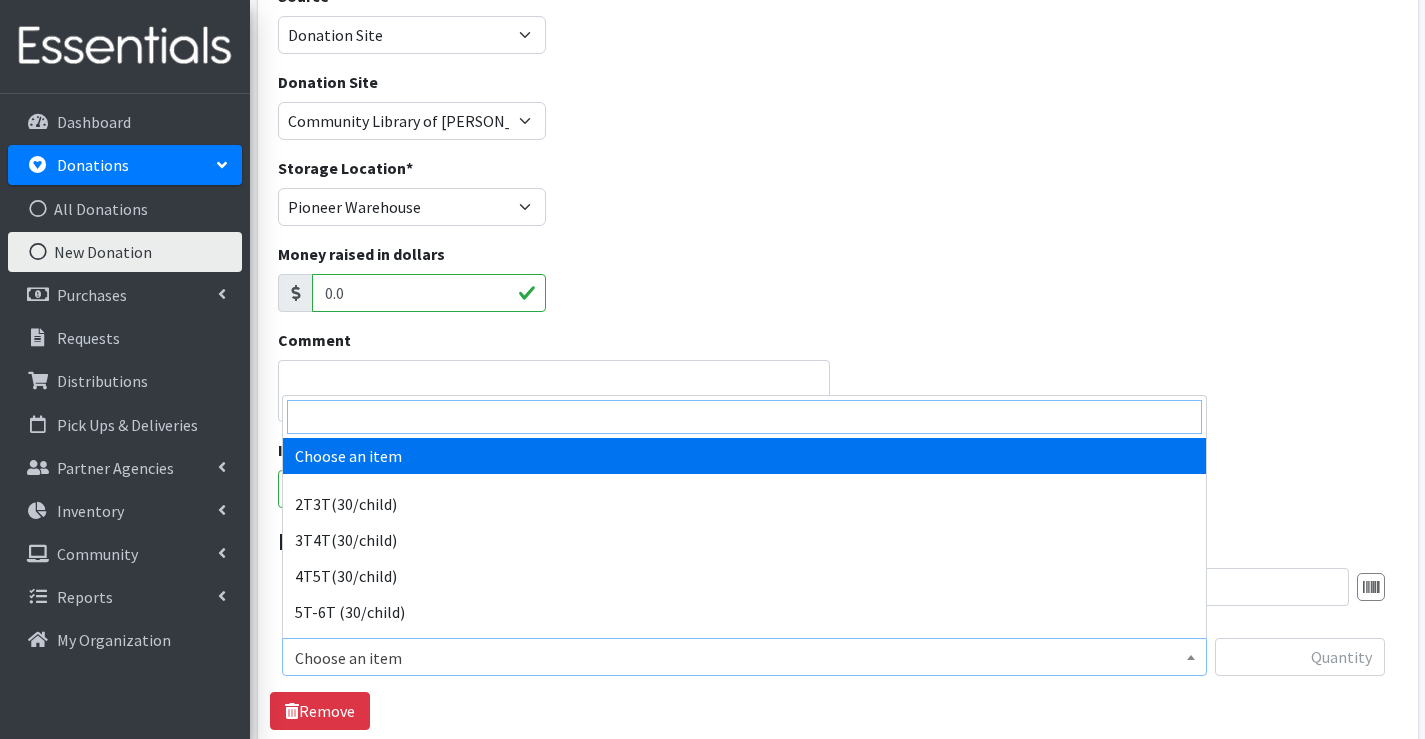 click at bounding box center (744, 417) 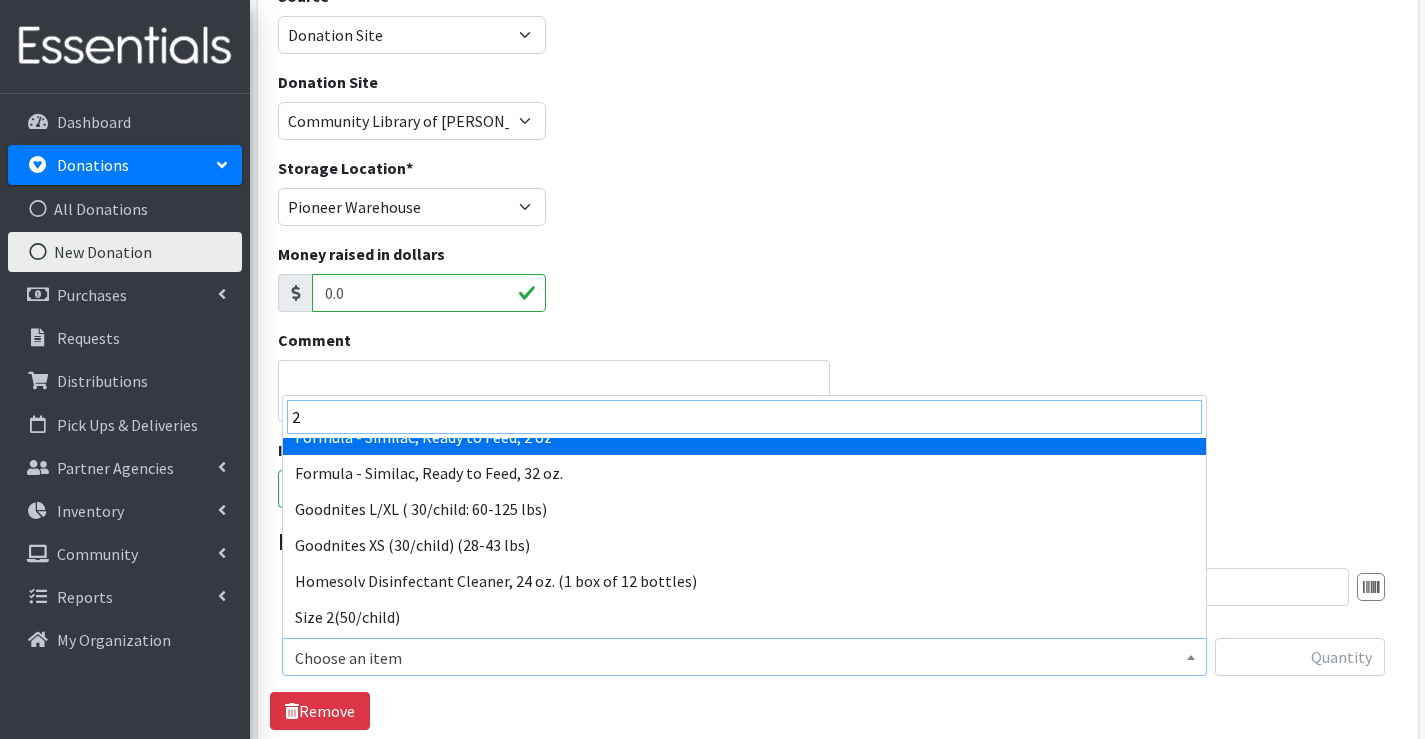 scroll, scrollTop: 200, scrollLeft: 0, axis: vertical 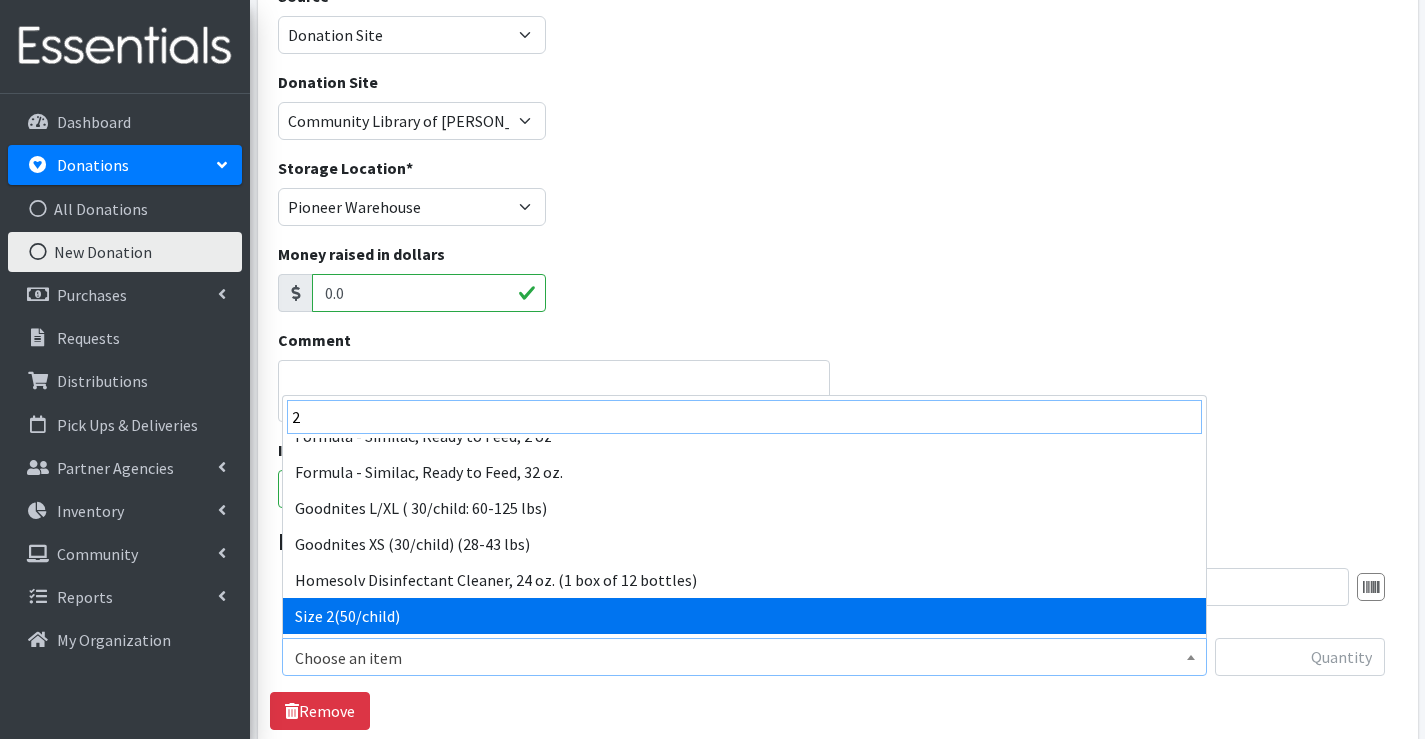 type on "2" 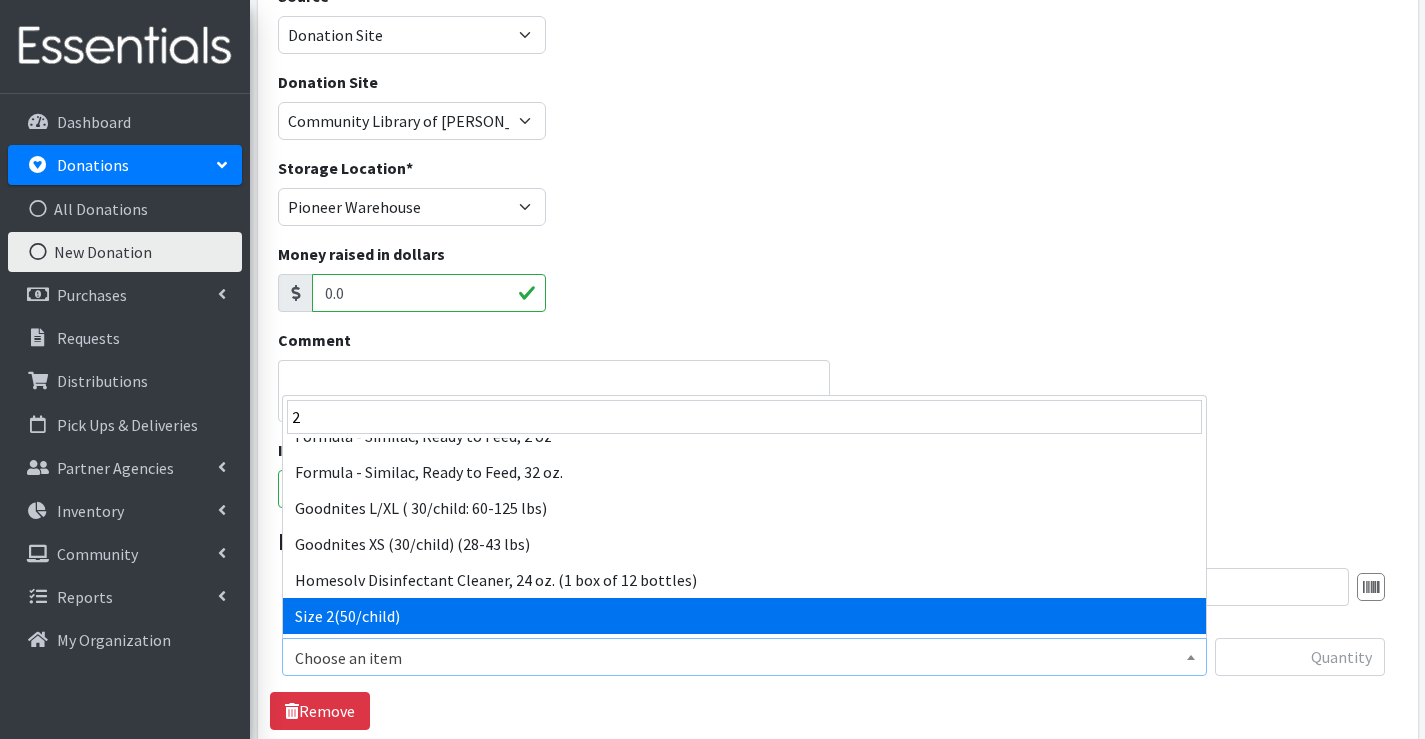 drag, startPoint x: 416, startPoint y: 605, endPoint x: 437, endPoint y: 597, distance: 22.472204 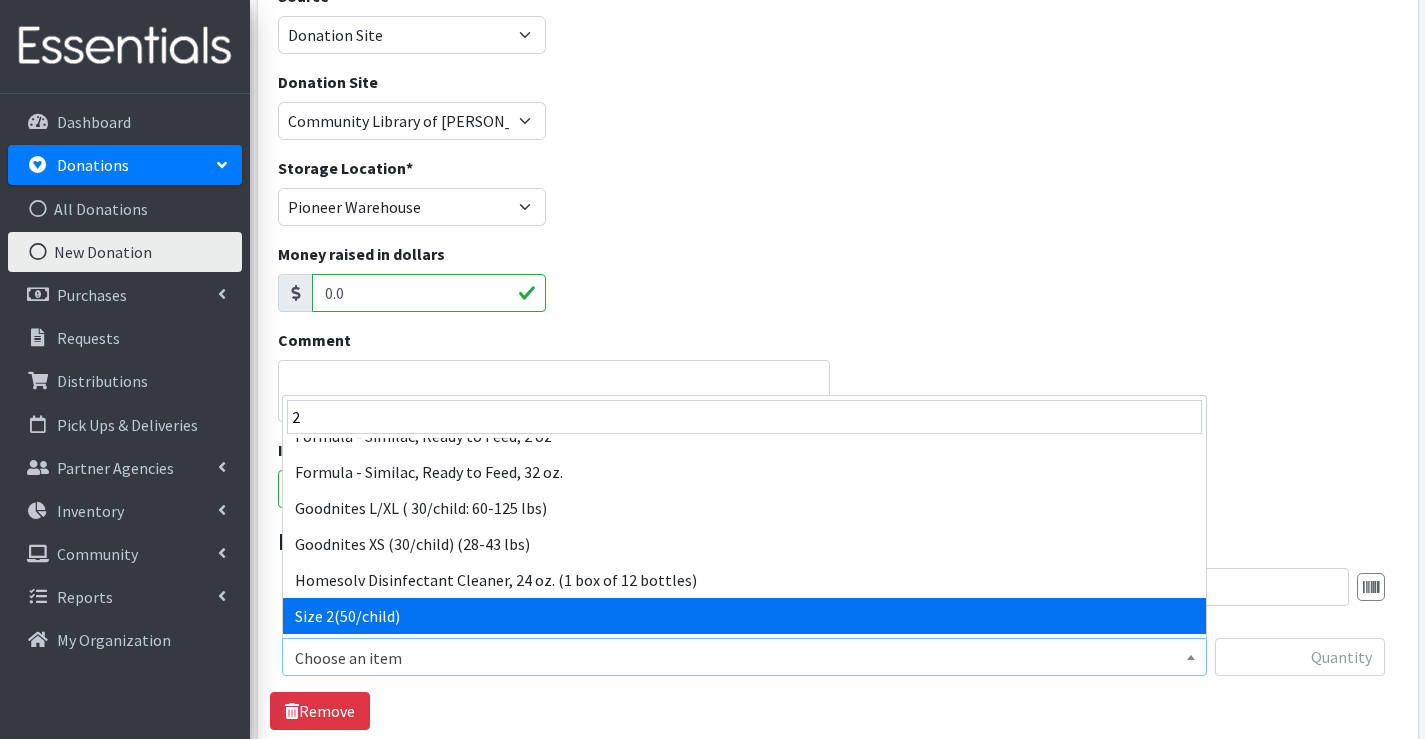 select on "951" 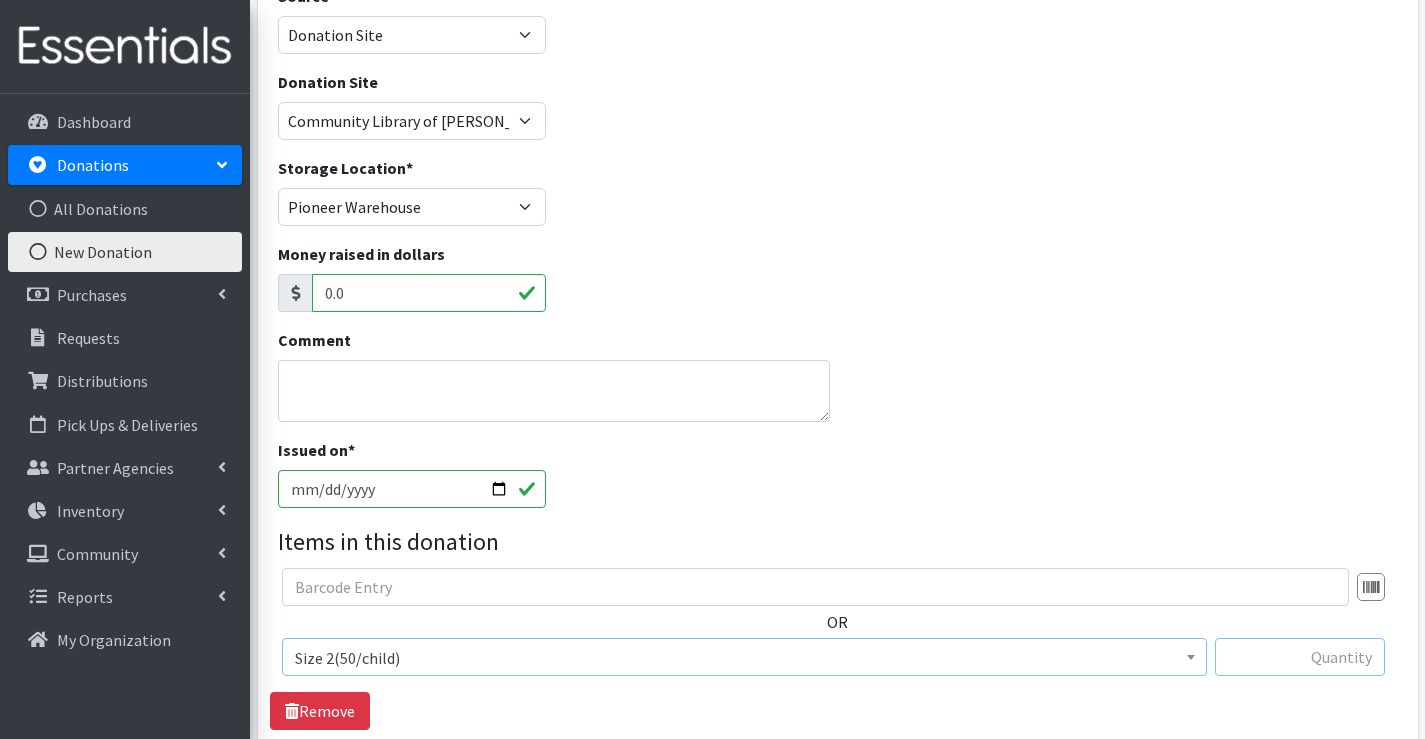 click at bounding box center (1300, 657) 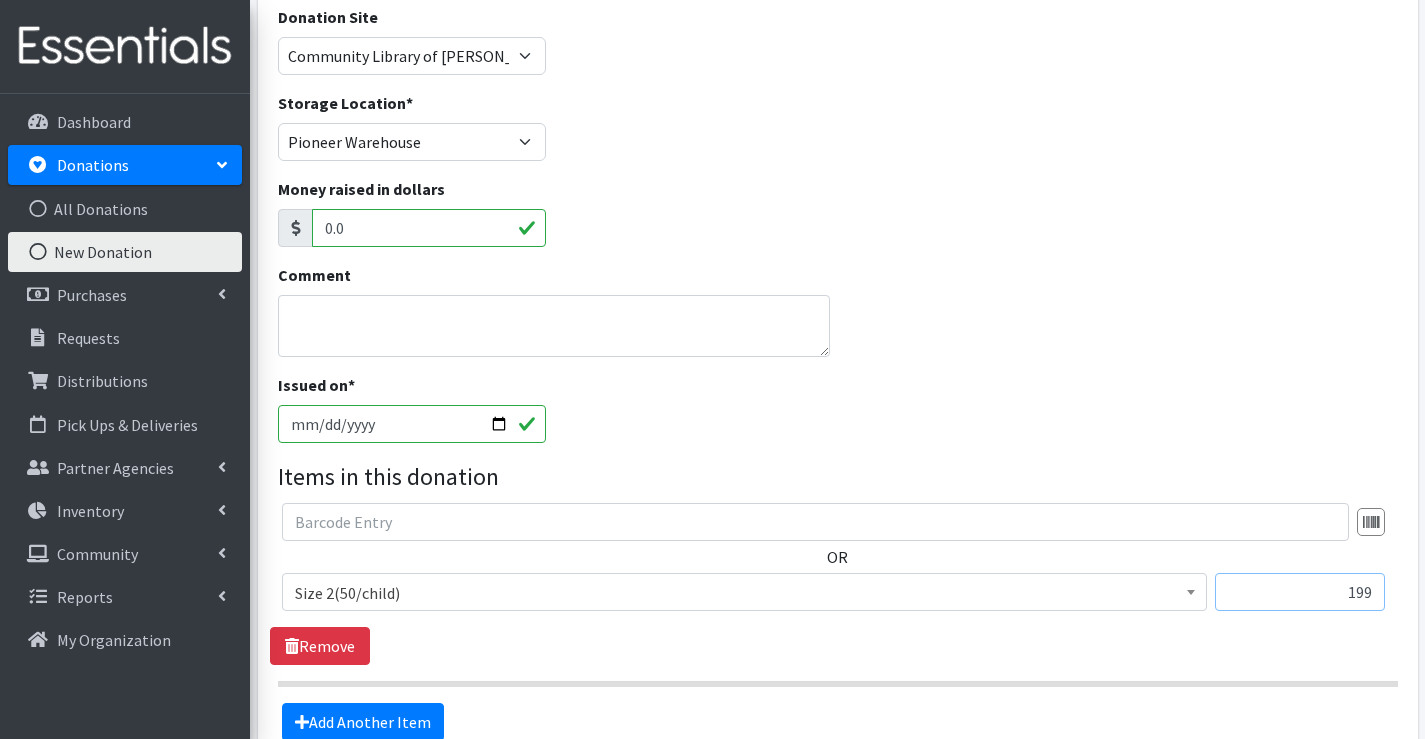 scroll, scrollTop: 300, scrollLeft: 0, axis: vertical 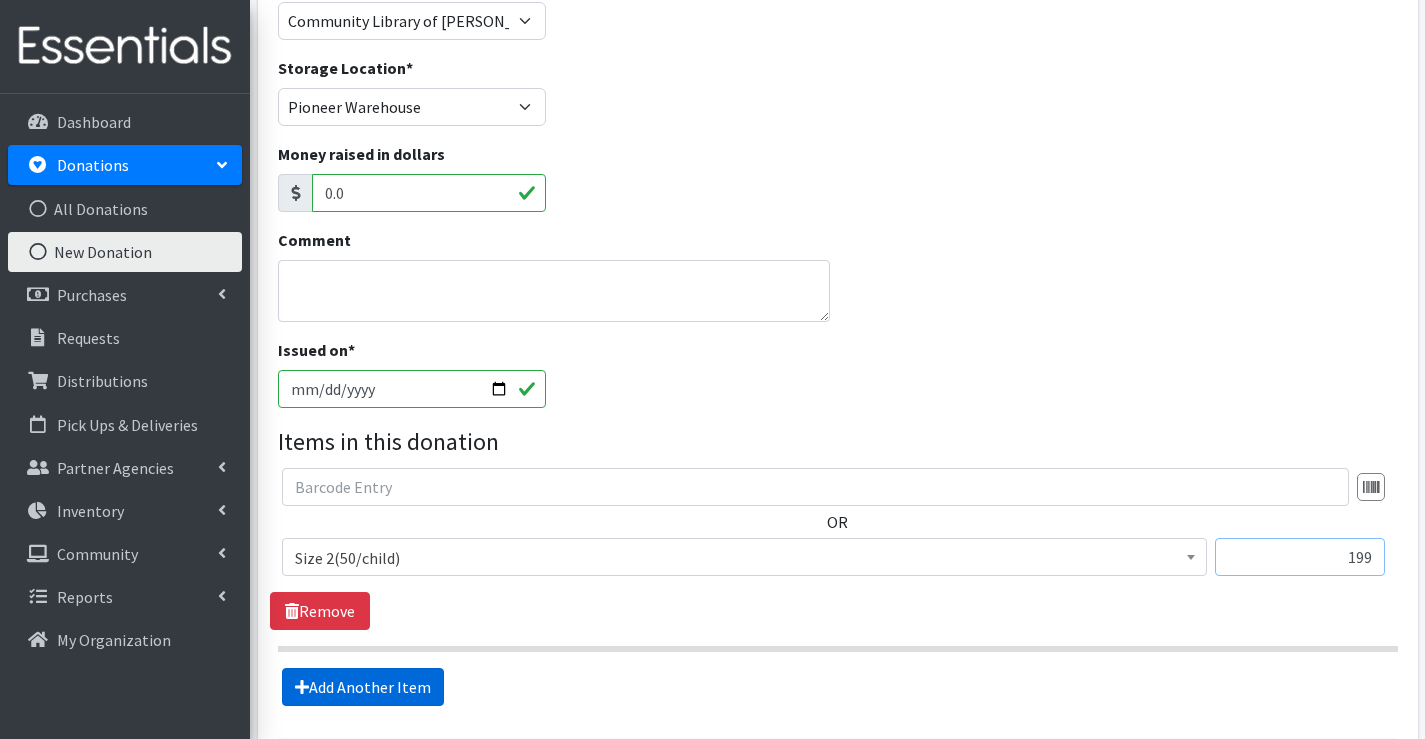 type on "199" 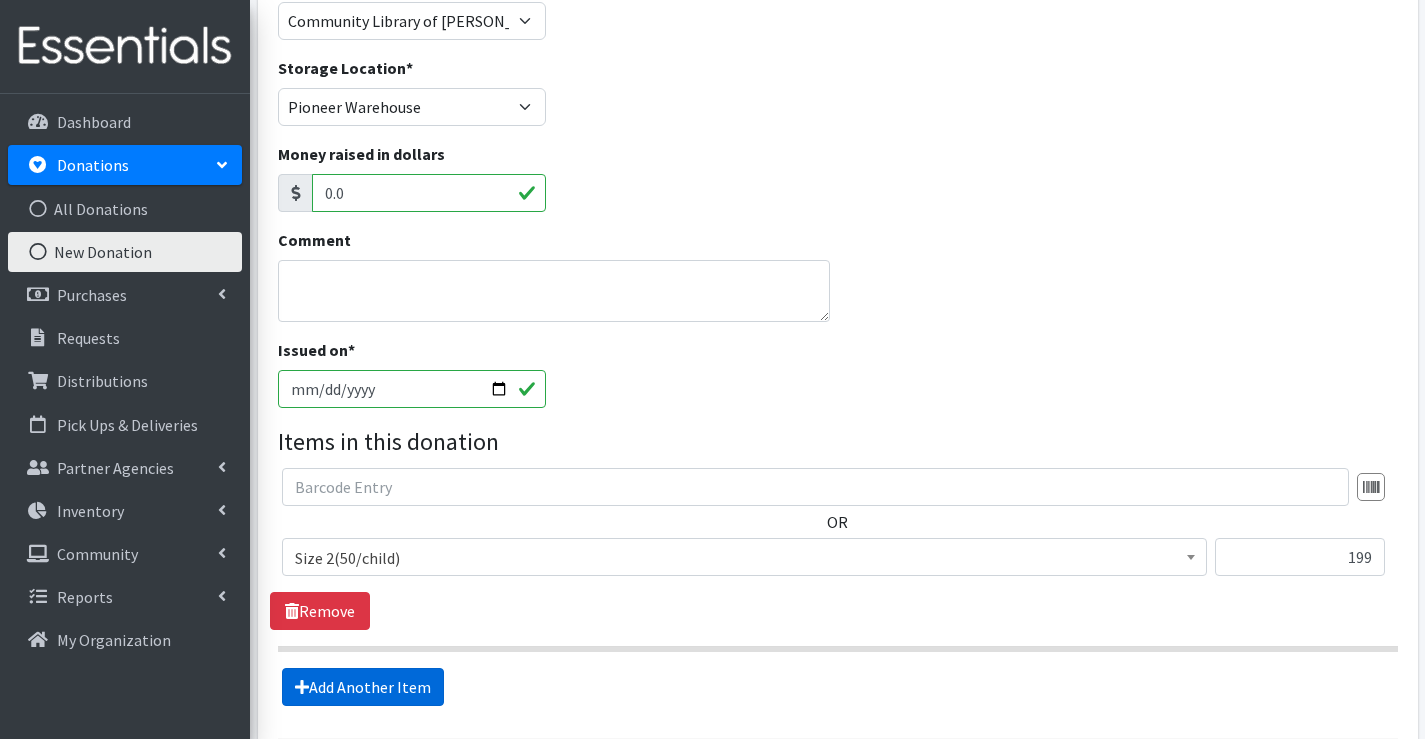 click on "Add Another Item" at bounding box center (363, 687) 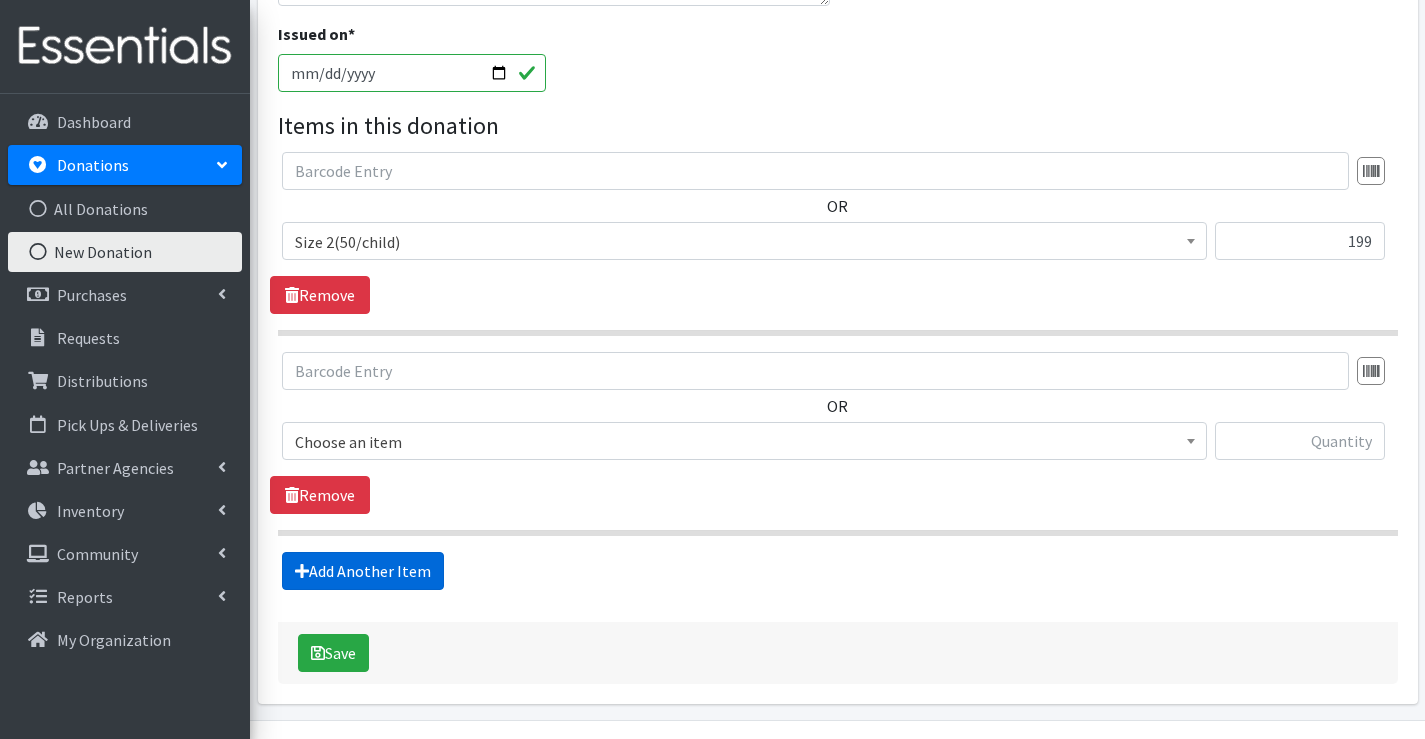 scroll, scrollTop: 672, scrollLeft: 0, axis: vertical 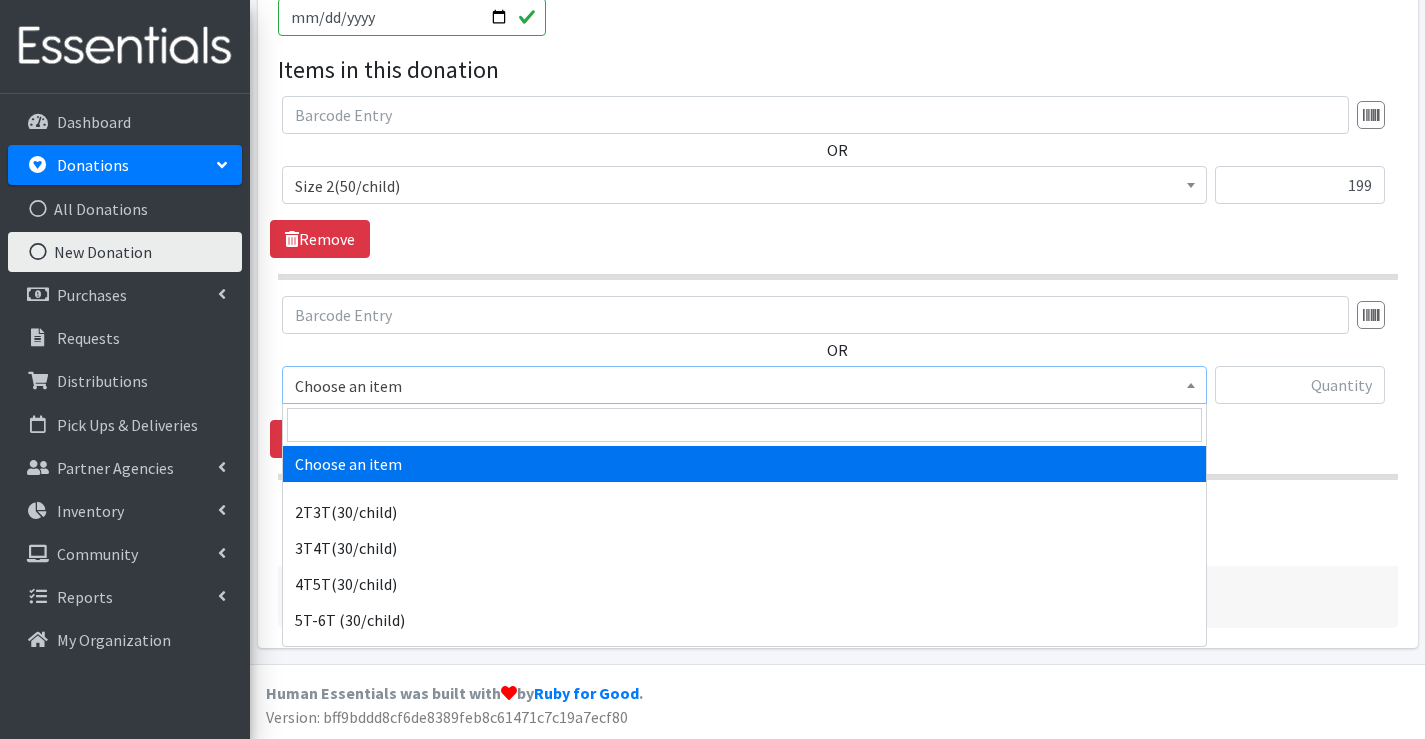 click on "Choose an item" at bounding box center [744, 386] 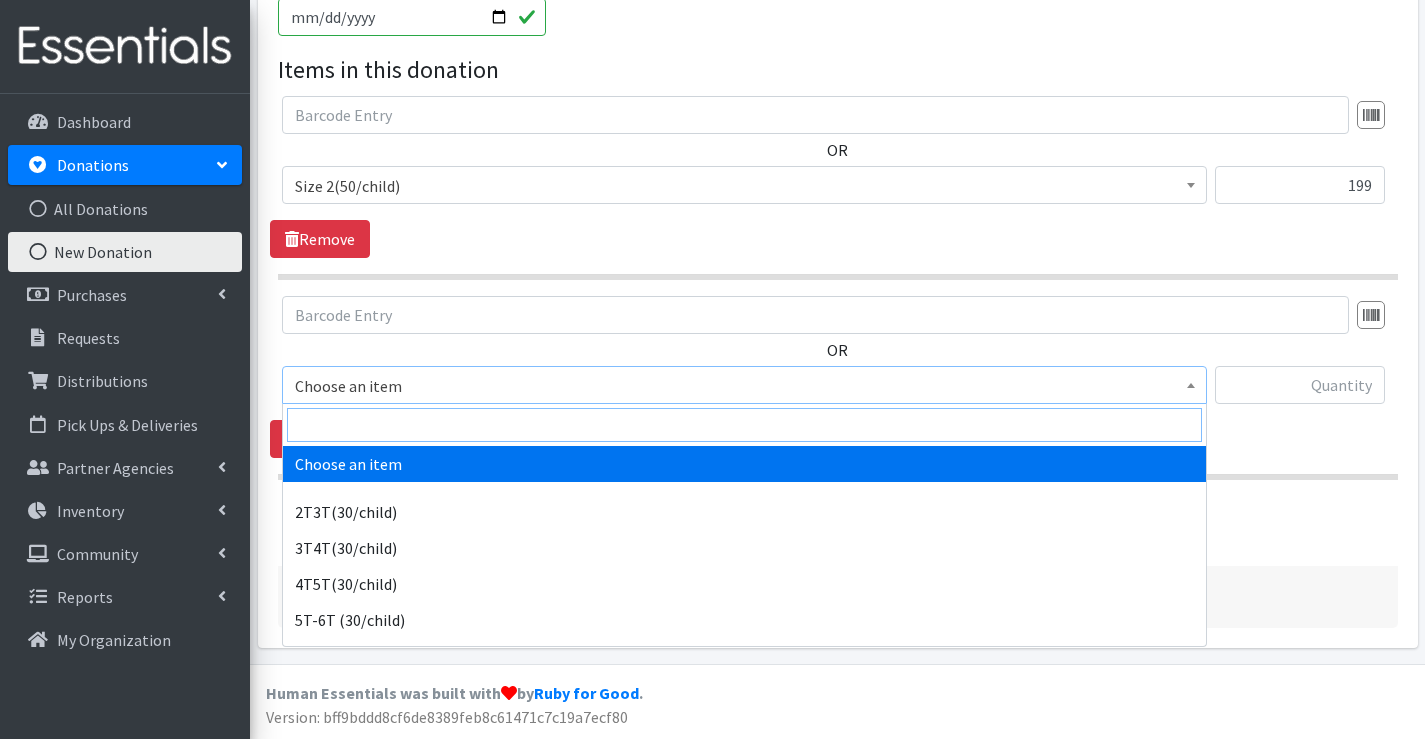 click at bounding box center (744, 425) 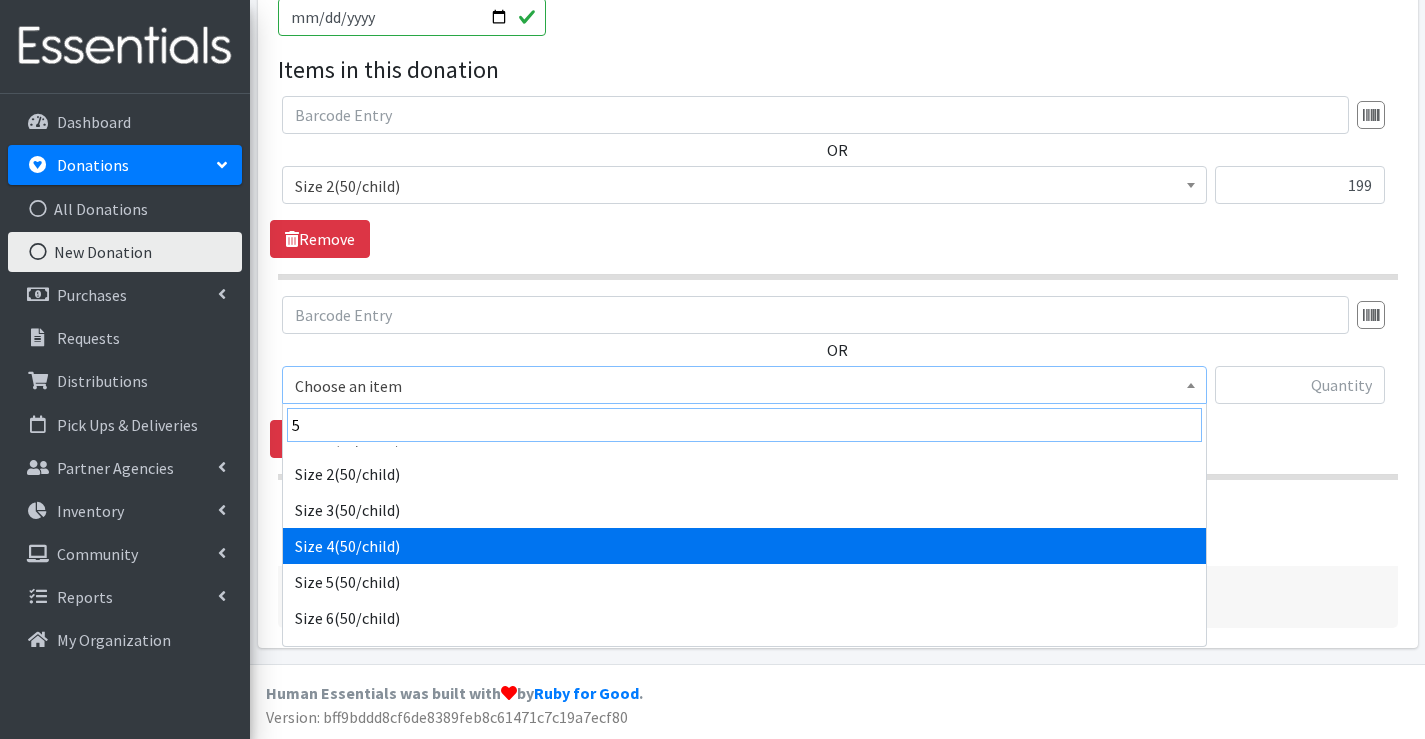 scroll, scrollTop: 300, scrollLeft: 0, axis: vertical 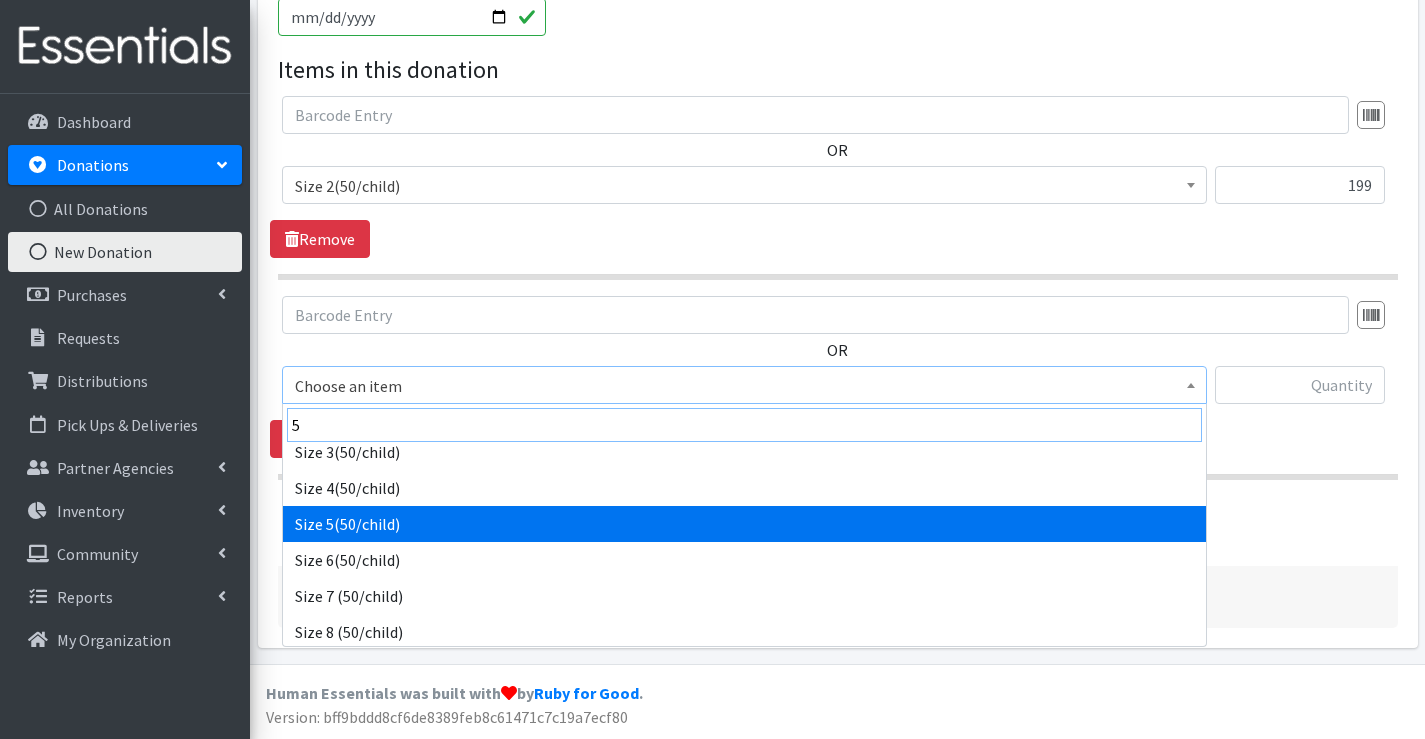 type on "5" 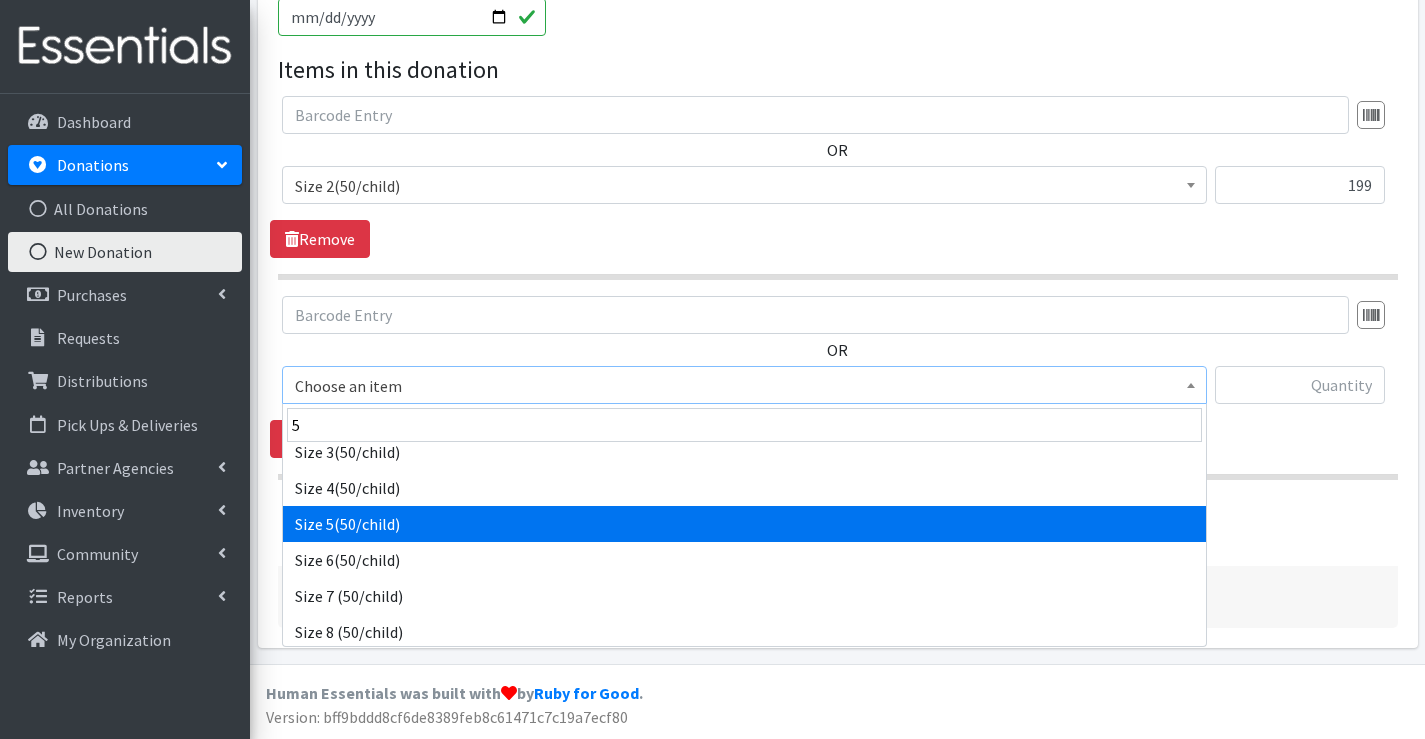 select on "964" 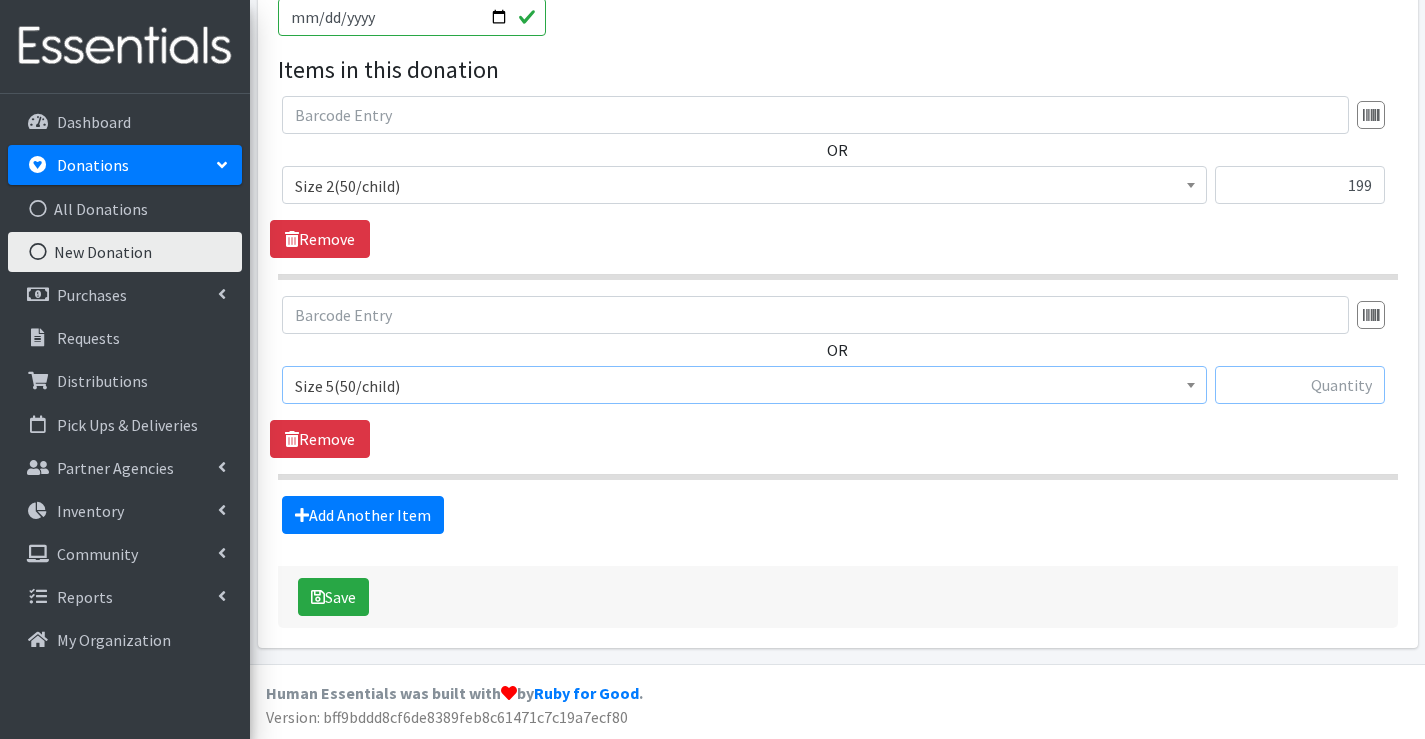 click at bounding box center [1300, 385] 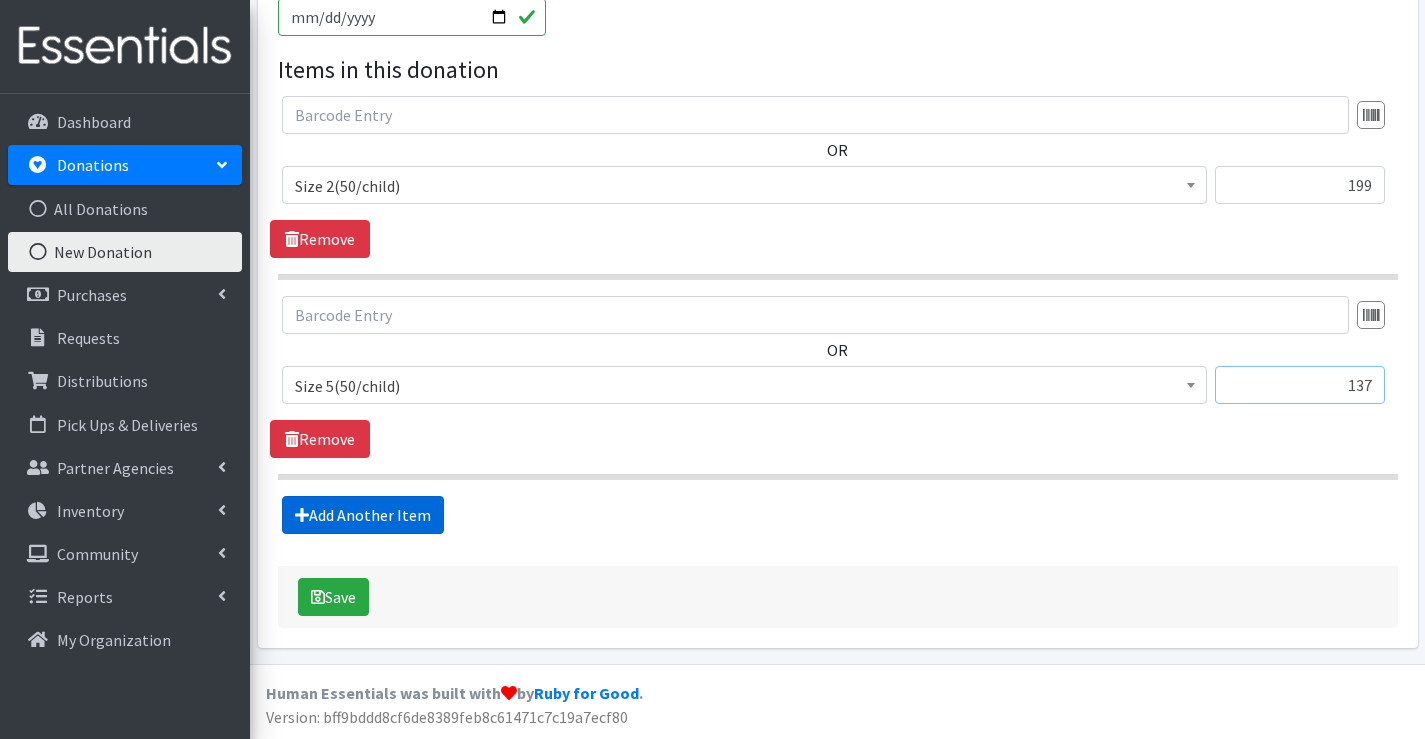 type on "137" 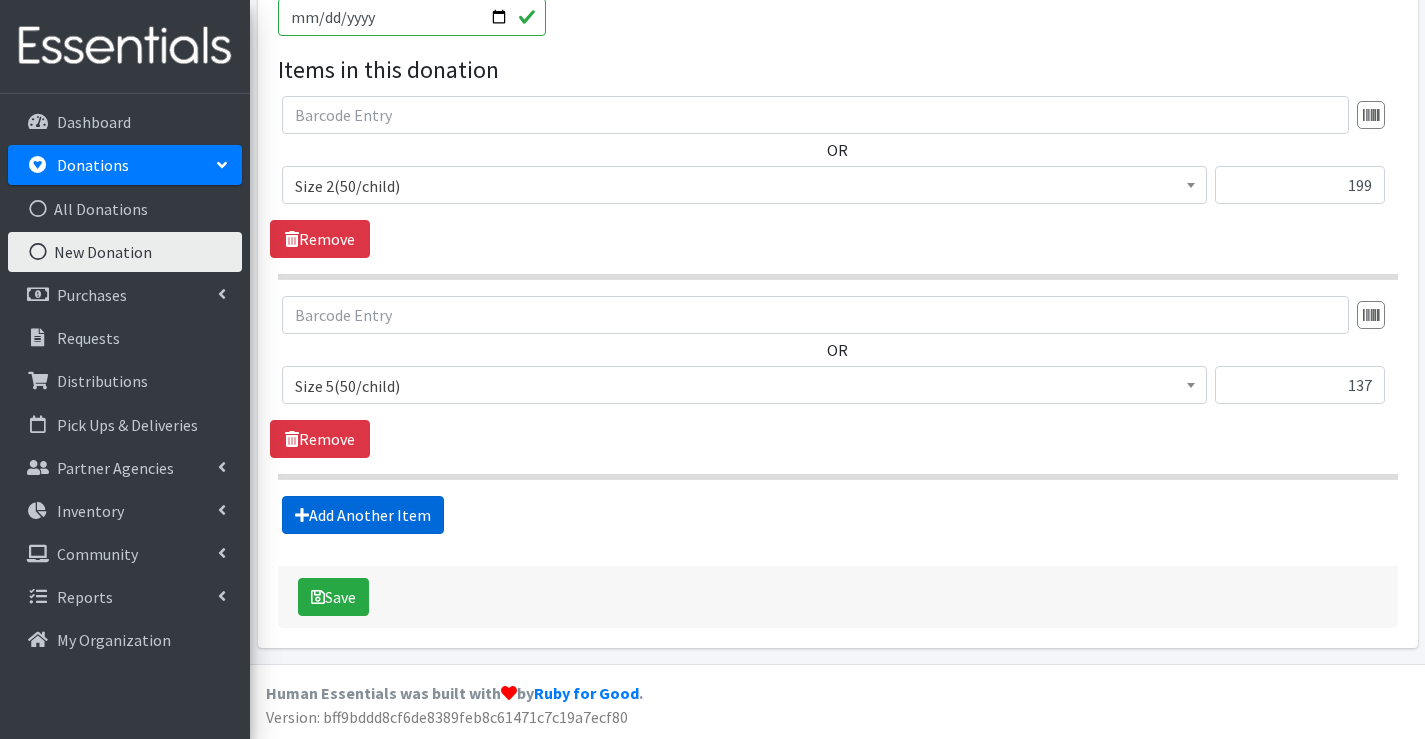 click on "Add Another Item" at bounding box center [363, 515] 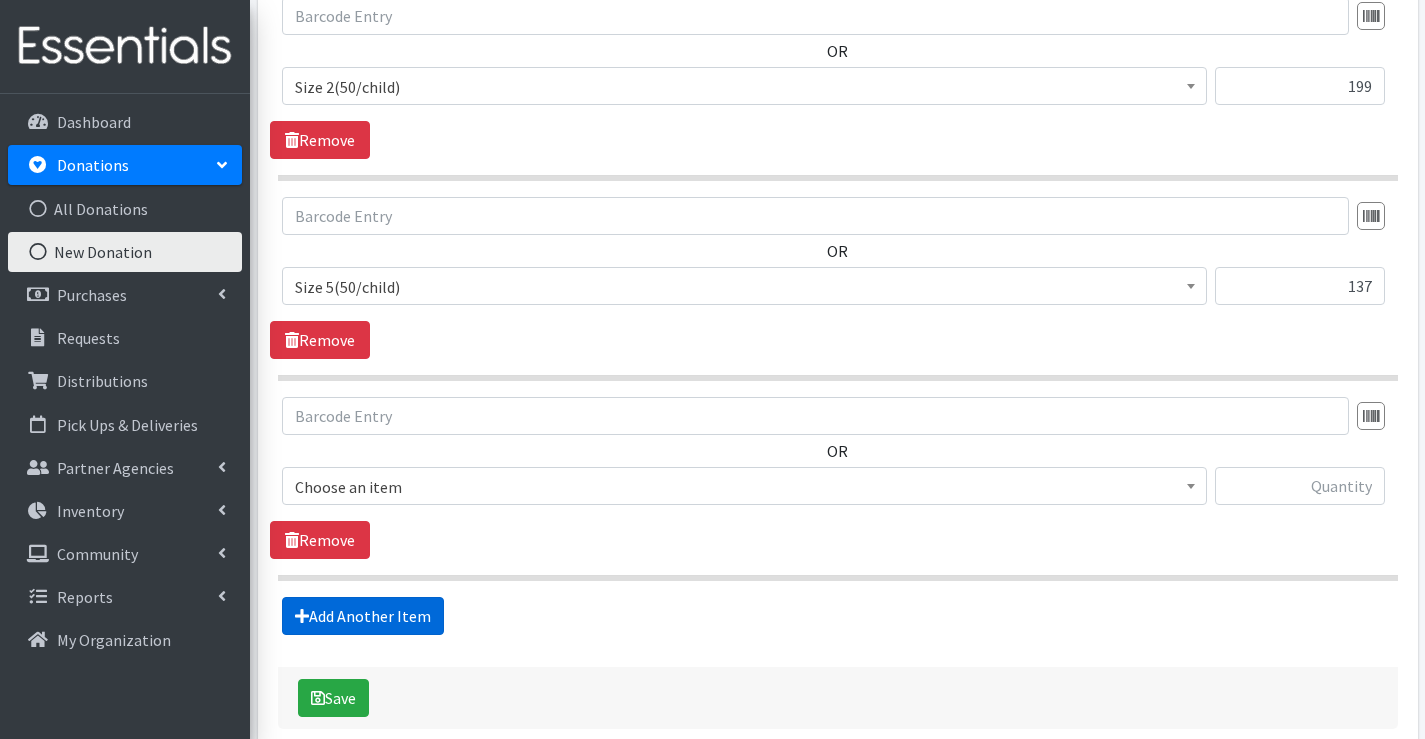 scroll, scrollTop: 872, scrollLeft: 0, axis: vertical 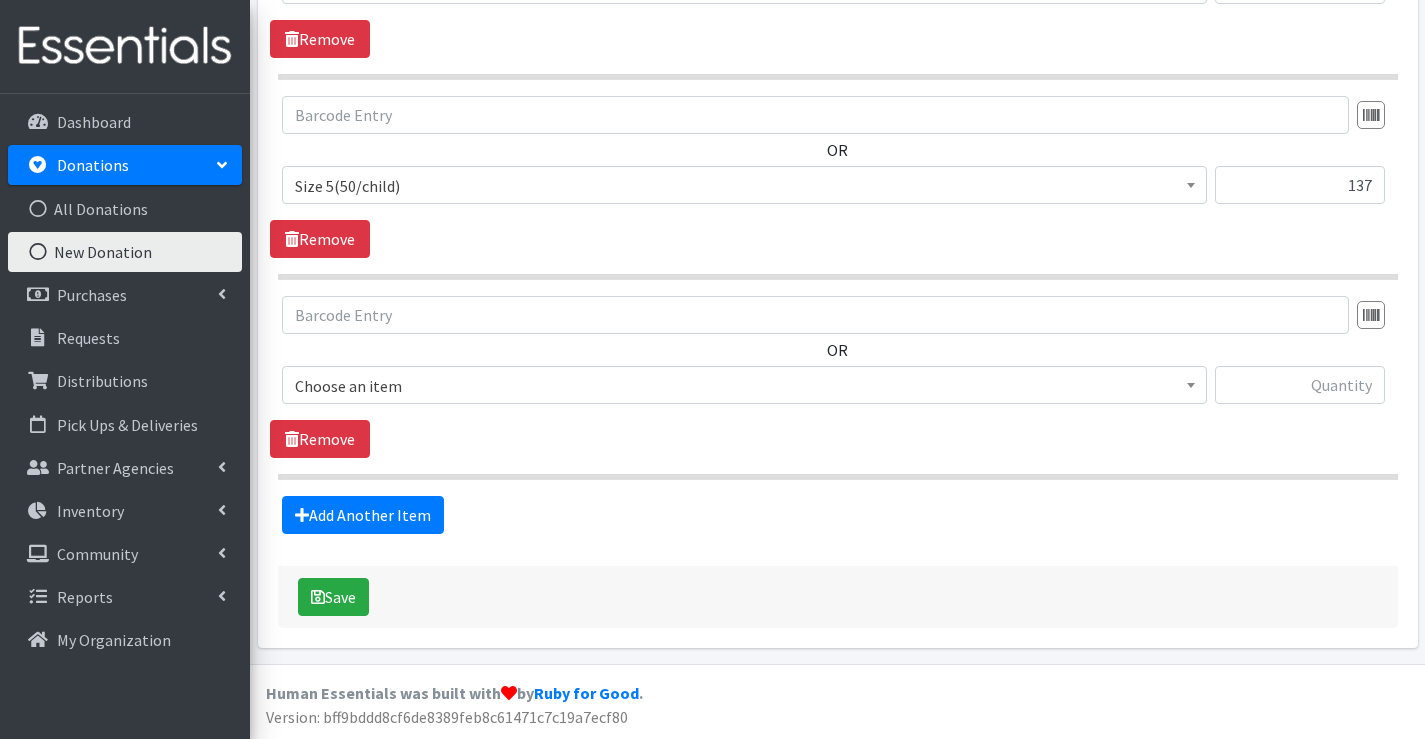 click on "Choose an item" at bounding box center [744, 386] 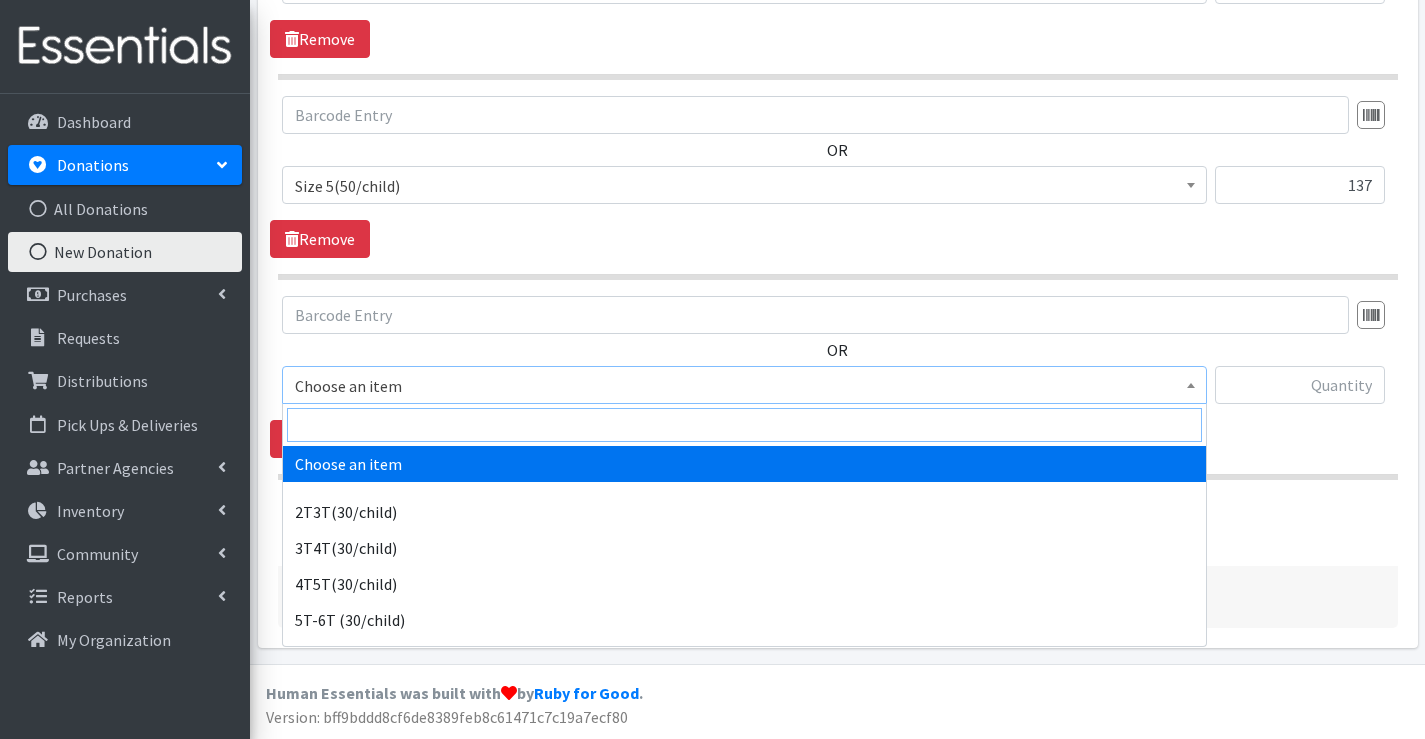 click at bounding box center (744, 425) 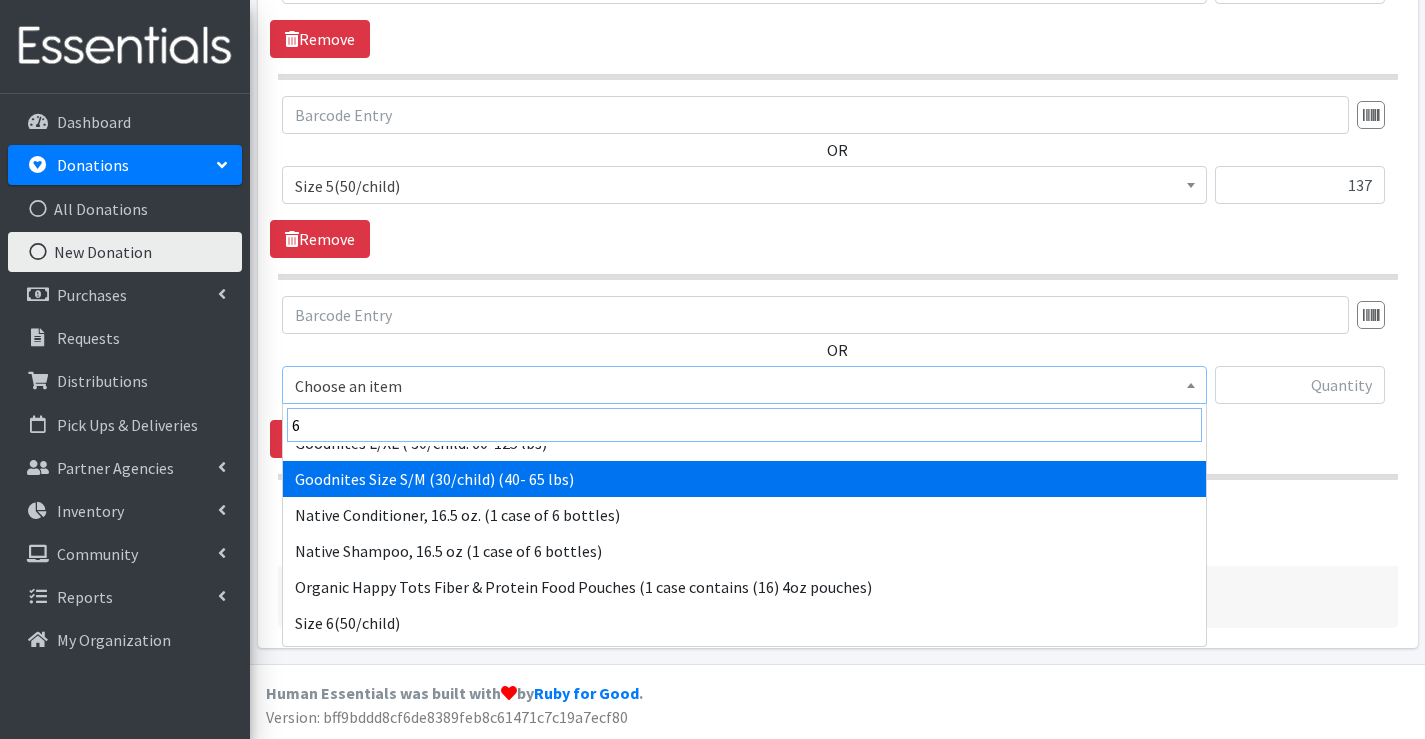 scroll, scrollTop: 200, scrollLeft: 0, axis: vertical 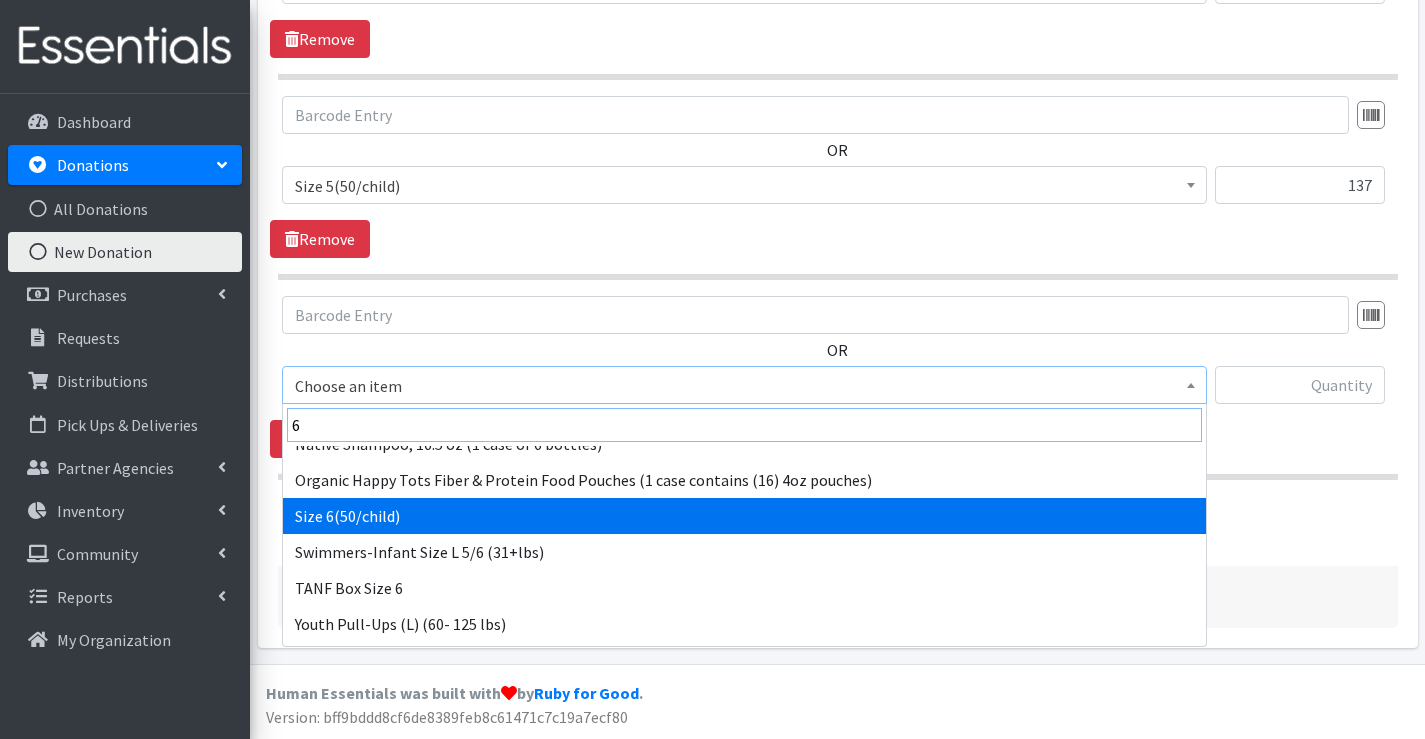 type on "6" 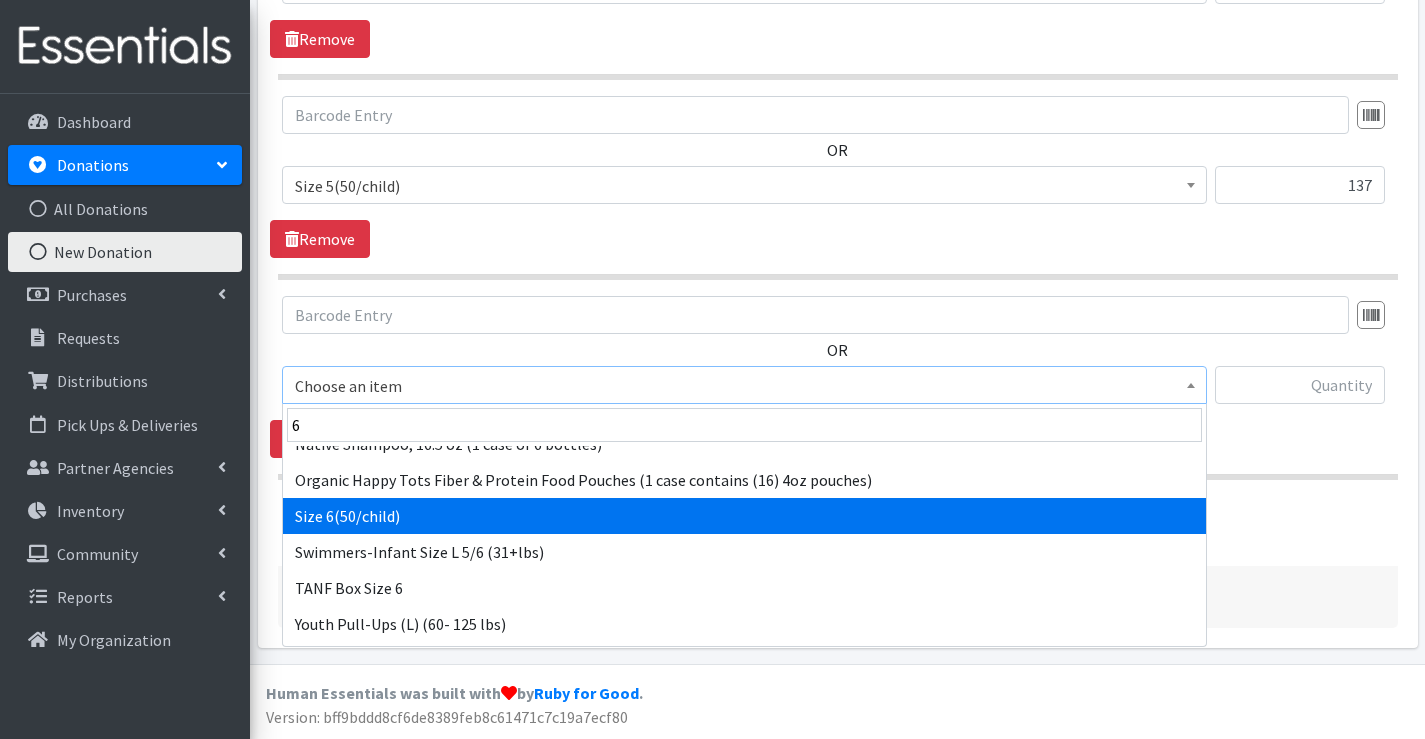 select on "966" 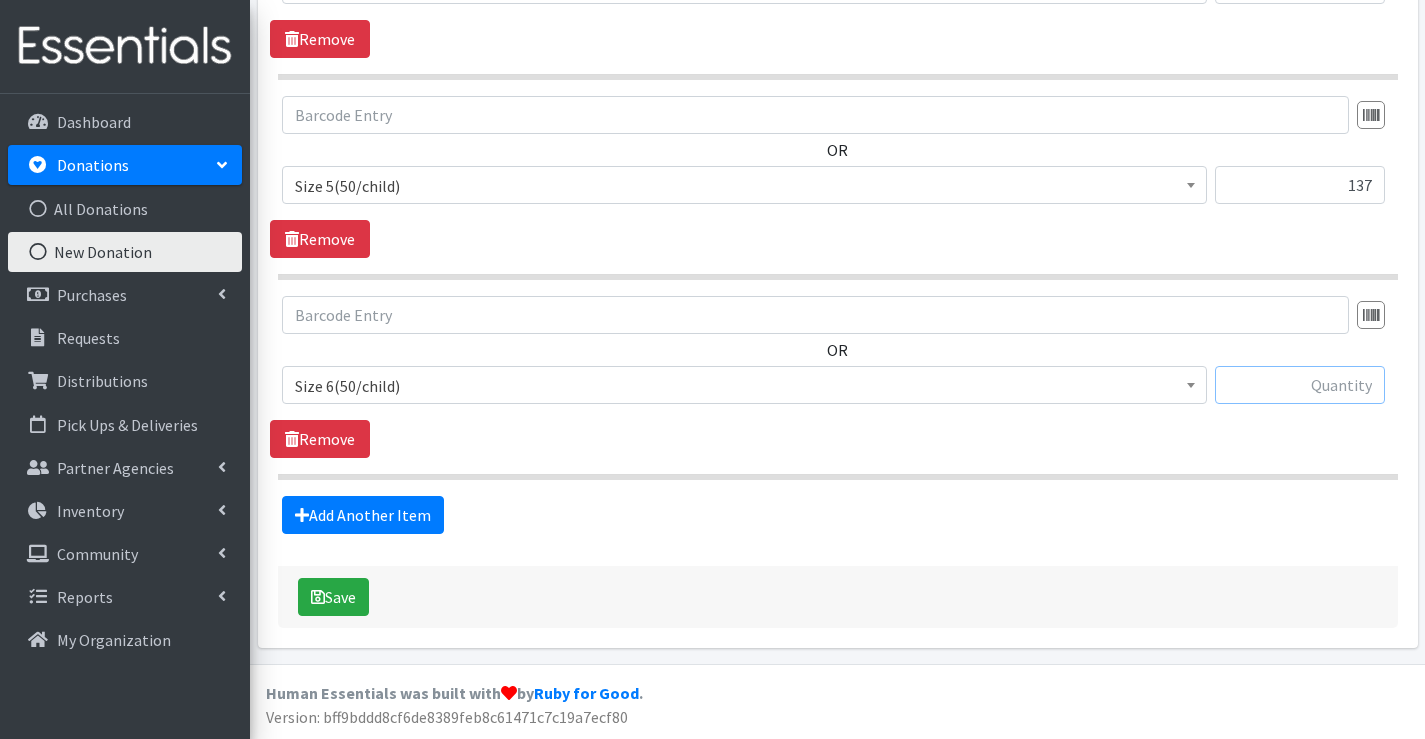 click at bounding box center [1300, 385] 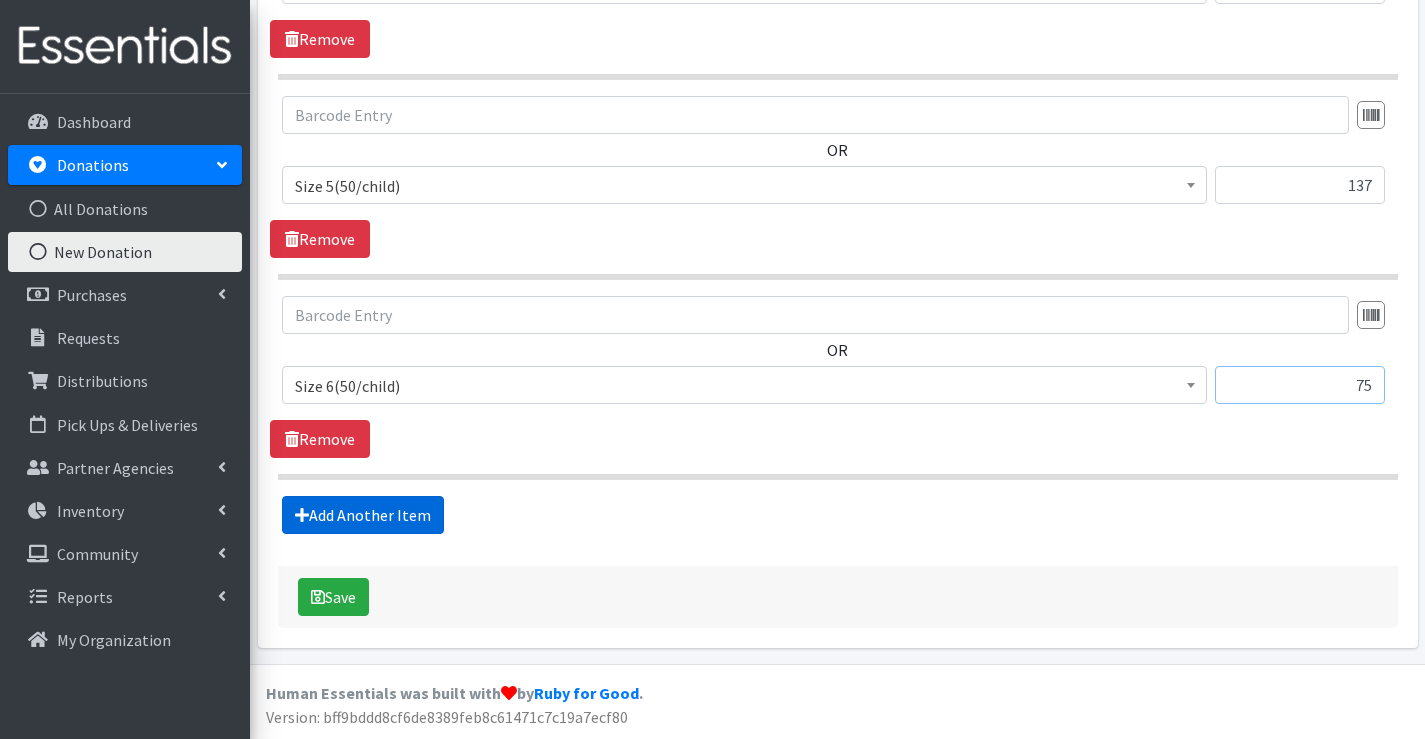 type on "75" 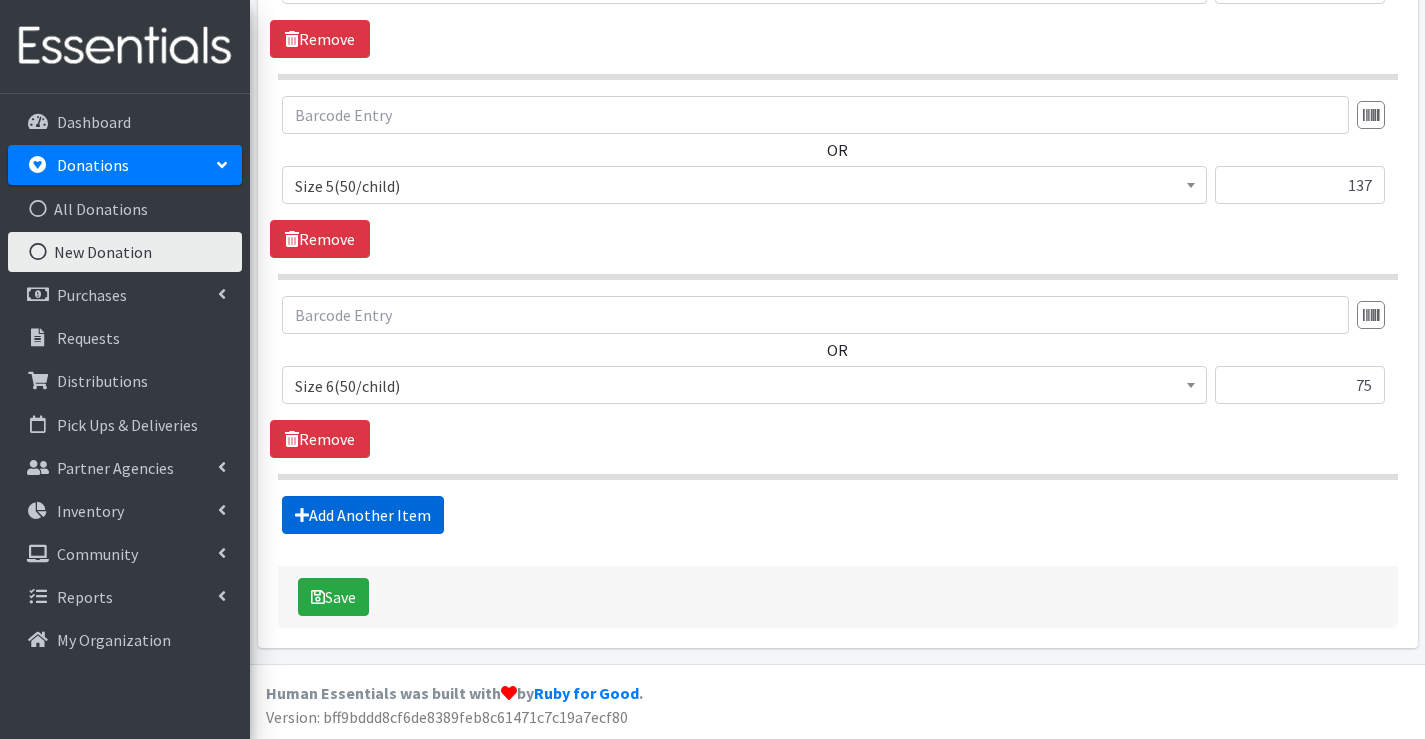 click on "Add Another Item" at bounding box center [363, 515] 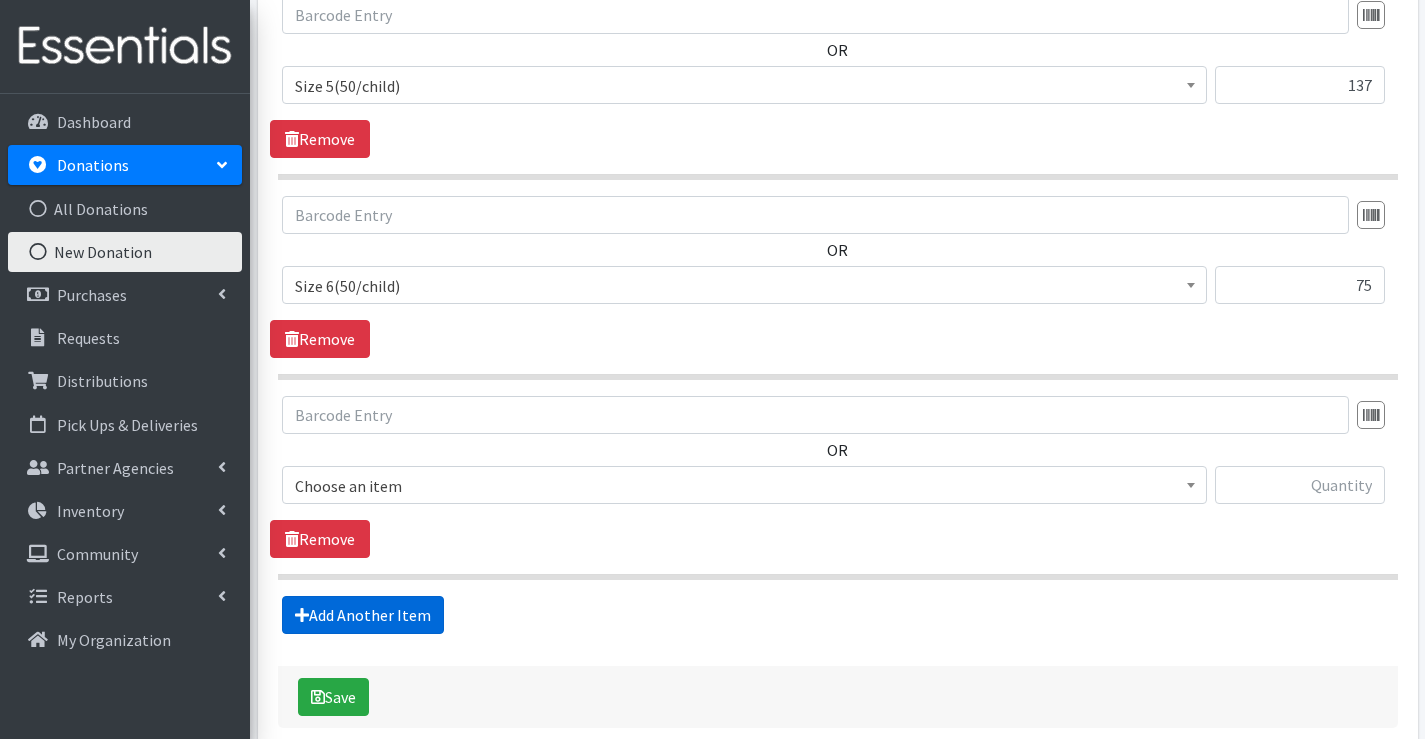 scroll, scrollTop: 1072, scrollLeft: 0, axis: vertical 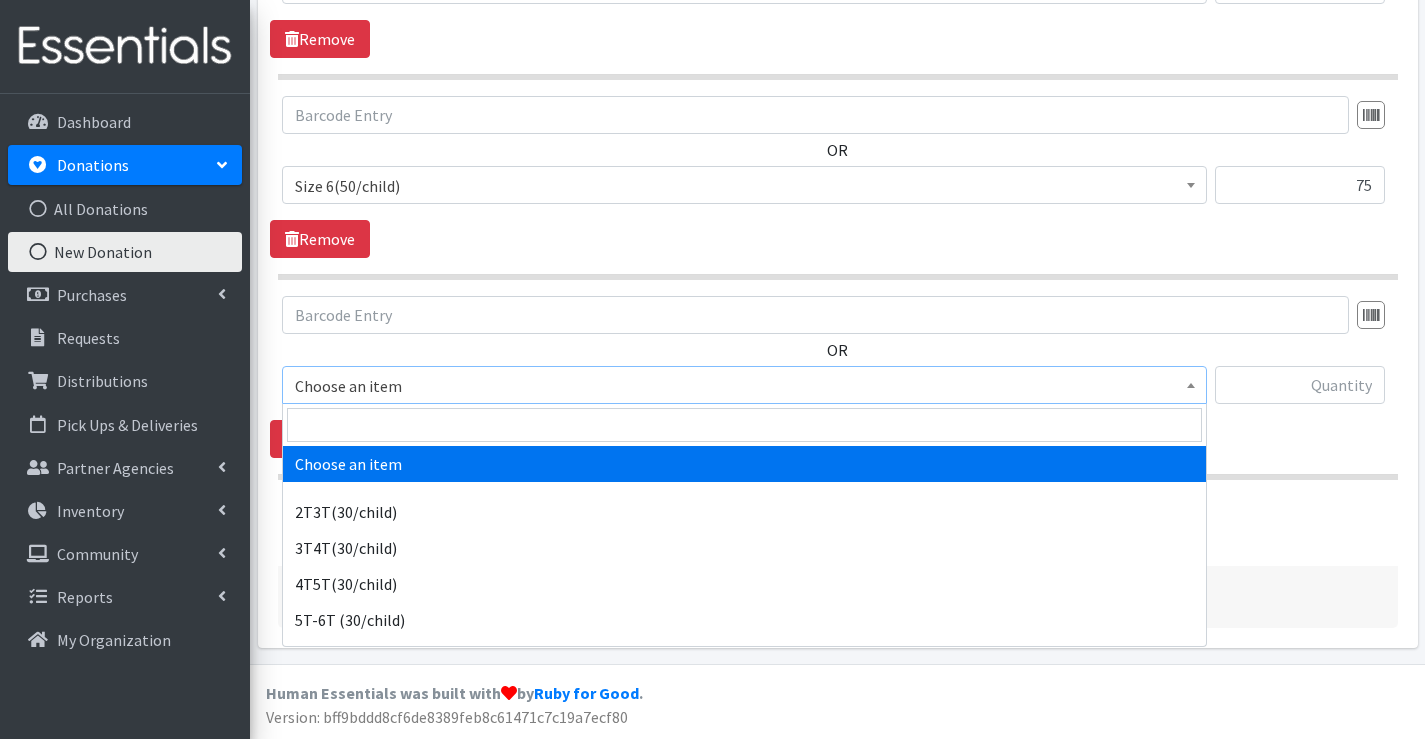 click on "Choose an item" at bounding box center (744, 386) 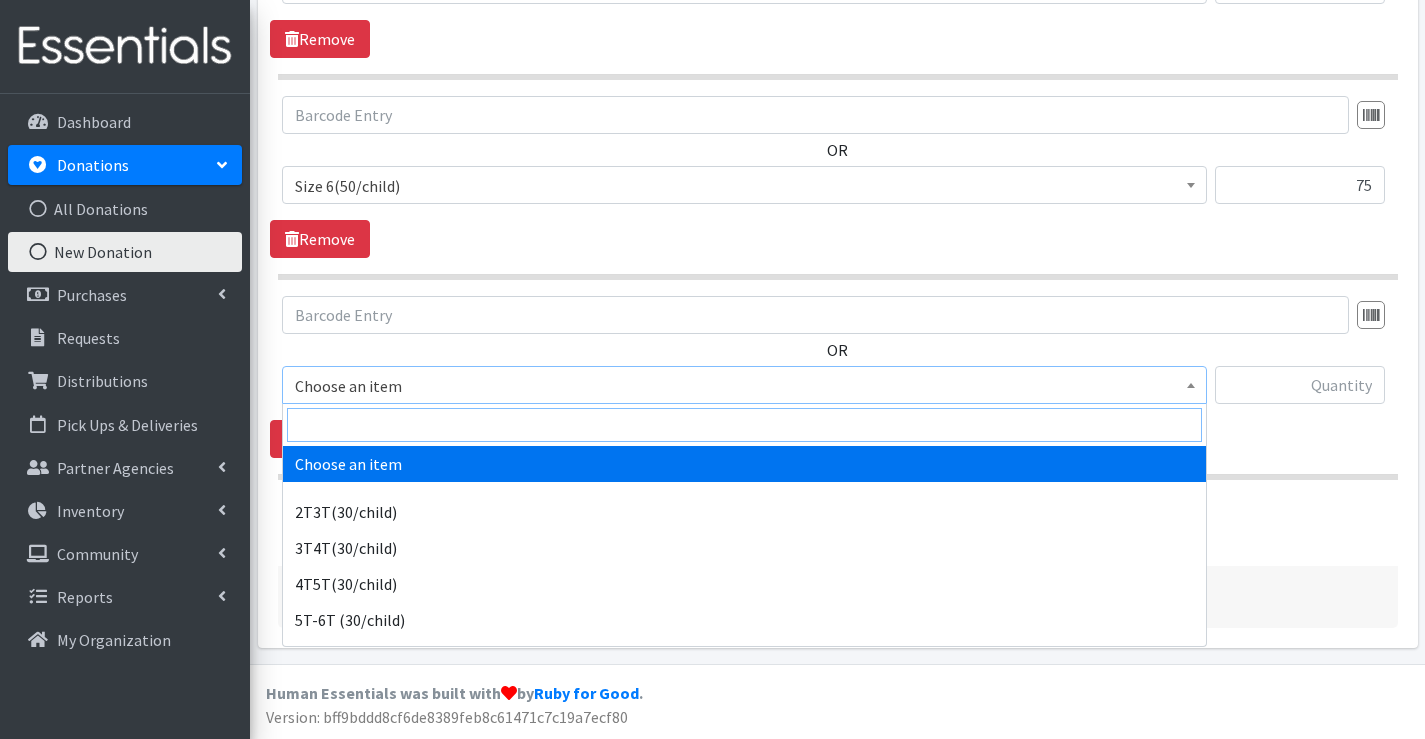 click at bounding box center [744, 425] 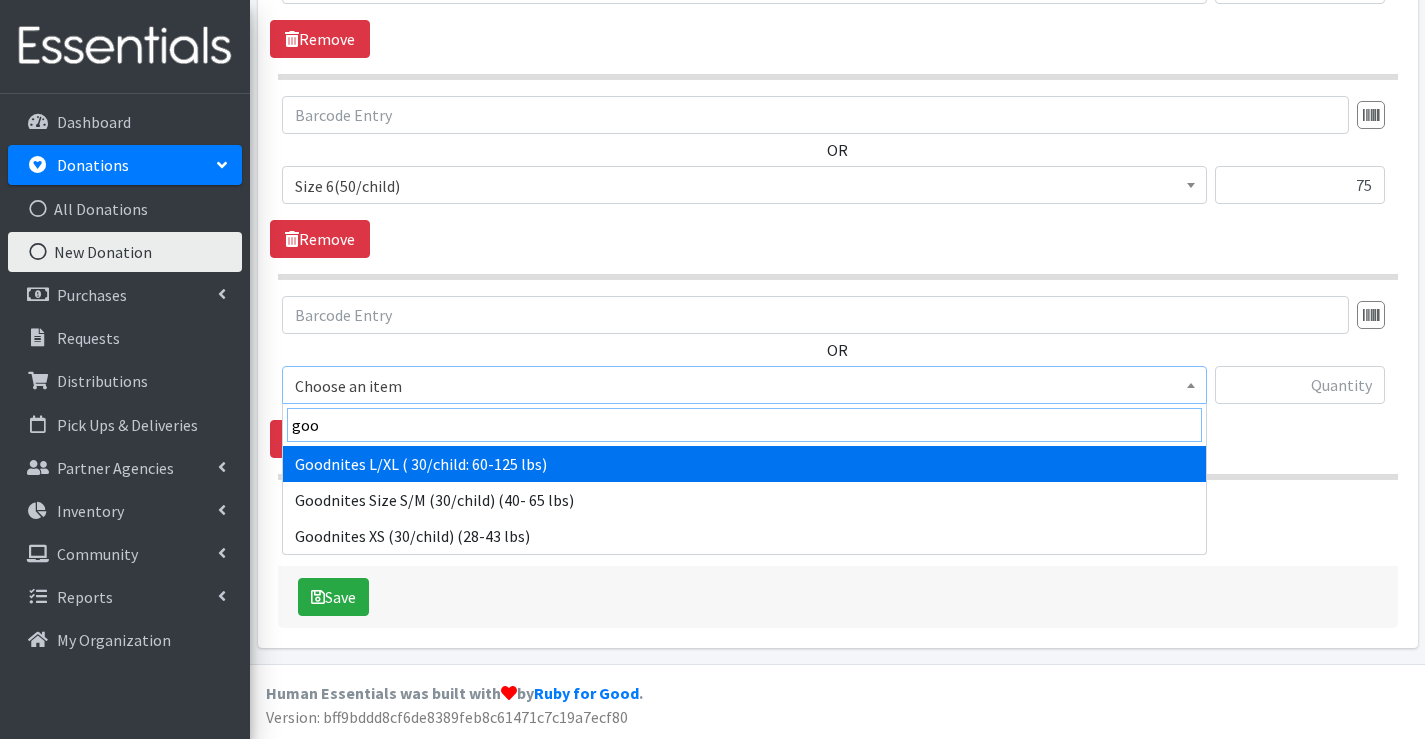 type on "goo" 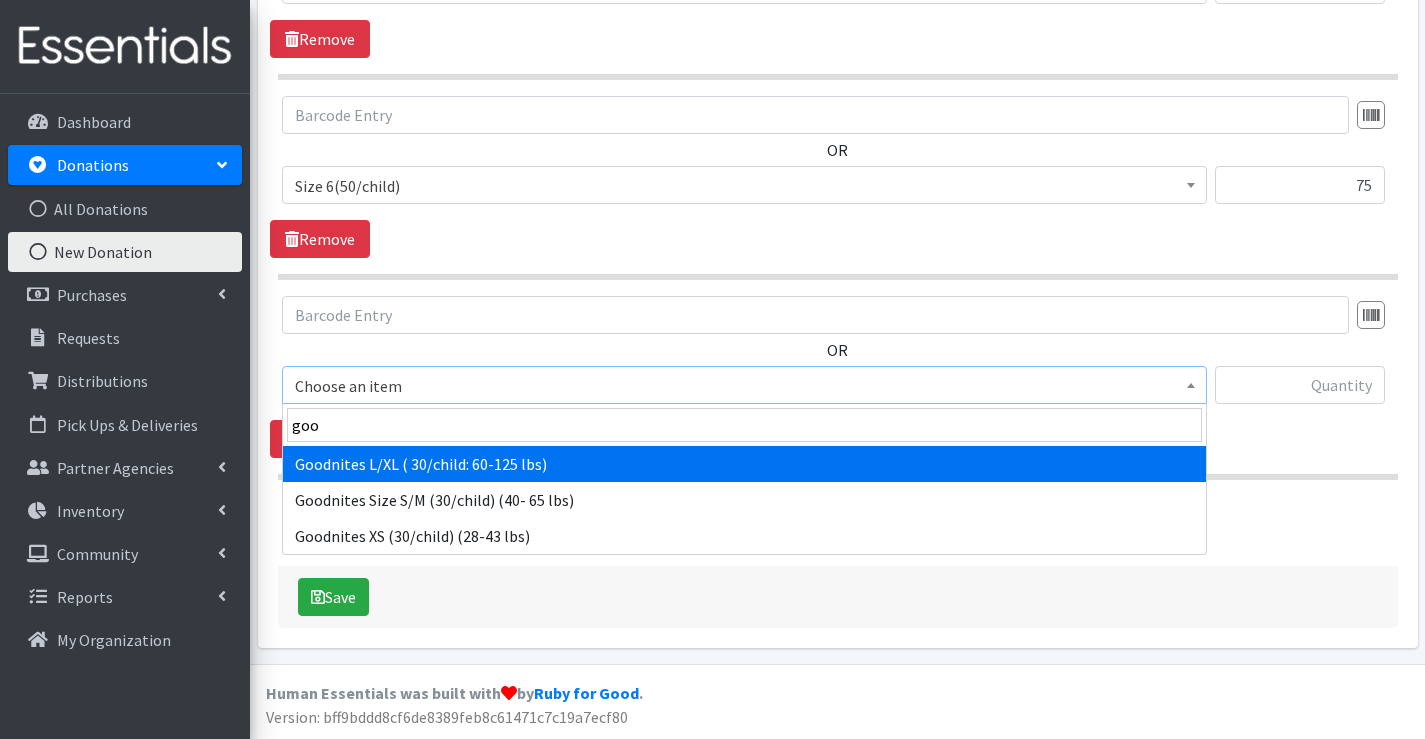 drag, startPoint x: 356, startPoint y: 469, endPoint x: 713, endPoint y: 445, distance: 357.80582 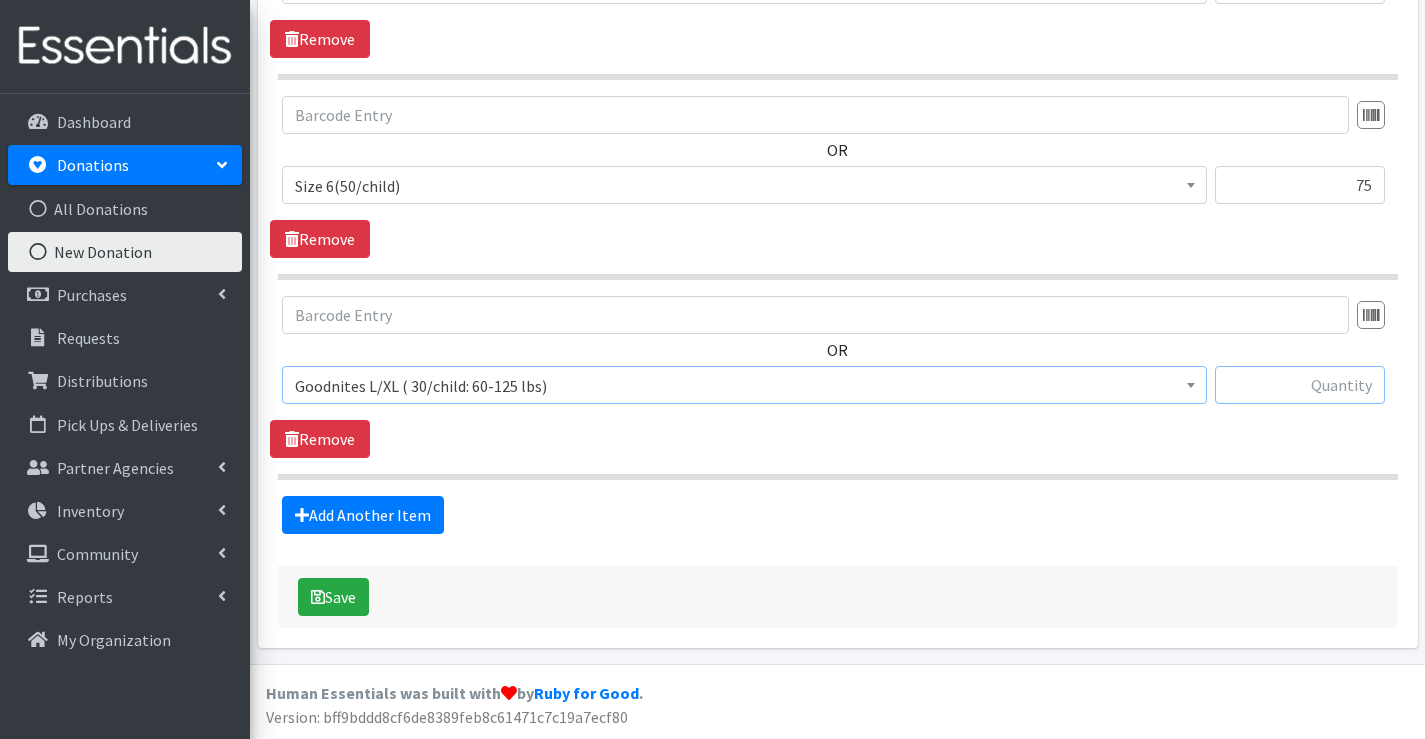 click at bounding box center [1300, 385] 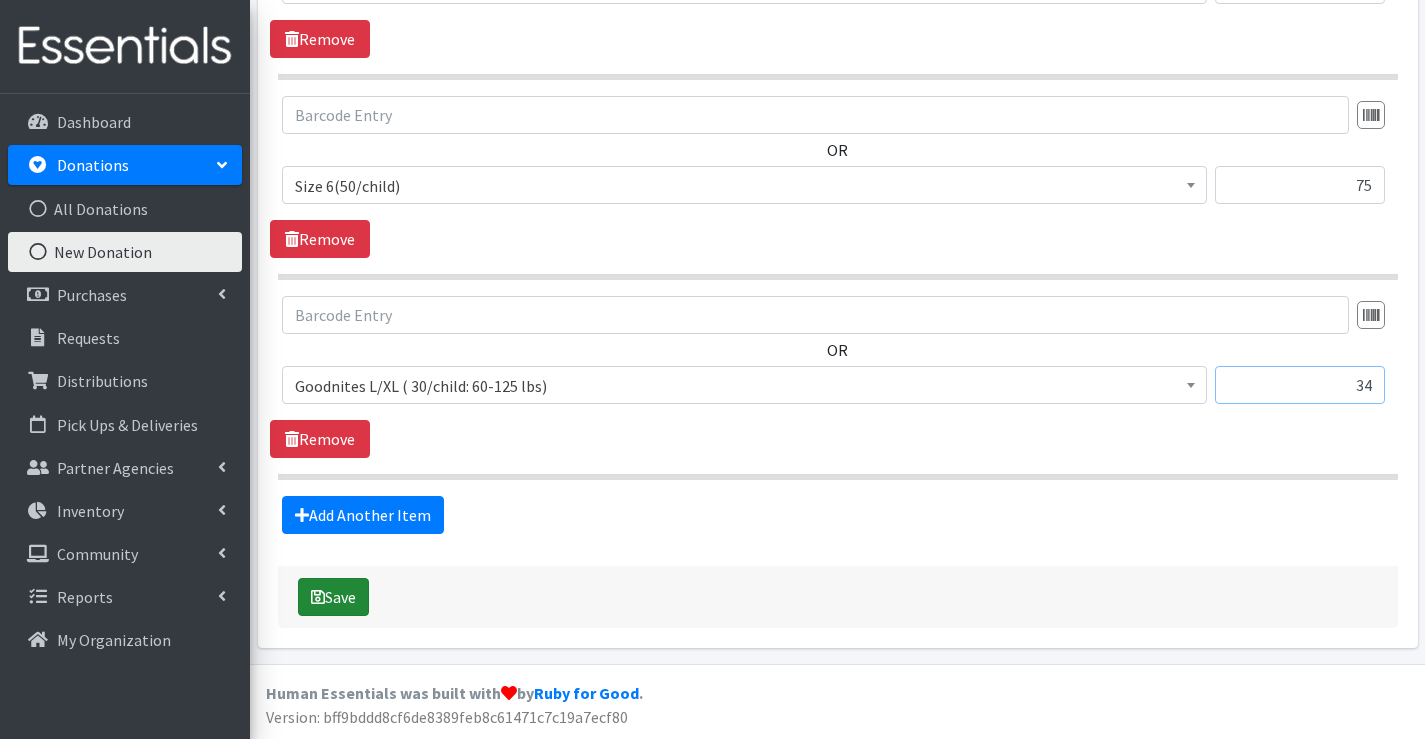 type on "34" 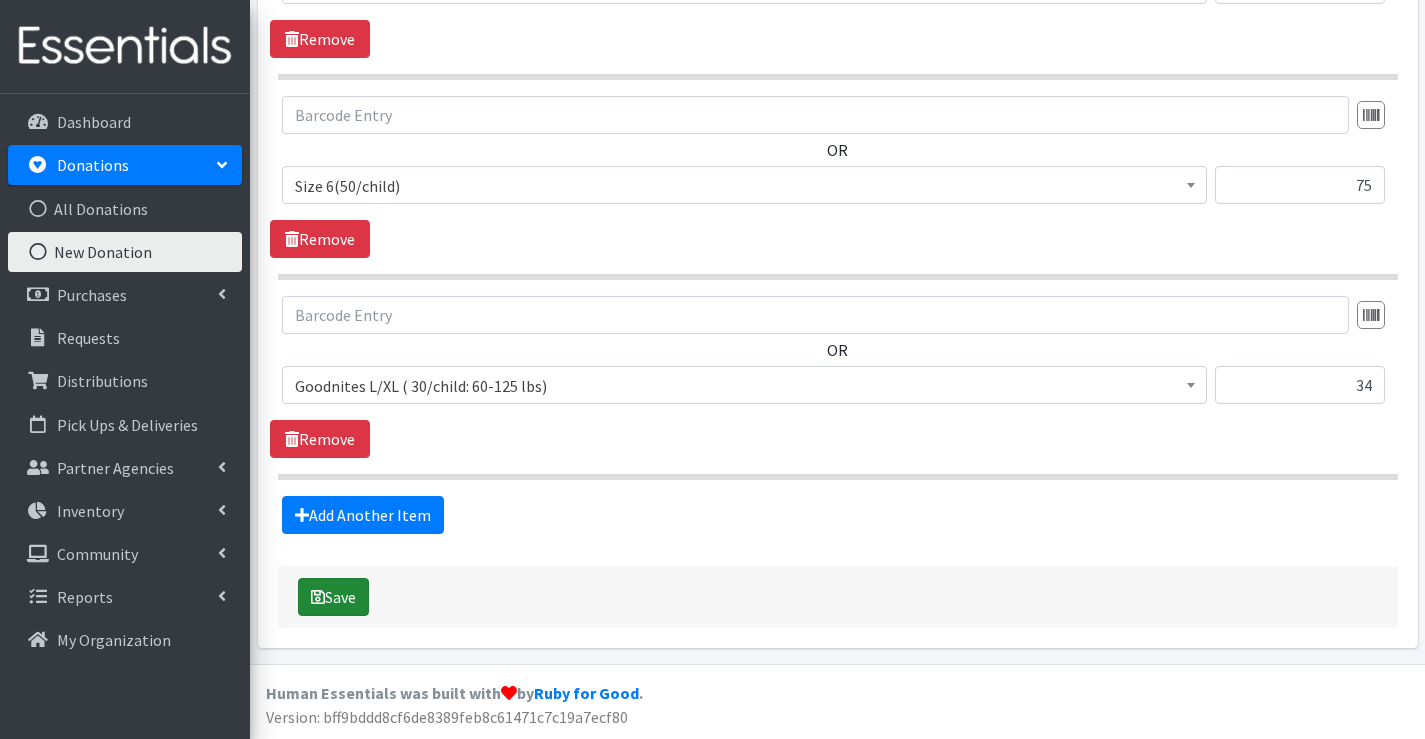 click on "Save" at bounding box center [333, 597] 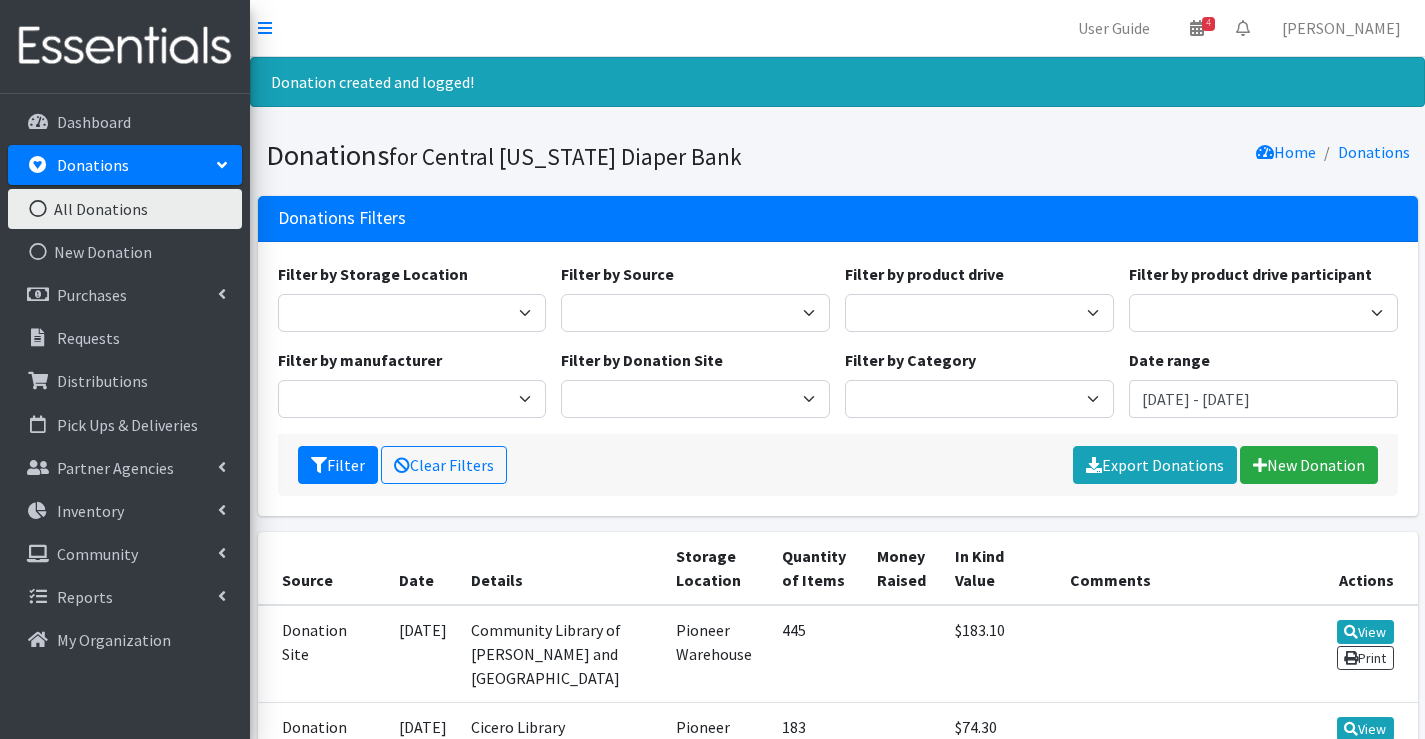scroll, scrollTop: 0, scrollLeft: 0, axis: both 